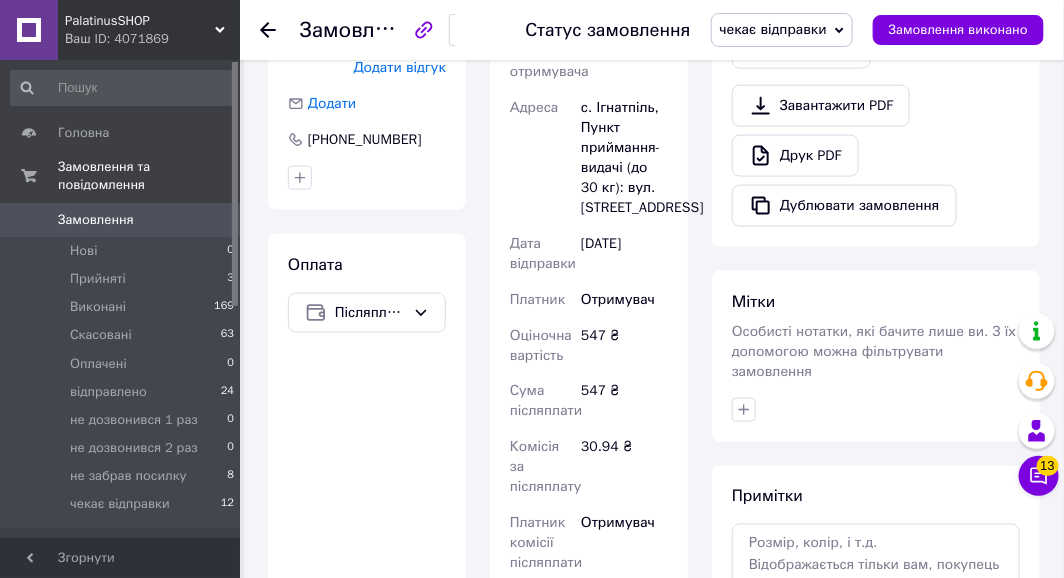 scroll, scrollTop: 1000, scrollLeft: 0, axis: vertical 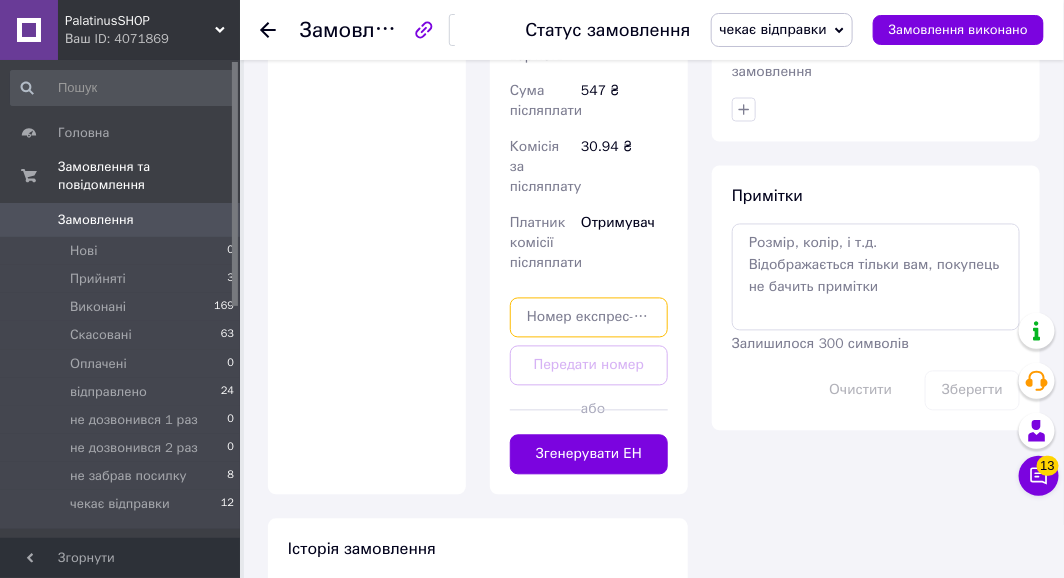 click at bounding box center [589, 318] 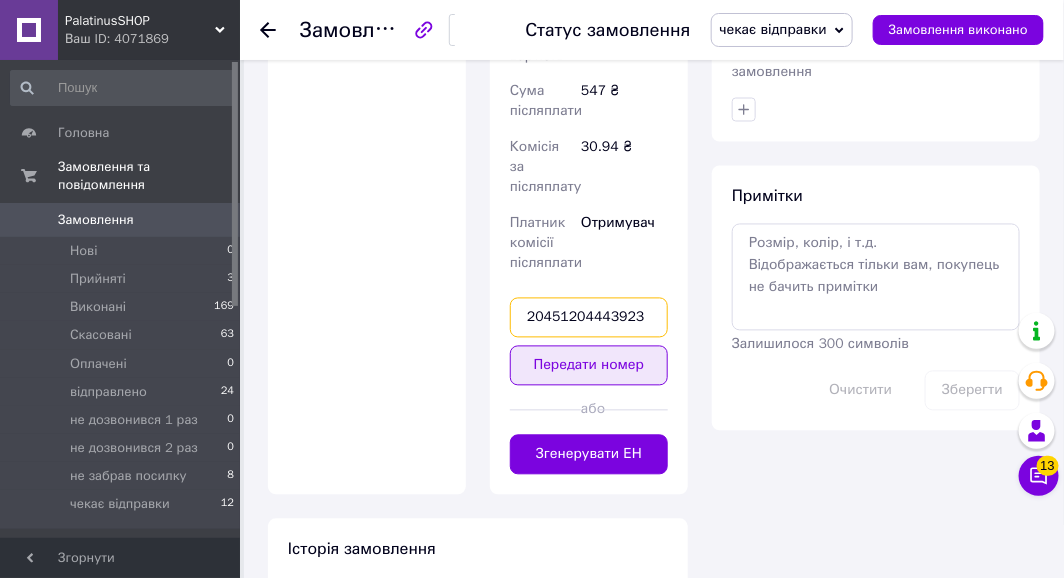 type on "20451204443923" 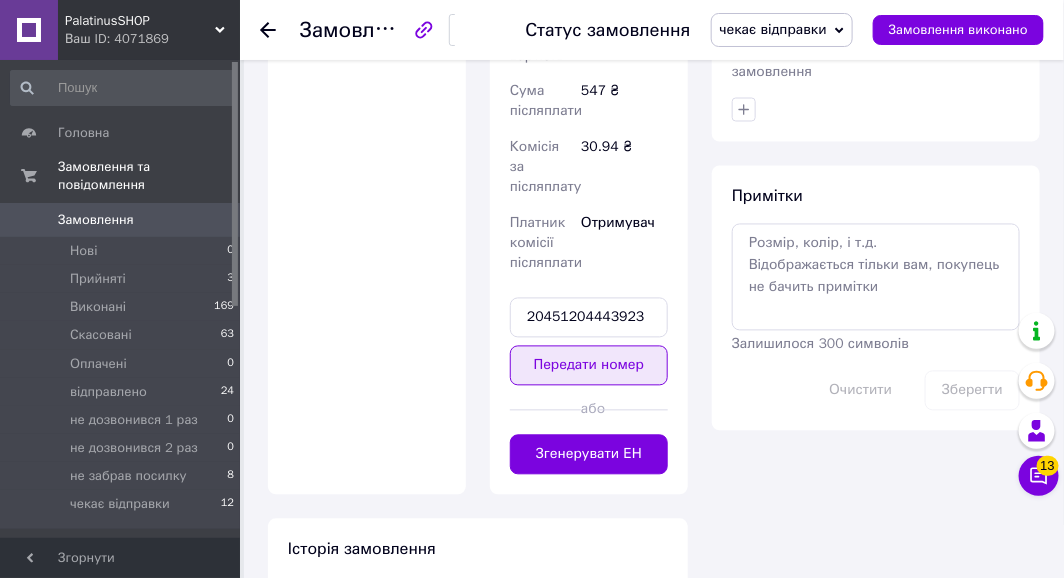 click on "Передати номер" at bounding box center (589, 366) 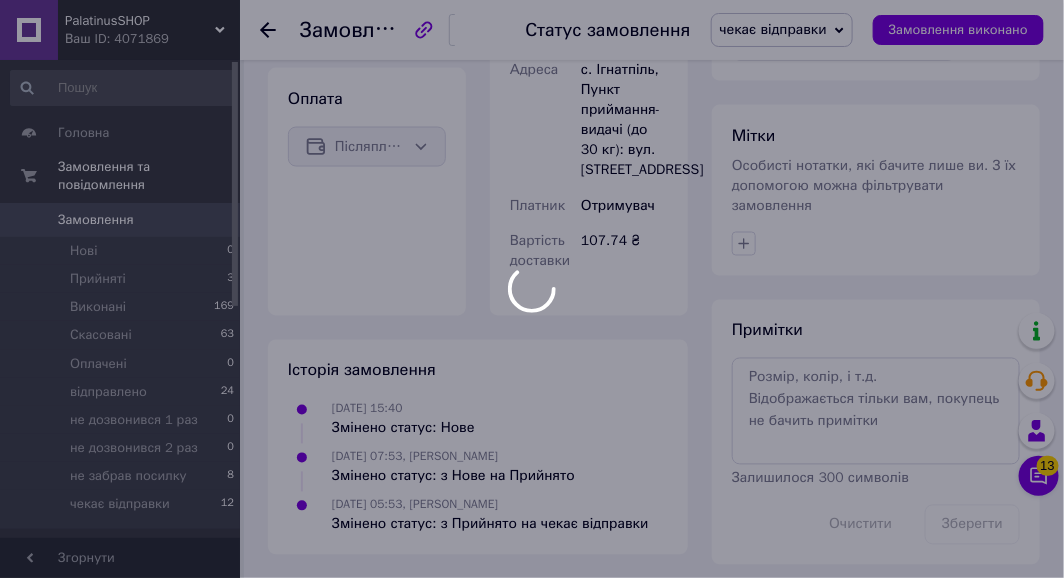 click on "чекає відправки" at bounding box center (773, 29) 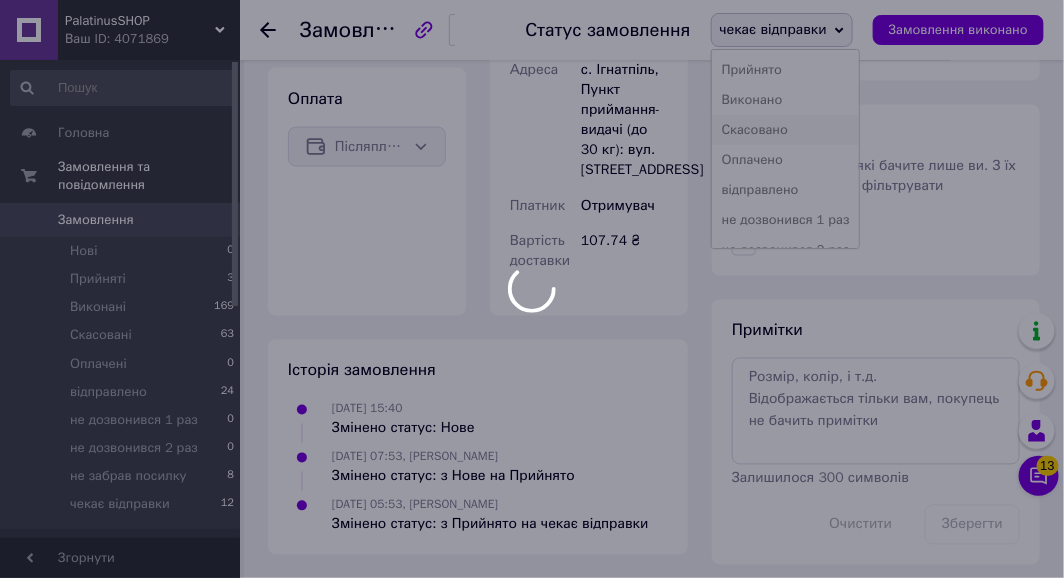 scroll, scrollTop: 914, scrollLeft: 0, axis: vertical 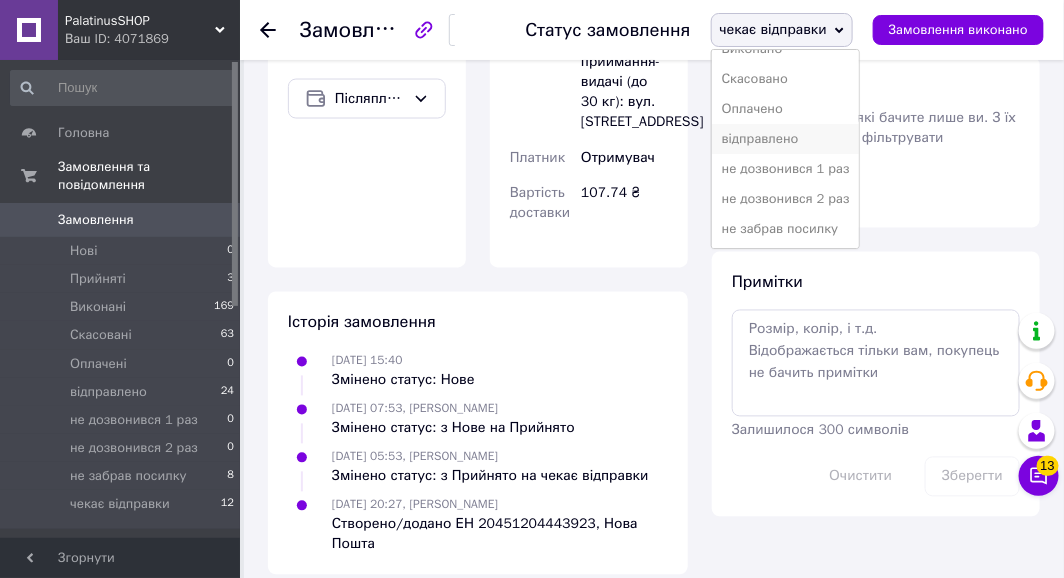 click on "відправлено" at bounding box center (786, 139) 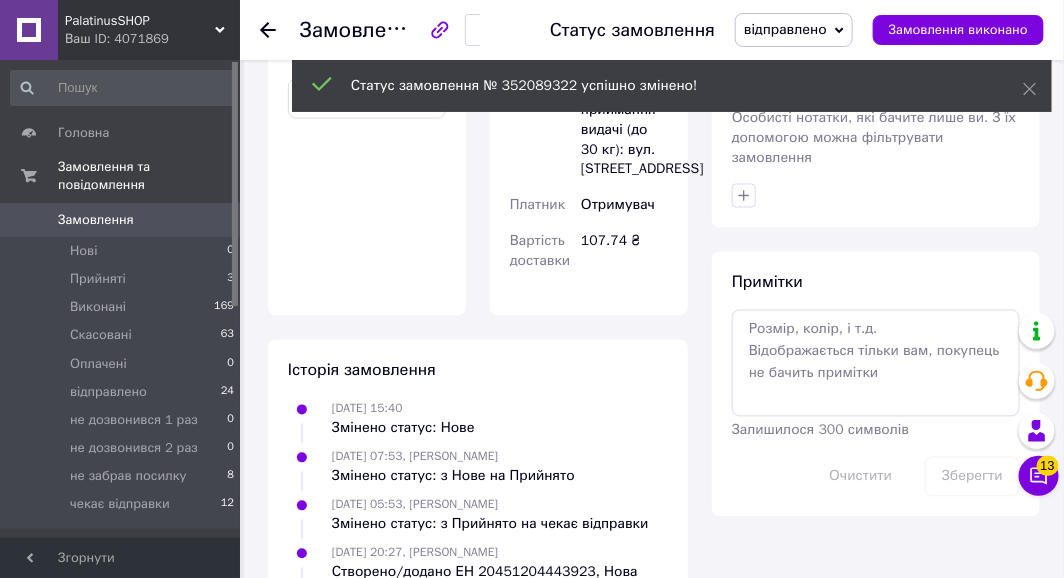 click 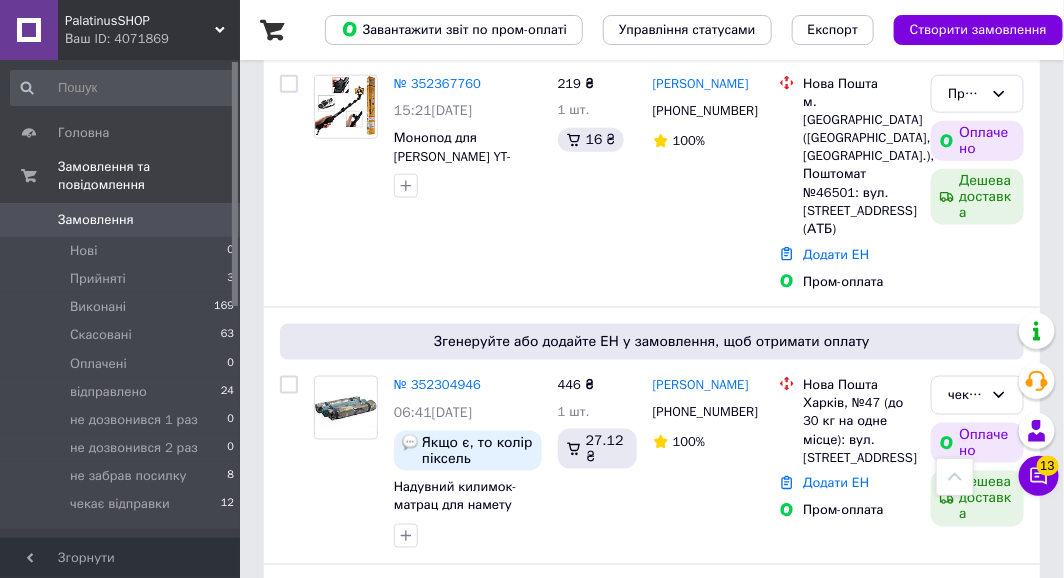 scroll, scrollTop: 700, scrollLeft: 0, axis: vertical 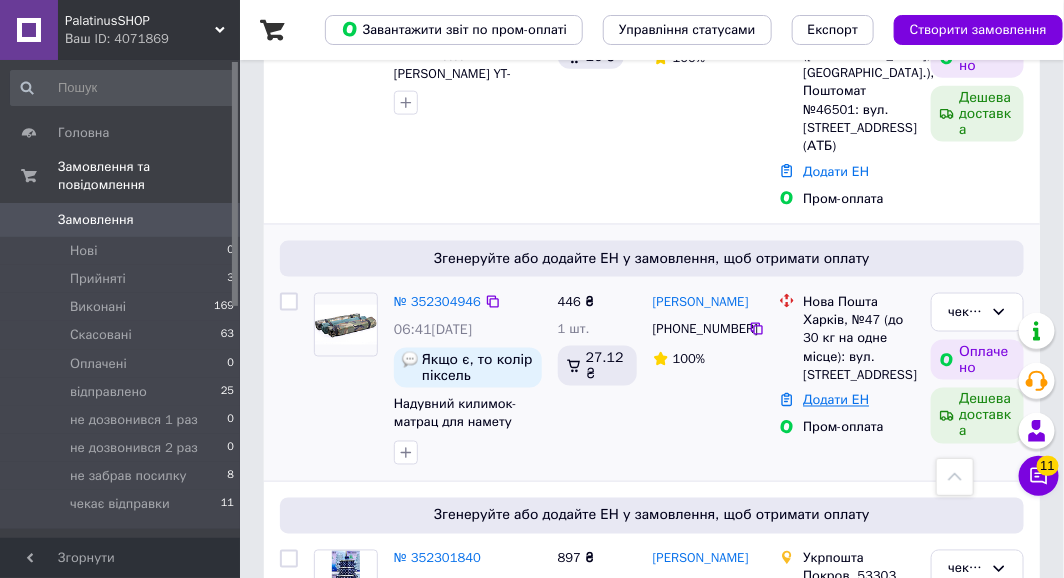 click on "Додати ЕН" at bounding box center (836, 400) 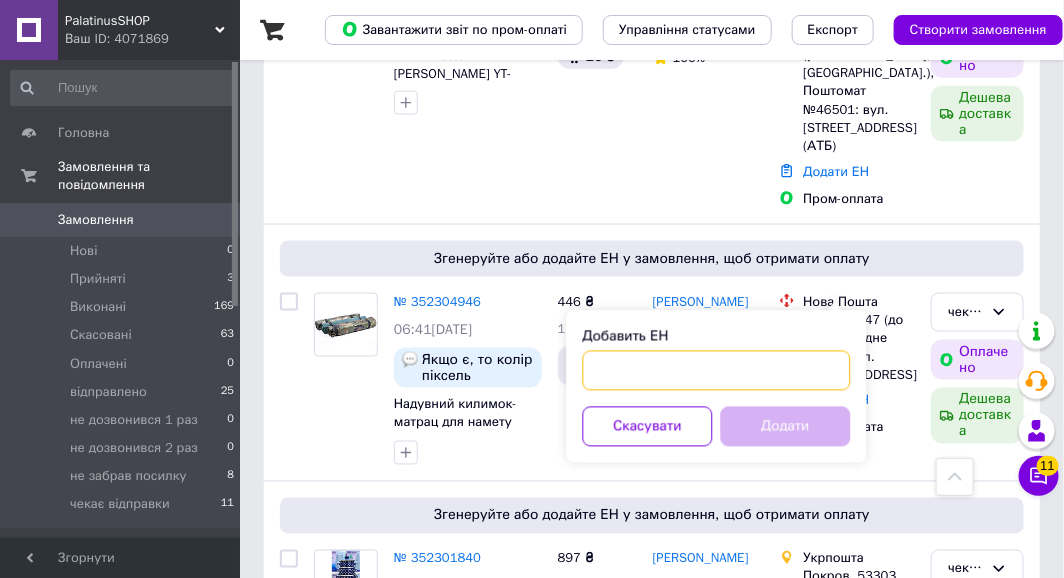 click on "Добавить ЕН" at bounding box center [717, 371] 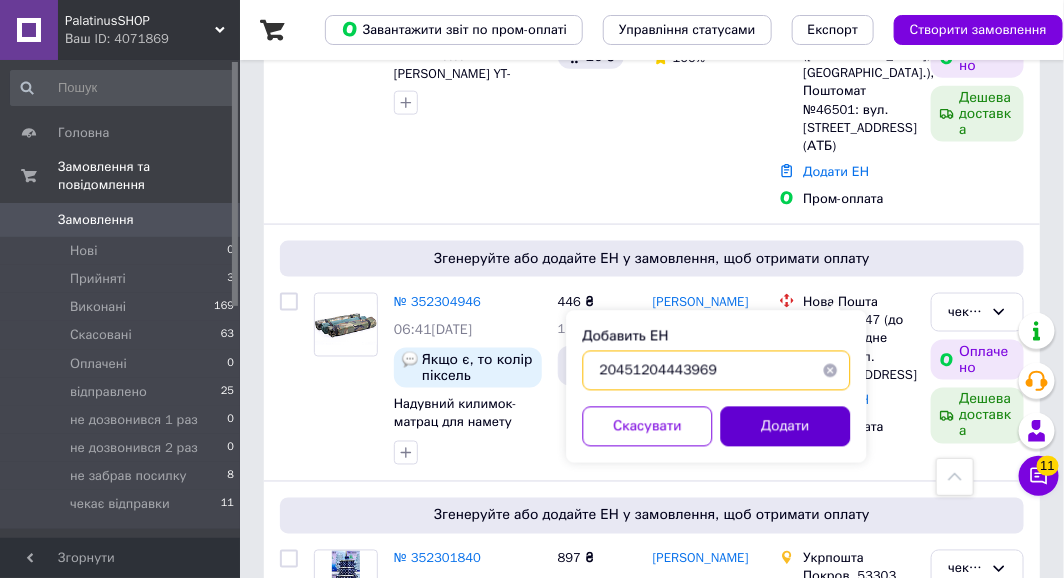 type on "20451204443969" 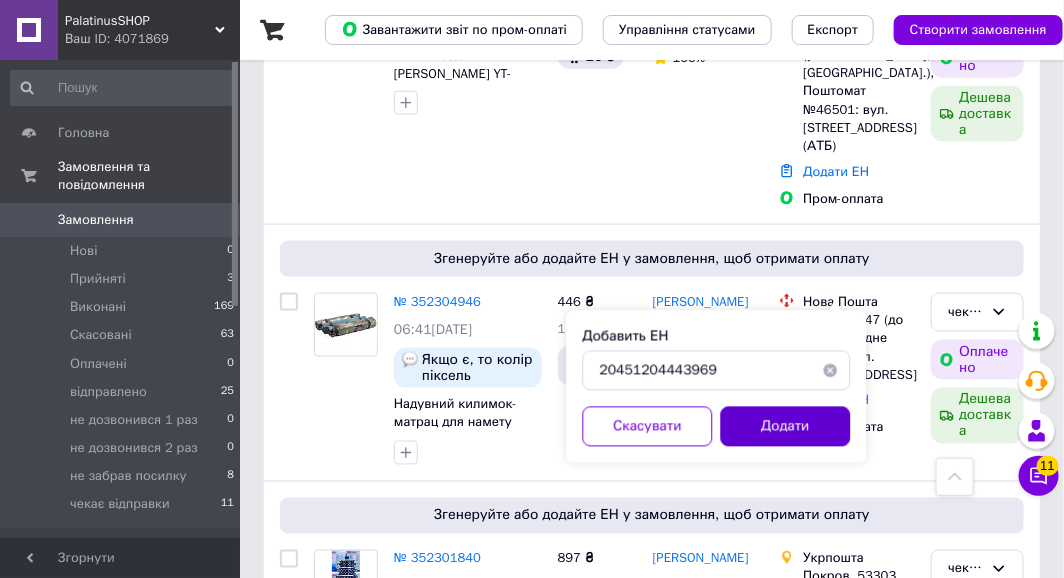 click on "Додати" at bounding box center [786, 427] 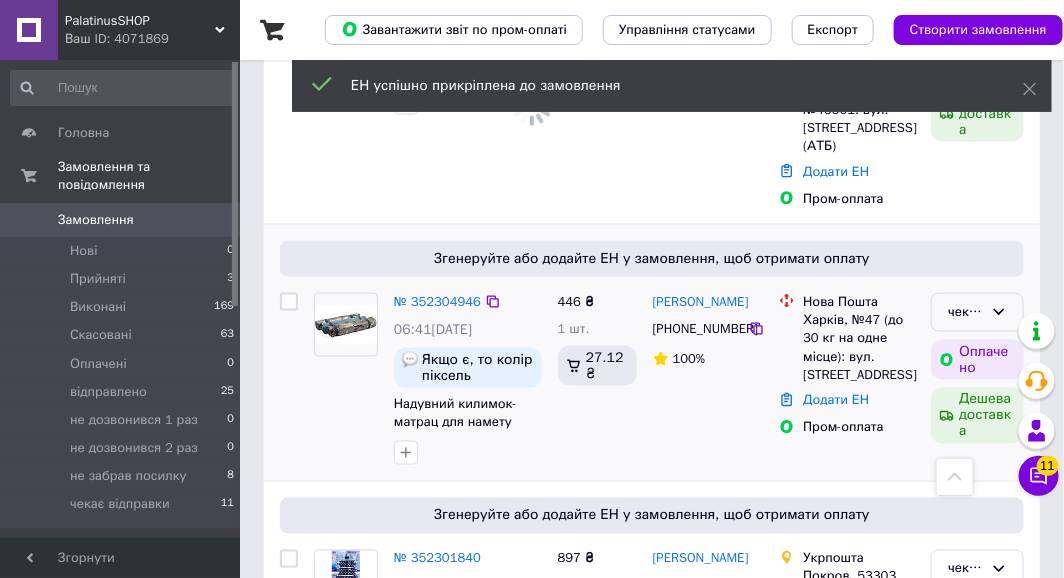 click 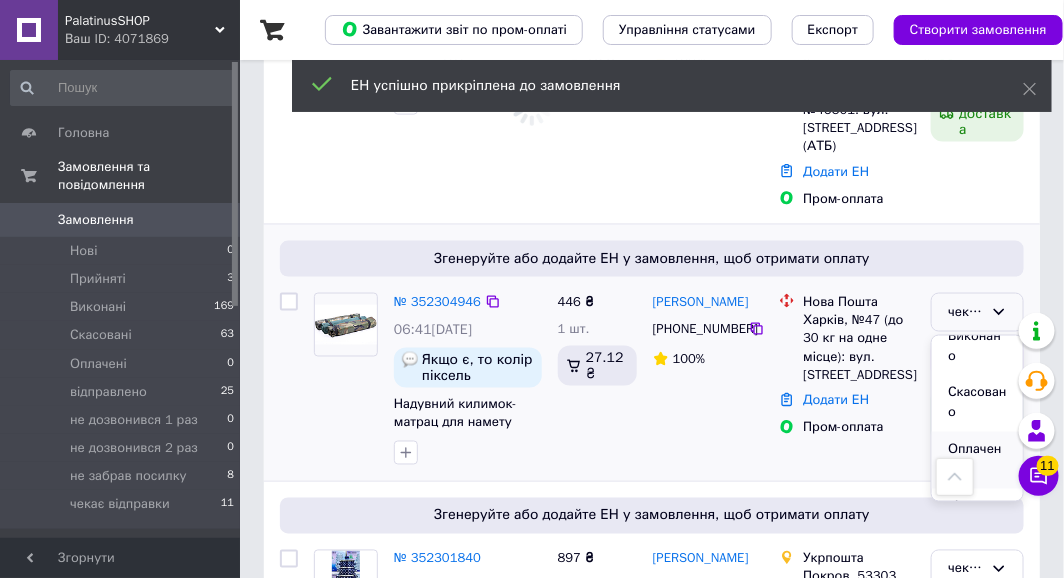 scroll, scrollTop: 100, scrollLeft: 0, axis: vertical 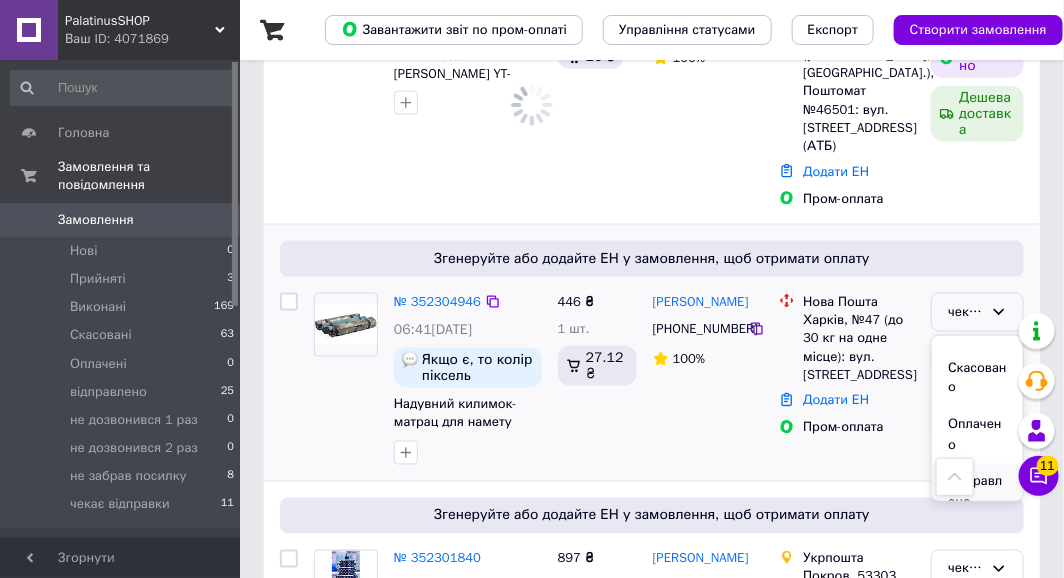 click on "відправлено" at bounding box center (977, 492) 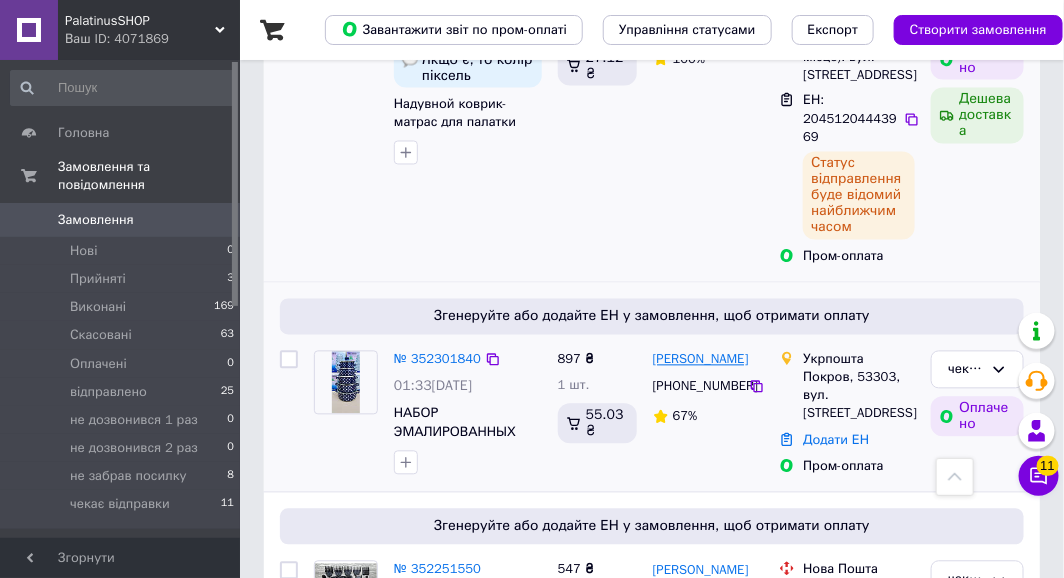 scroll, scrollTop: 1051, scrollLeft: 0, axis: vertical 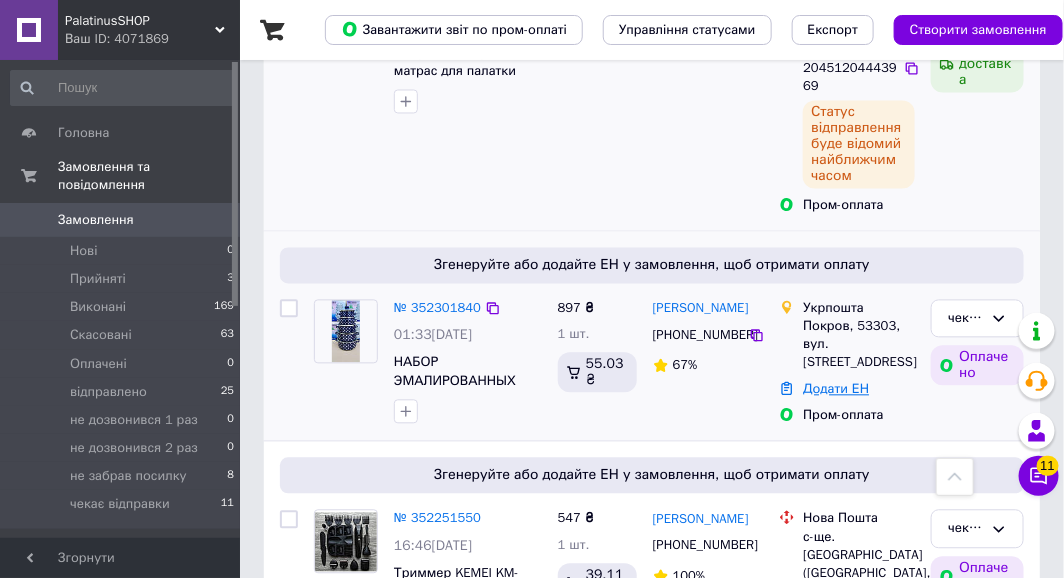 click on "Додати ЕН" at bounding box center [836, 389] 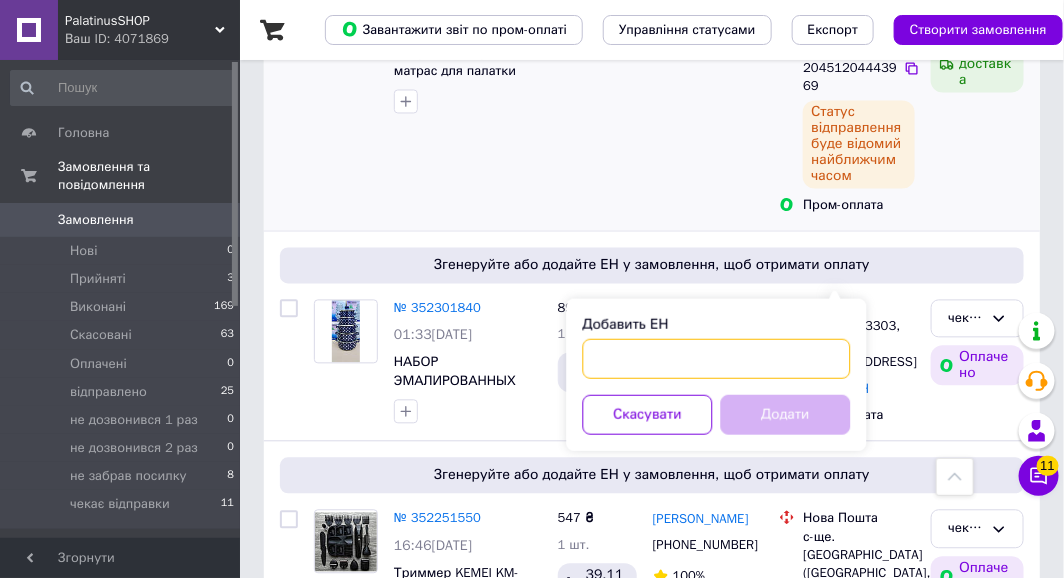 click on "Добавить ЕН" at bounding box center (717, 359) 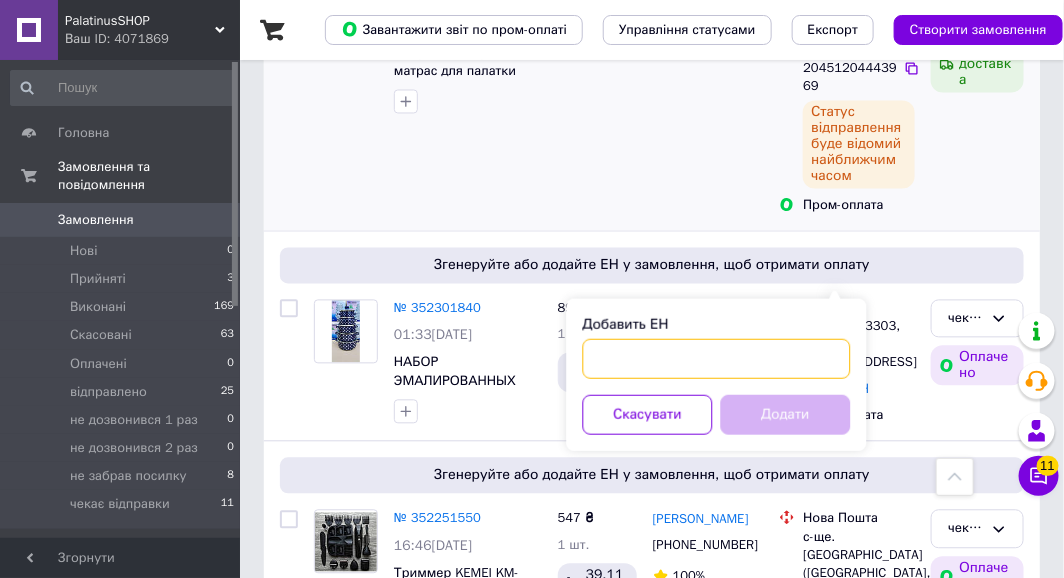 paste on "0505337185880" 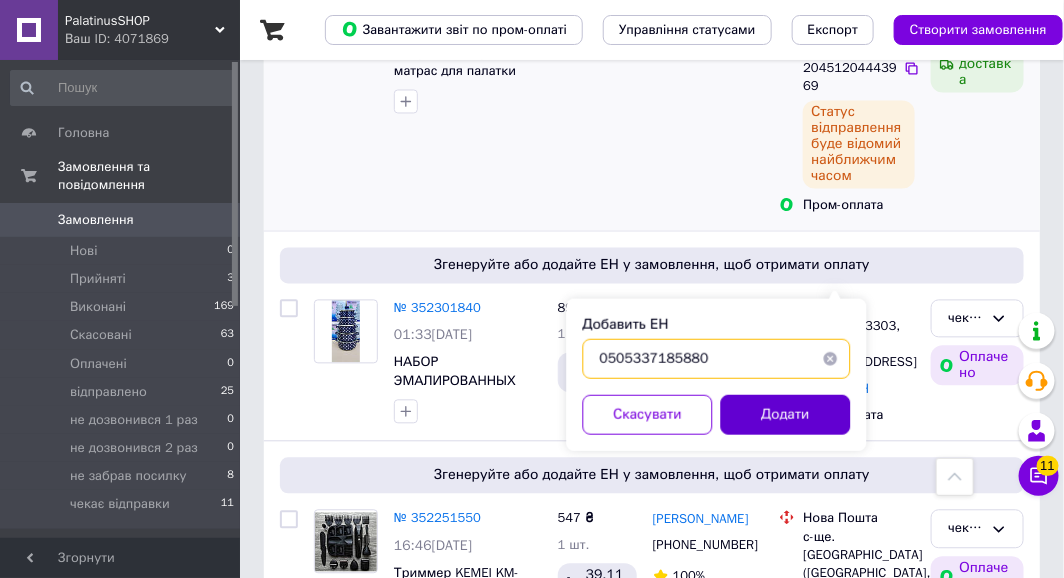 type on "0505337185880" 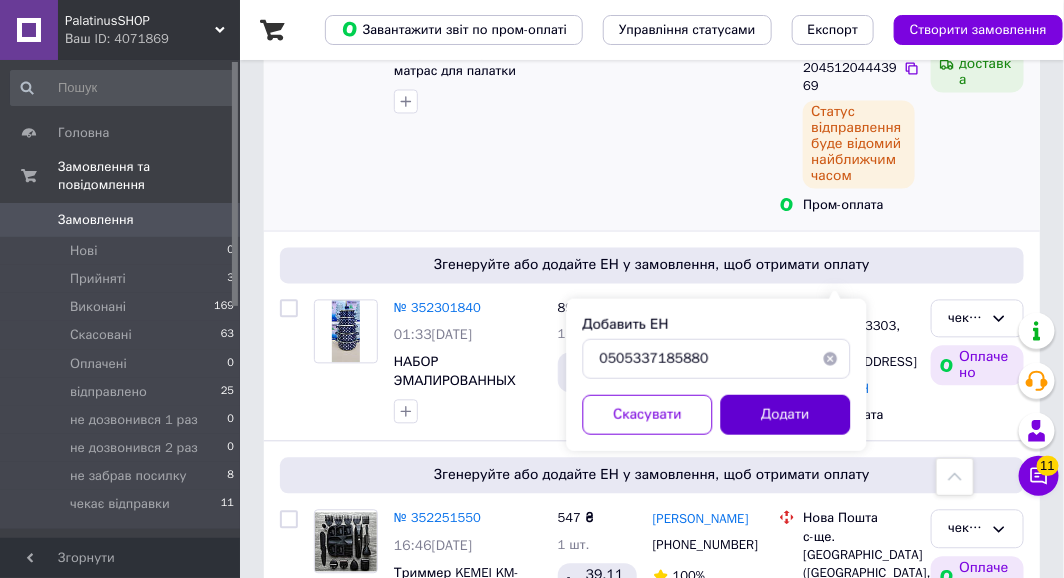 click on "Додати" at bounding box center (786, 415) 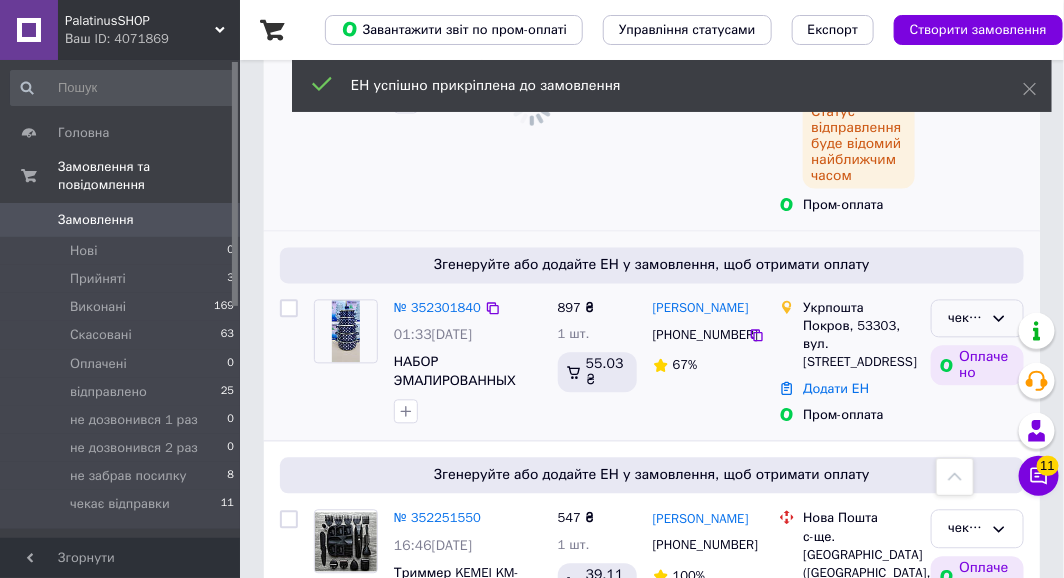 click 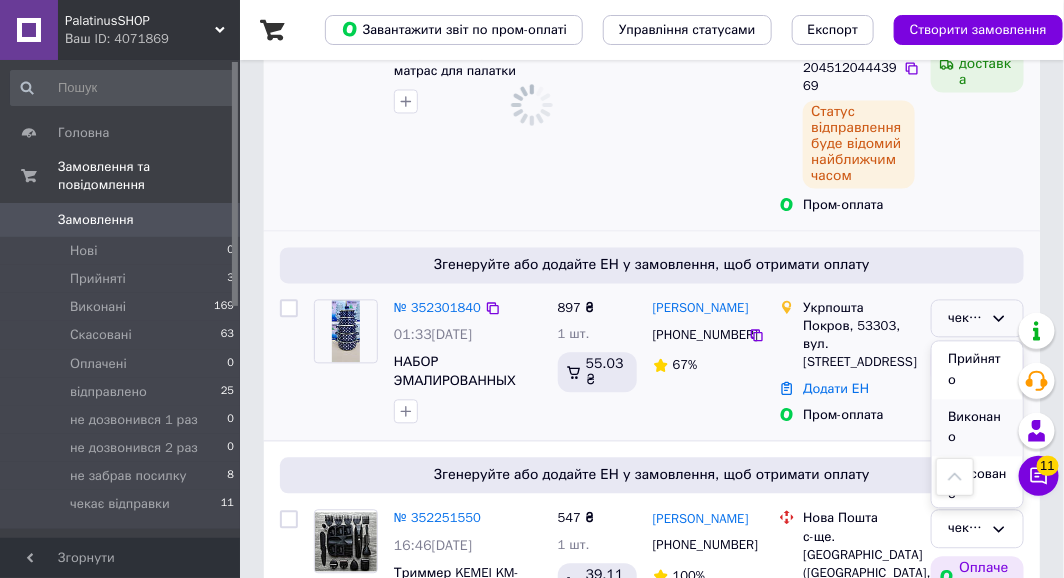 scroll, scrollTop: 100, scrollLeft: 0, axis: vertical 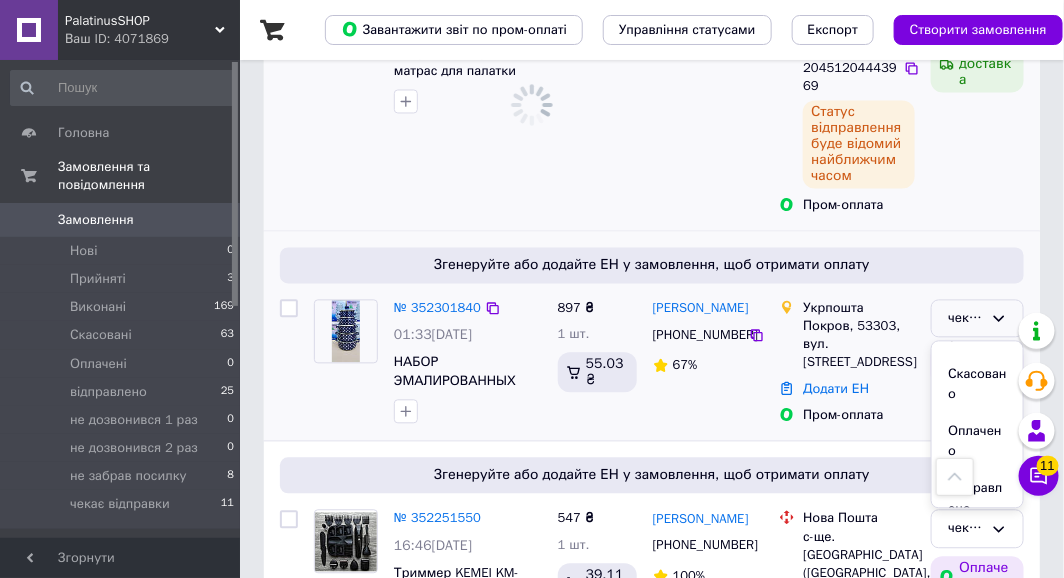 click on "чекає відправки  Прийнято Виконано Скасовано Оплачено відправлено не дозвонився 1 раз не дозвонився 2 раз не забрав посилку Оплачено" at bounding box center [977, 363] 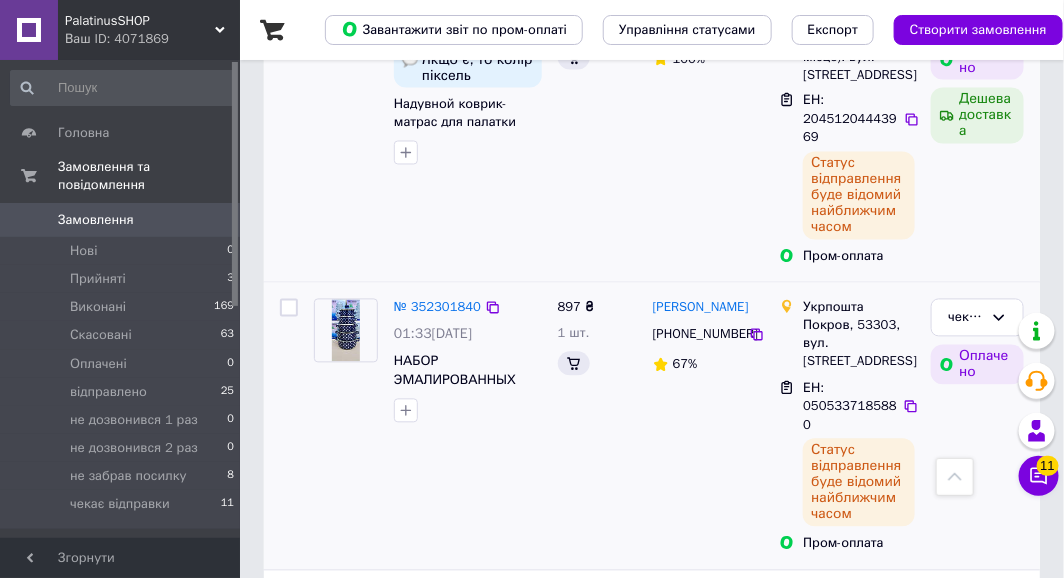 scroll, scrollTop: 1051, scrollLeft: 0, axis: vertical 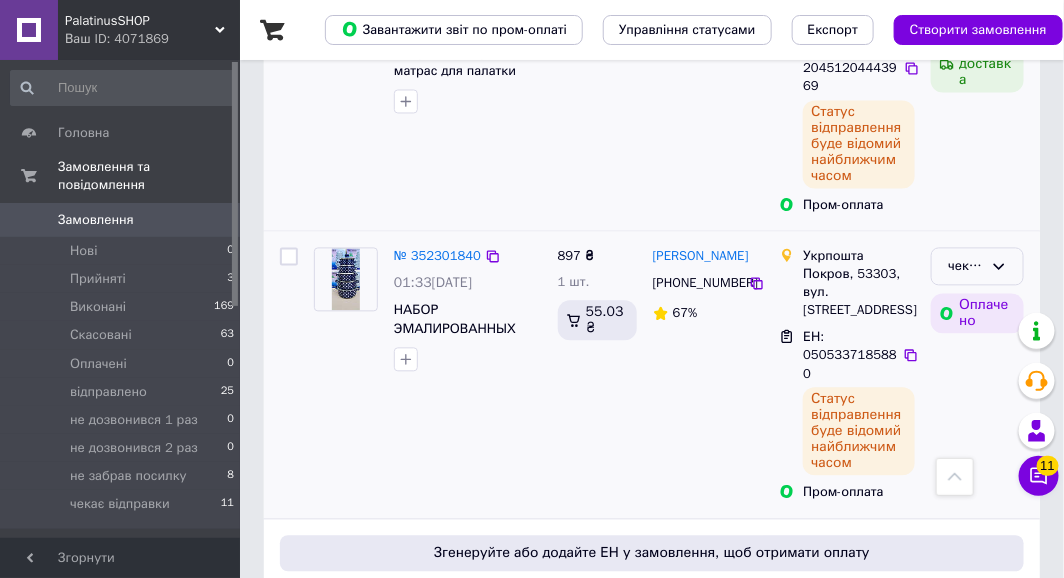 click 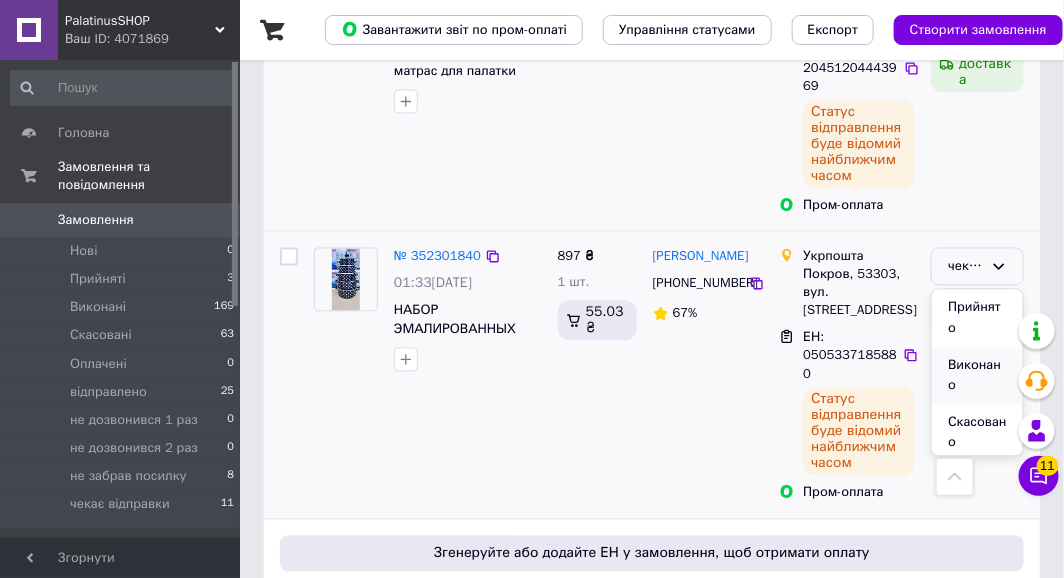 scroll, scrollTop: 100, scrollLeft: 0, axis: vertical 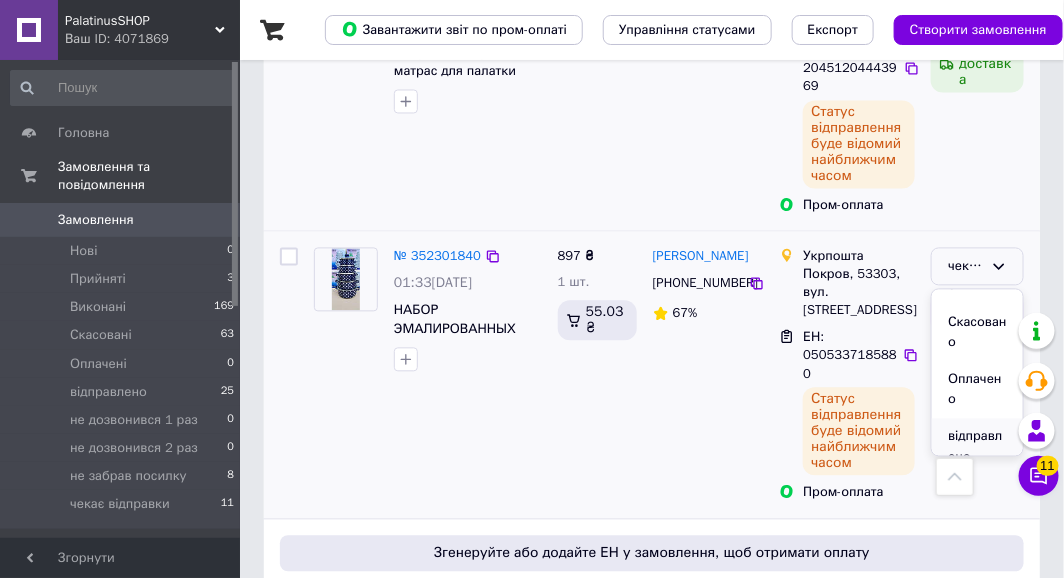click on "відправлено" at bounding box center [977, 447] 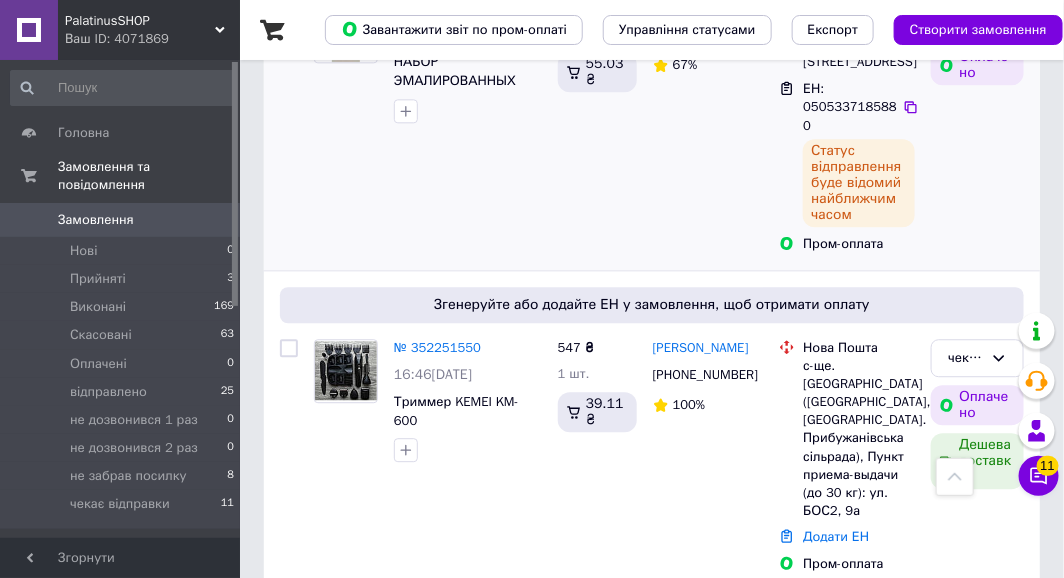 scroll, scrollTop: 1351, scrollLeft: 0, axis: vertical 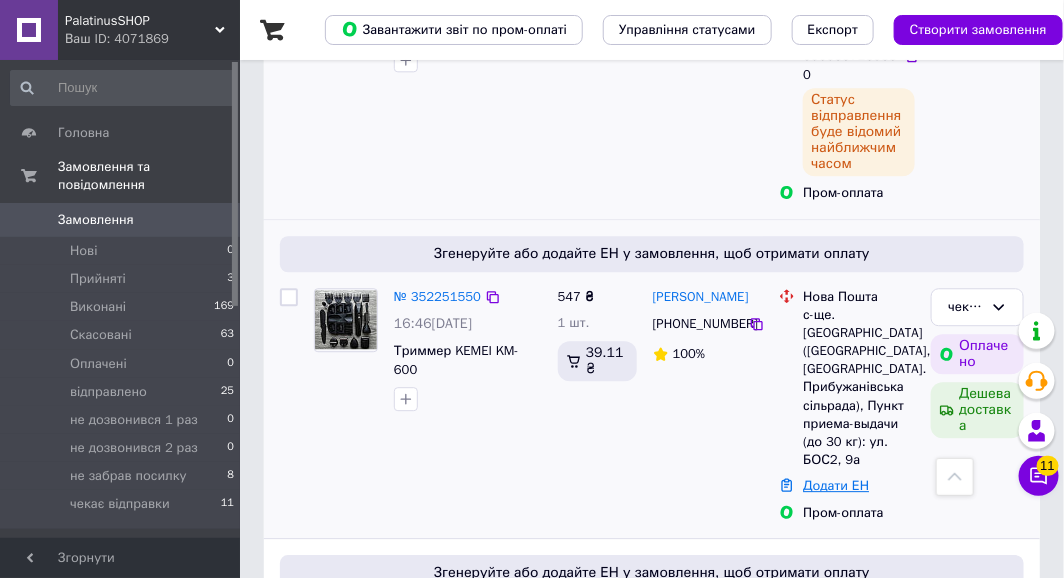 click on "Додати ЕН" at bounding box center [836, 485] 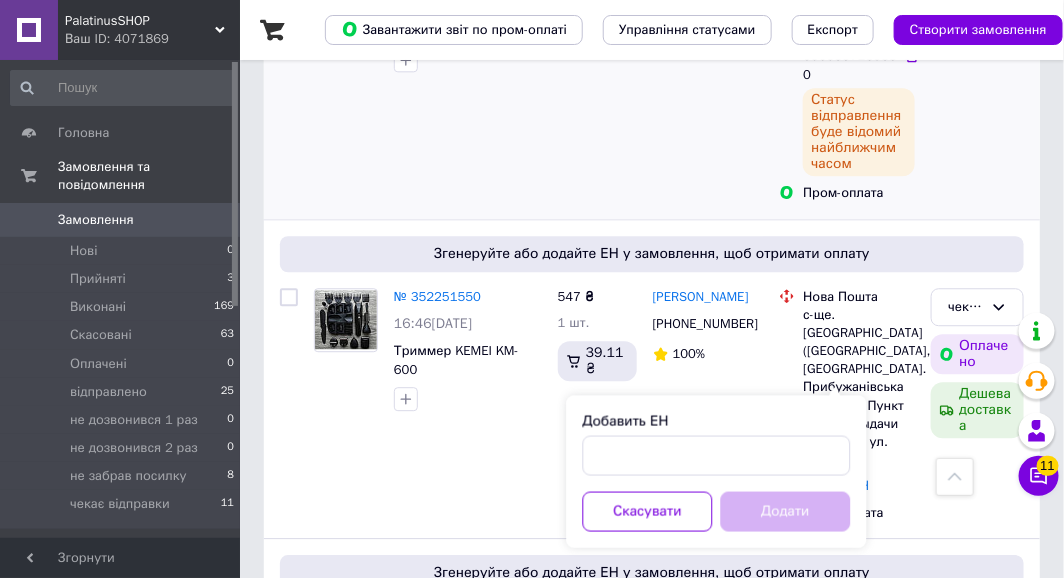click on "Добавить ЕН" at bounding box center [717, 421] 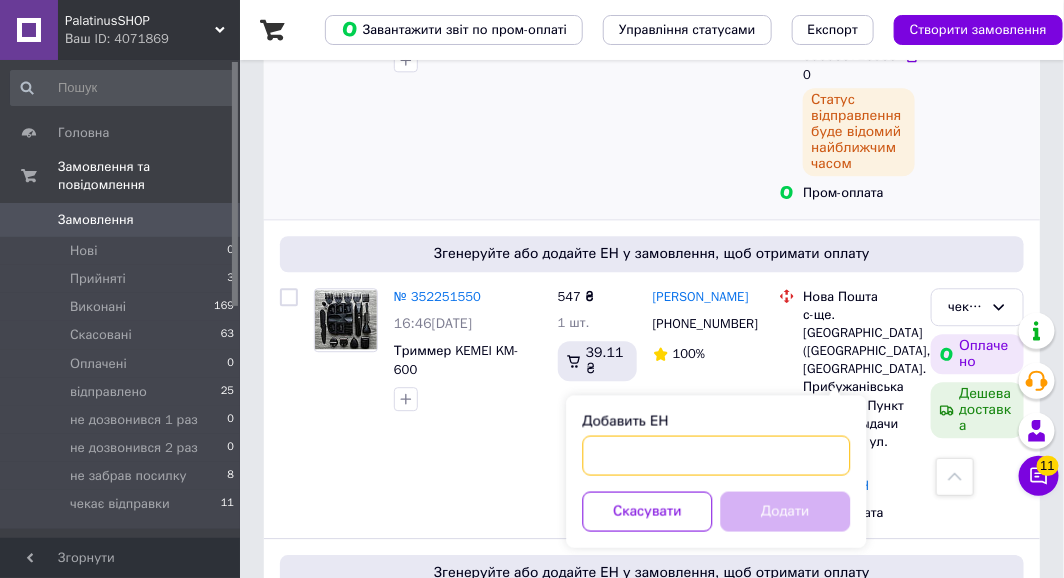 click on "Добавить ЕН" at bounding box center [717, 455] 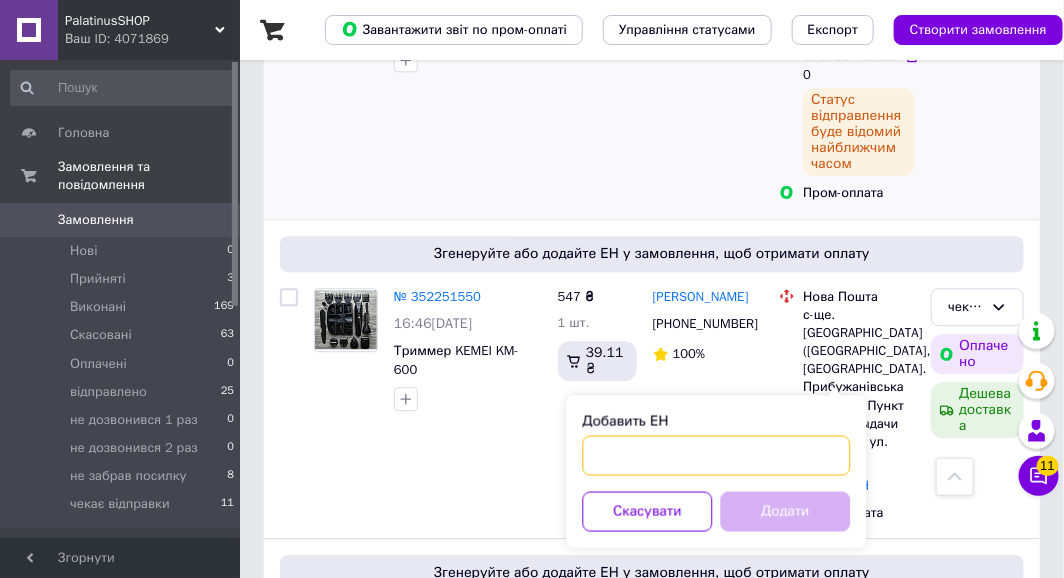 paste on "20451204443957" 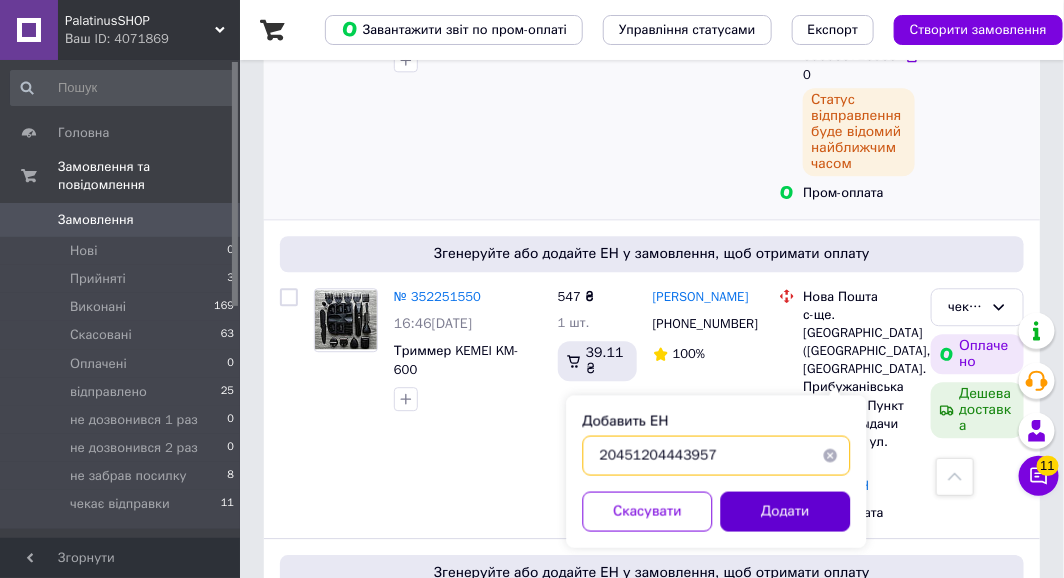 type on "20451204443957" 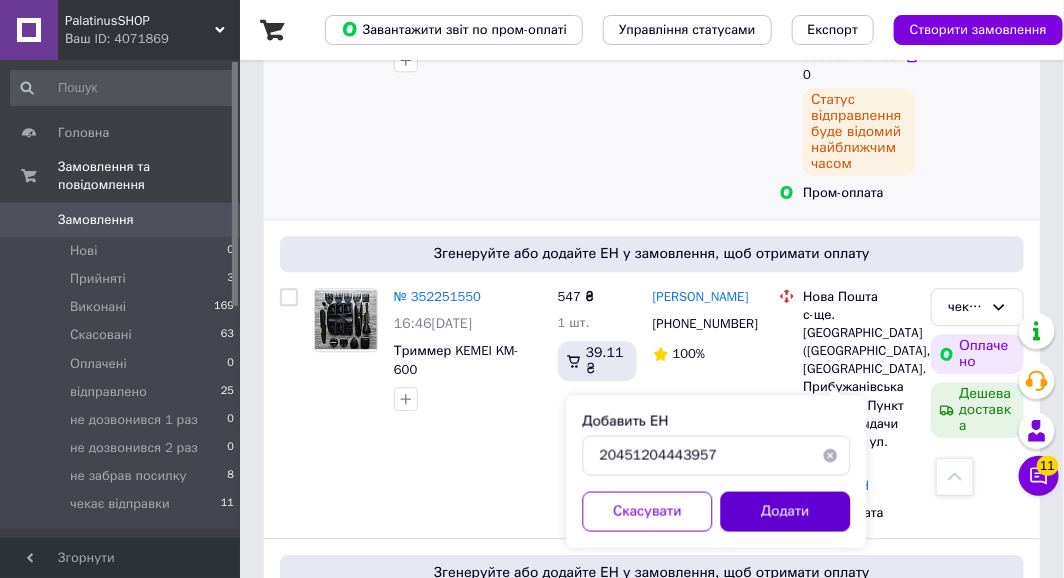 click on "Додати" at bounding box center [786, 511] 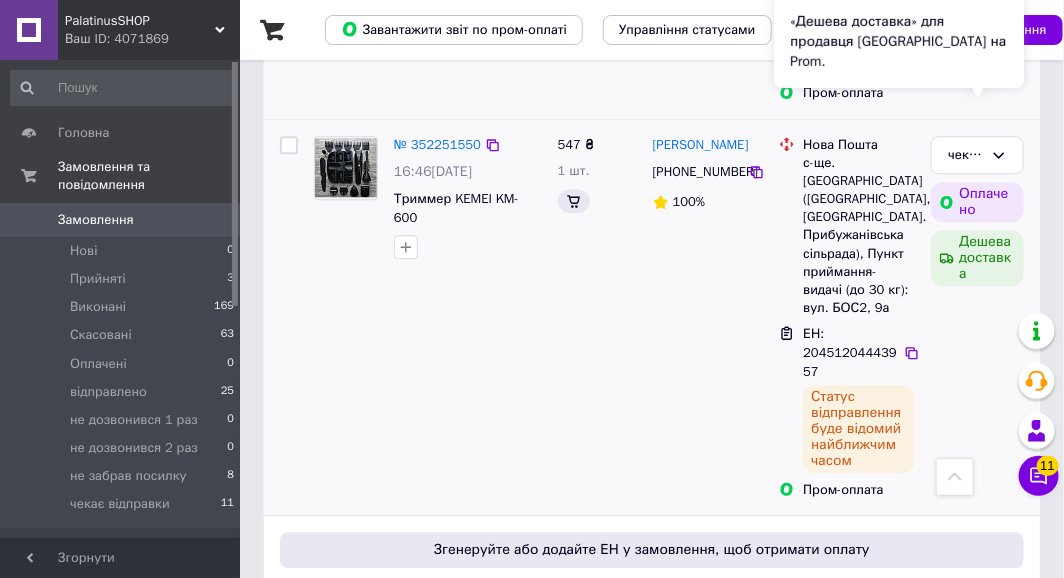 click on "Дешева доставка" at bounding box center [977, 258] 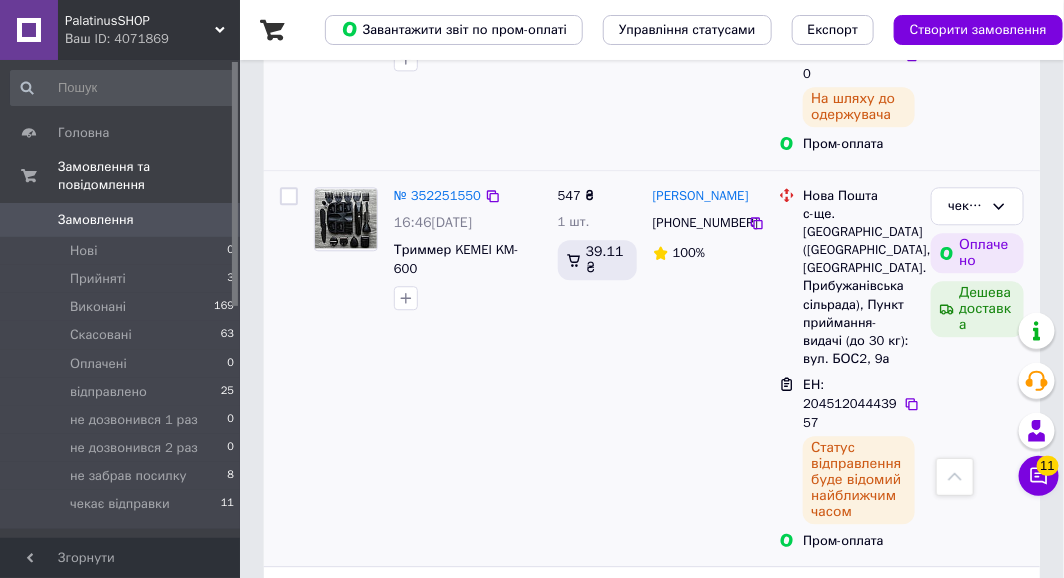 scroll, scrollTop: 1351, scrollLeft: 0, axis: vertical 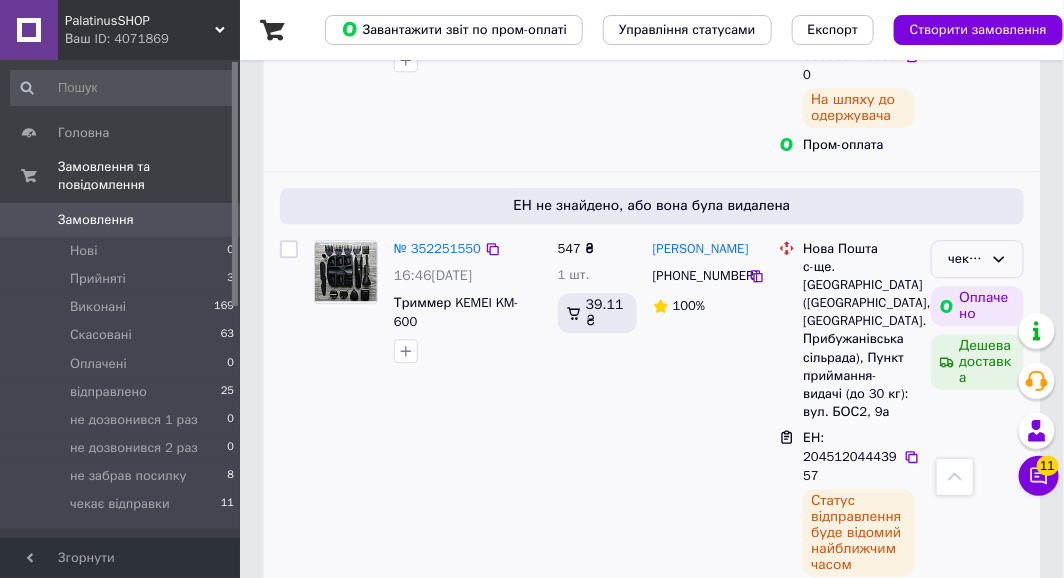 click 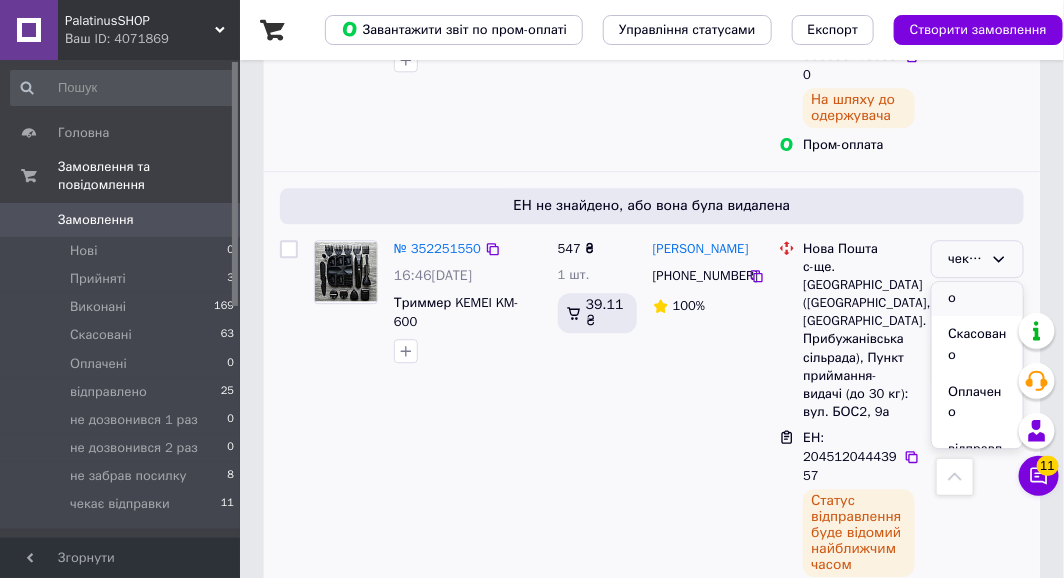 scroll, scrollTop: 100, scrollLeft: 0, axis: vertical 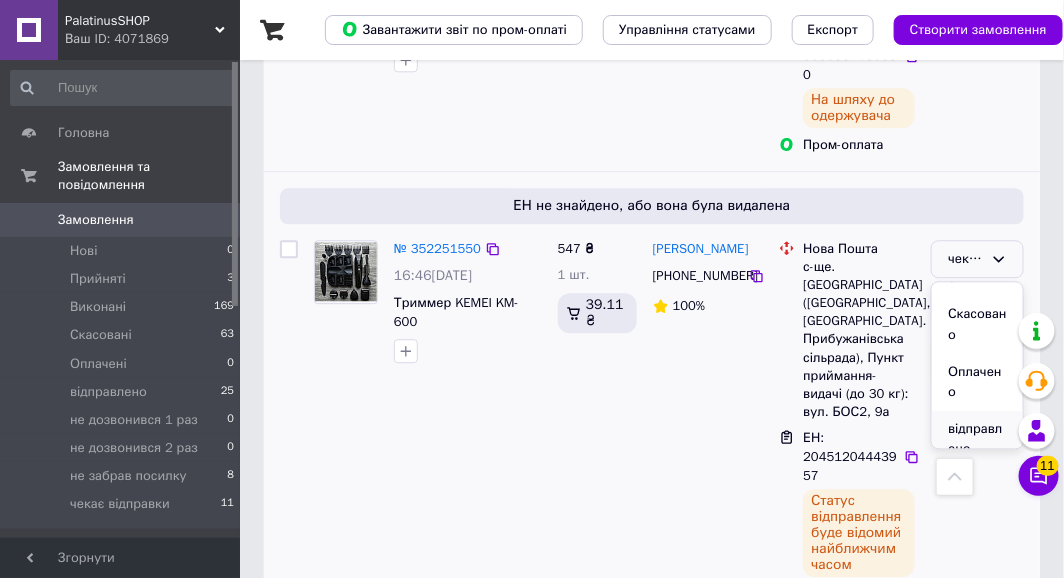 click on "відправлено" at bounding box center [977, 439] 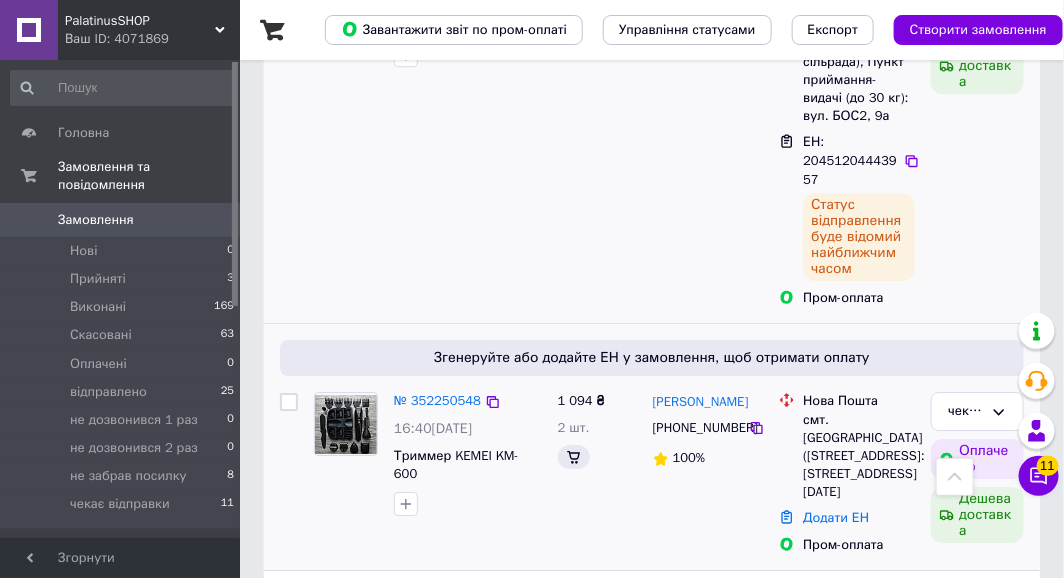 scroll, scrollTop: 1751, scrollLeft: 0, axis: vertical 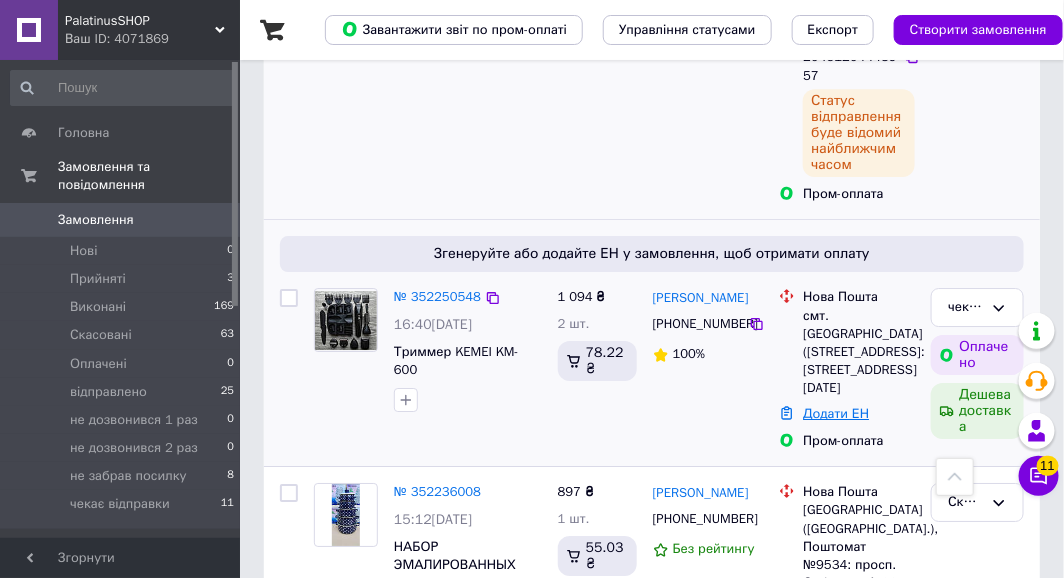 click on "Додати ЕН" at bounding box center (836, 413) 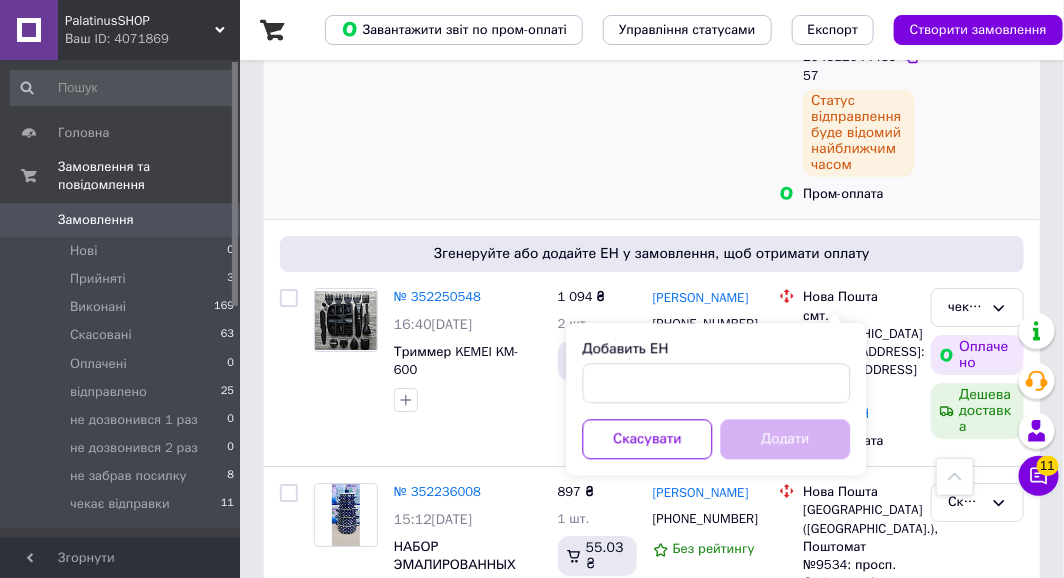 click on "Добавить ЕН" at bounding box center [717, 349] 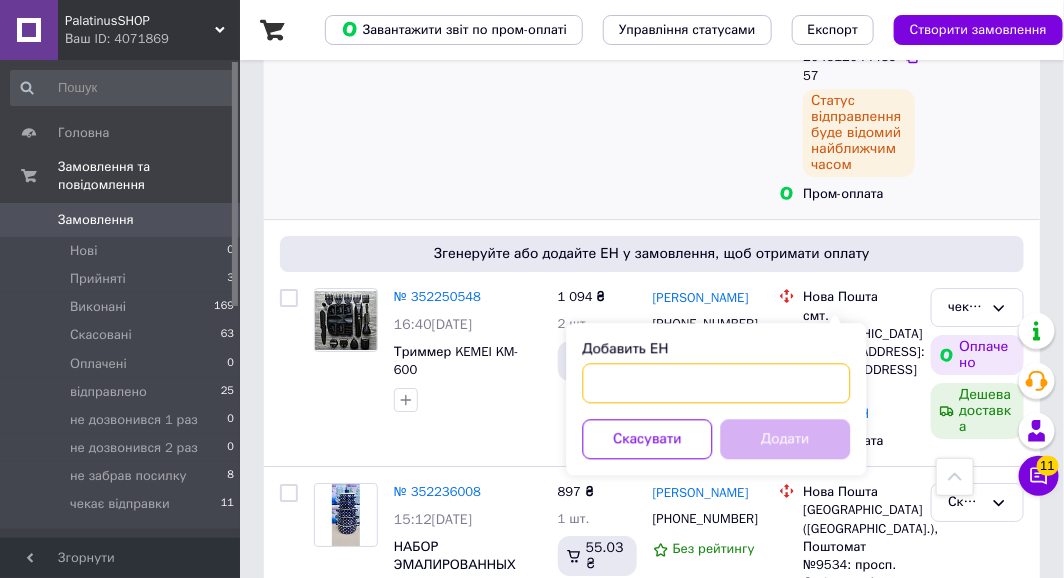 click on "Добавить ЕН" at bounding box center (717, 383) 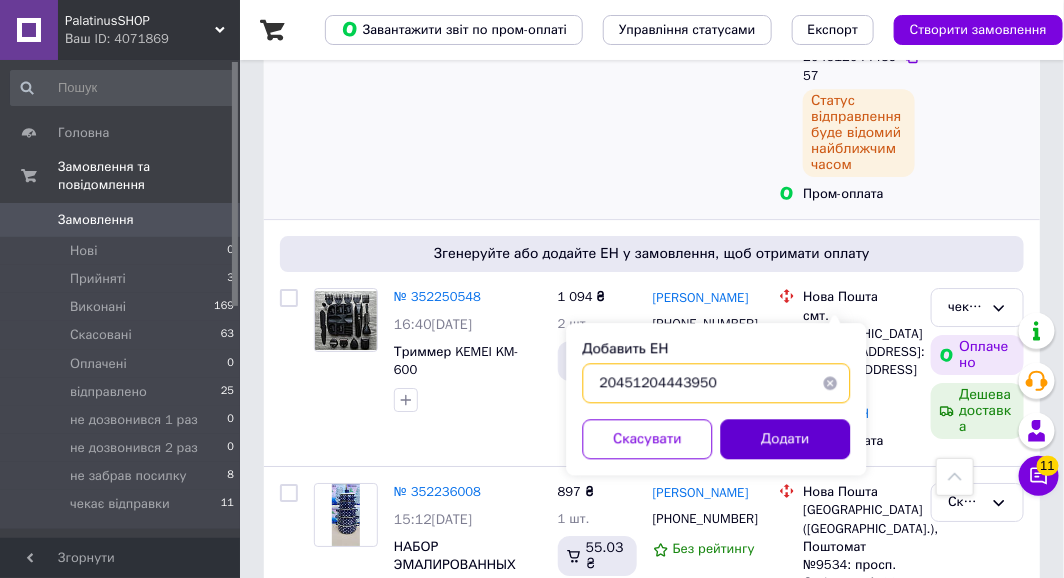 type on "20451204443950" 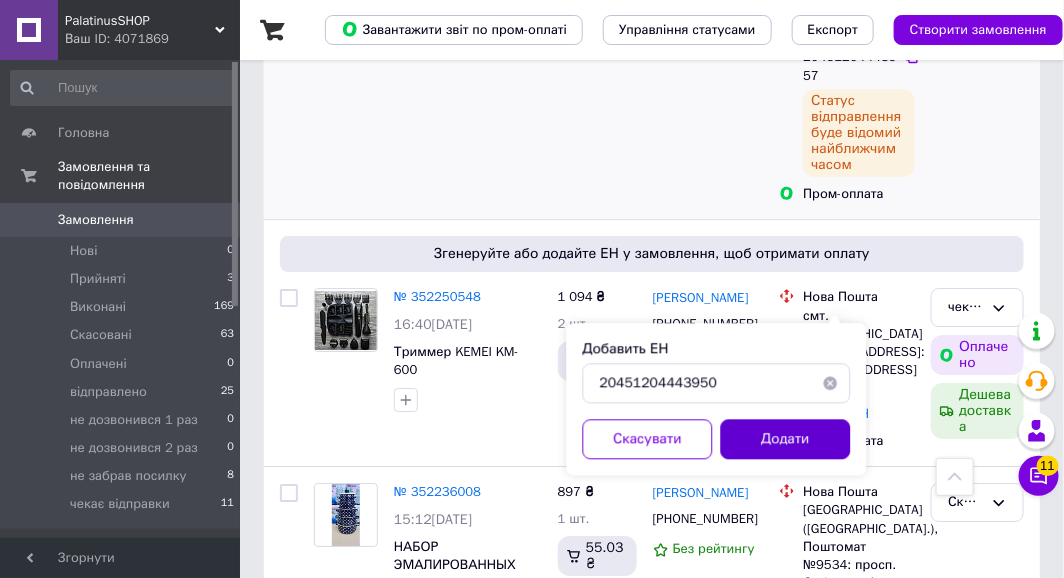 click on "Додати" at bounding box center (786, 439) 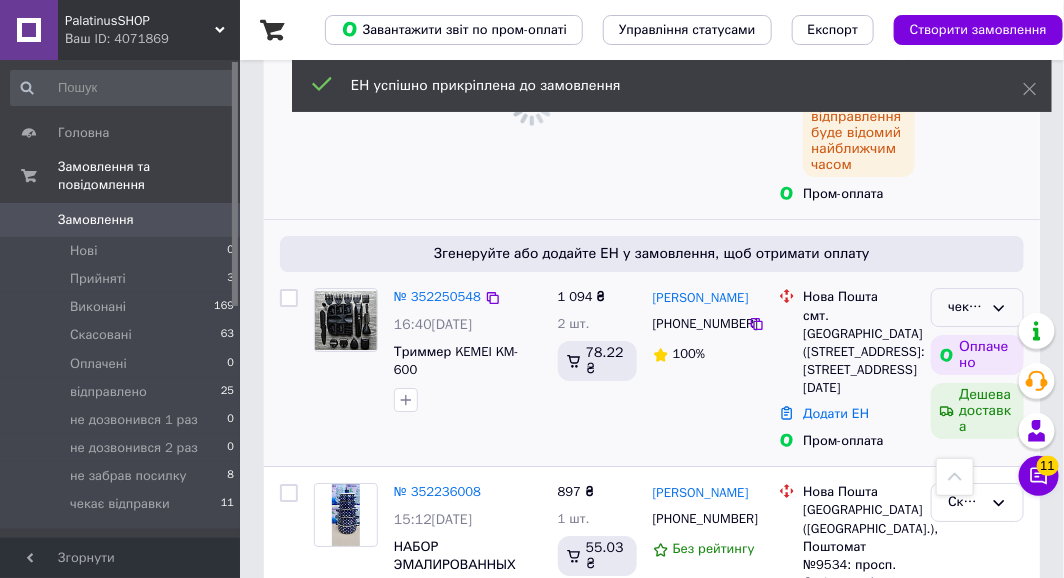 click 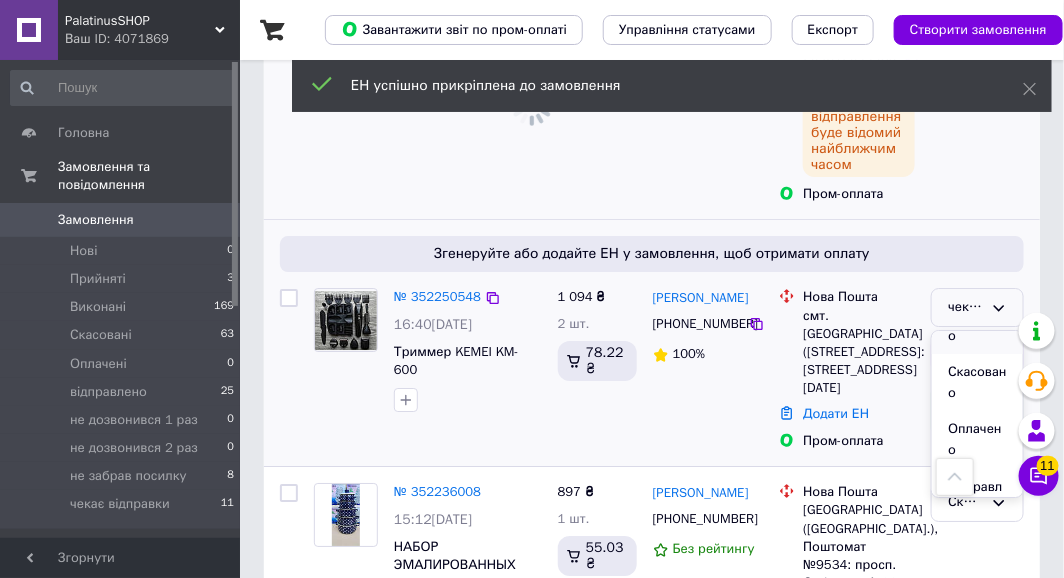 scroll, scrollTop: 100, scrollLeft: 0, axis: vertical 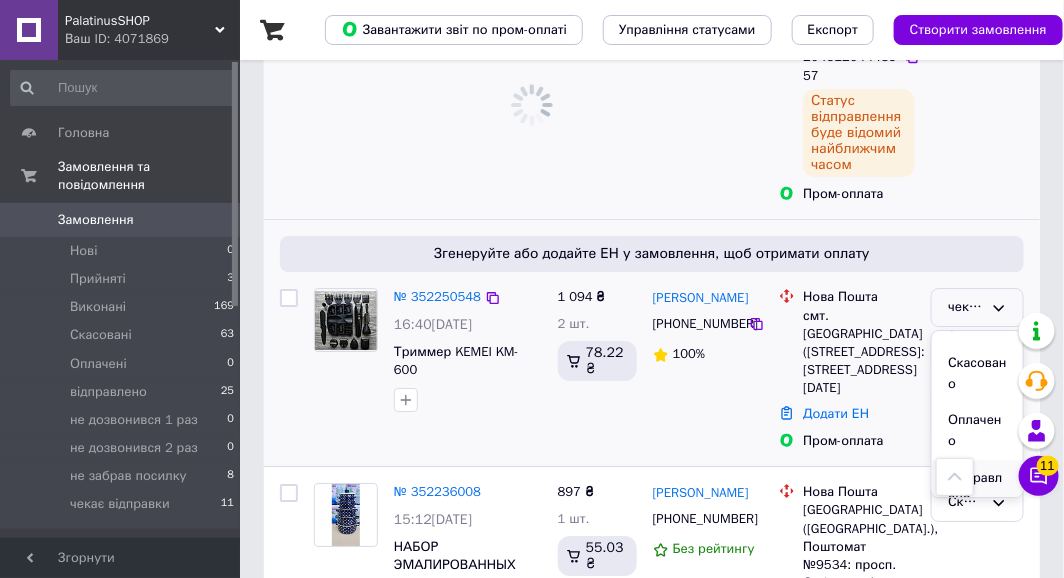 click on "чекає відправки  Прийнято Виконано Скасовано Оплачено відправлено не дозвонився 1 раз не дозвонився 2 раз не забрав посилку Оплачено Дешева доставка" at bounding box center (977, 369) 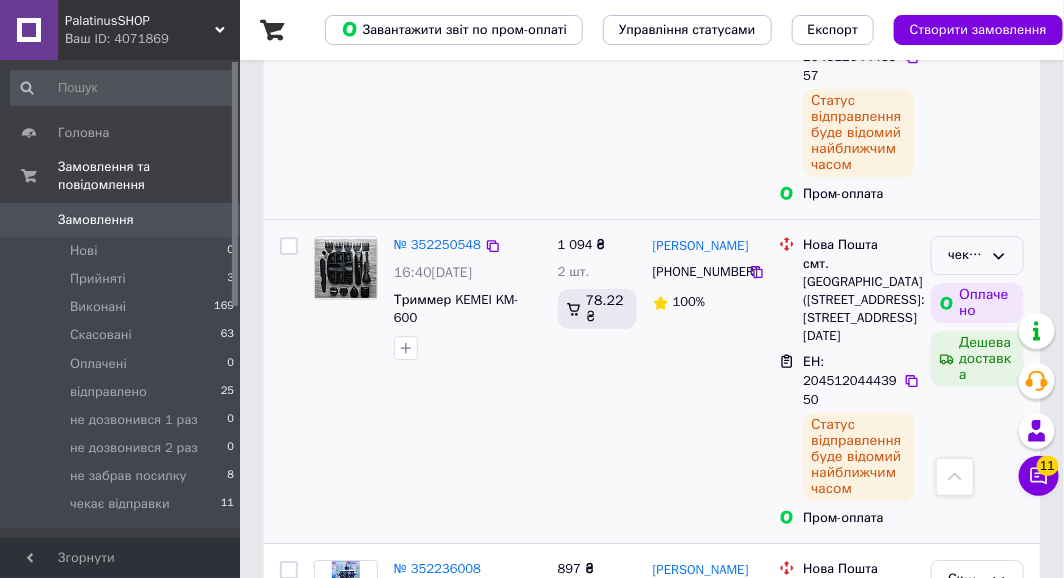scroll, scrollTop: 1751, scrollLeft: 0, axis: vertical 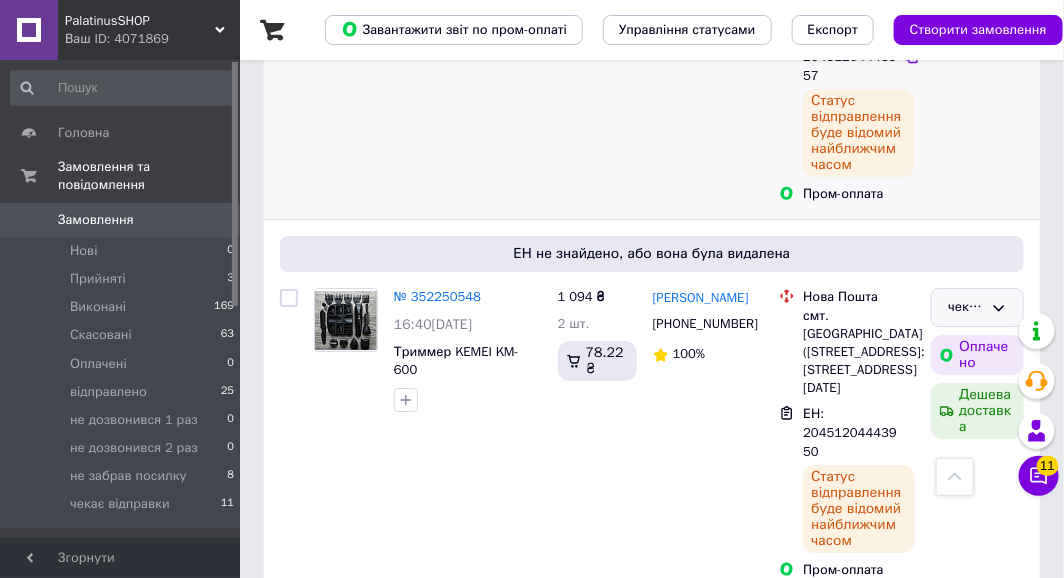 click on "чекає відправки" at bounding box center (977, 307) 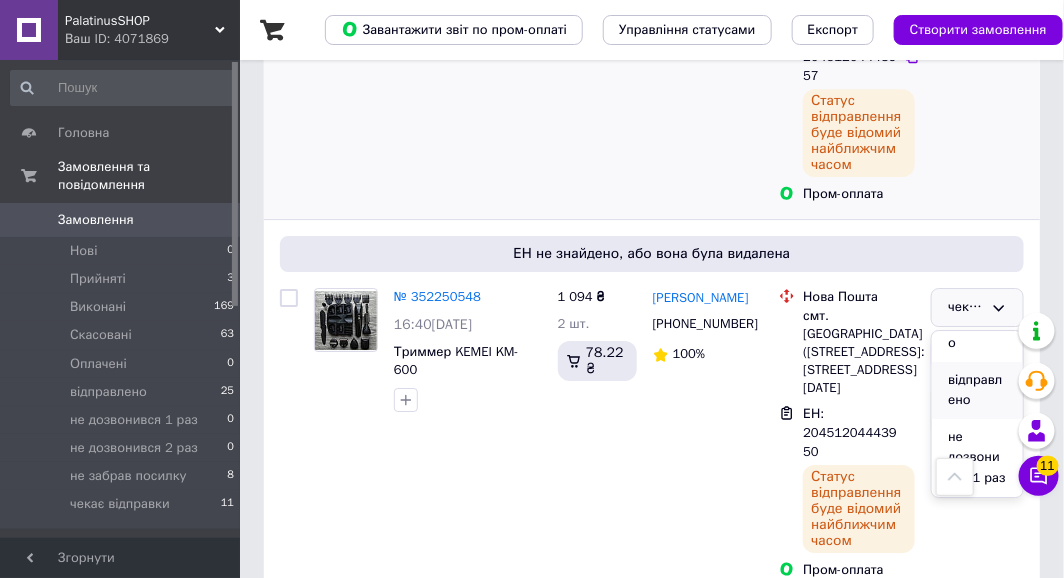 scroll, scrollTop: 200, scrollLeft: 0, axis: vertical 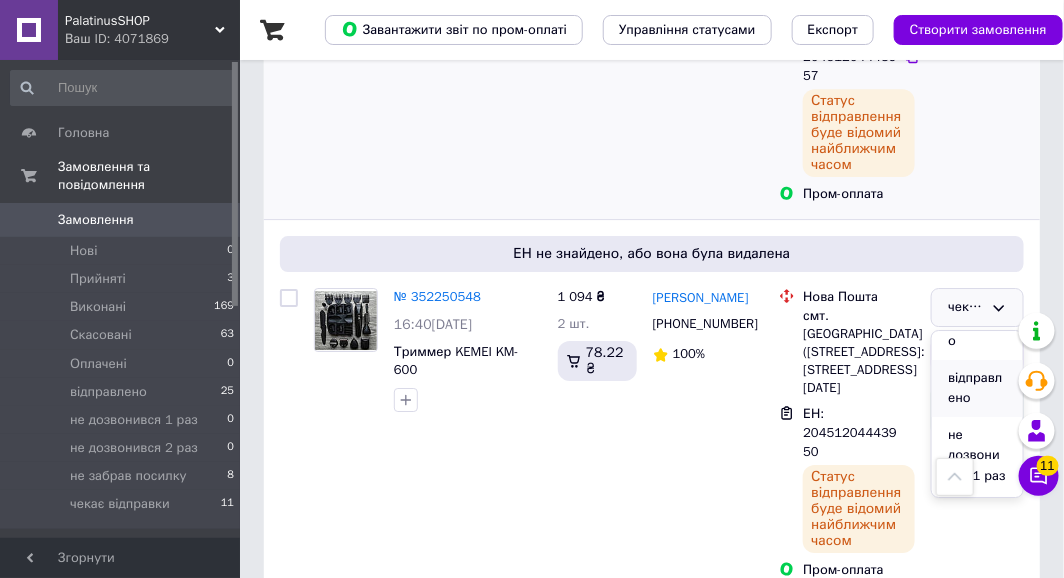click on "відправлено" at bounding box center (977, 388) 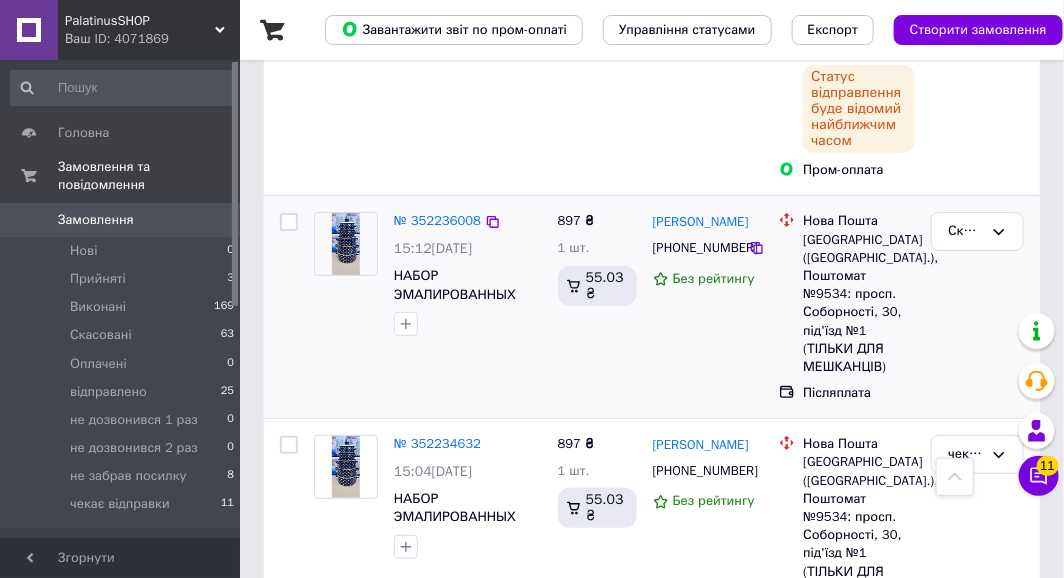 scroll, scrollTop: 2251, scrollLeft: 0, axis: vertical 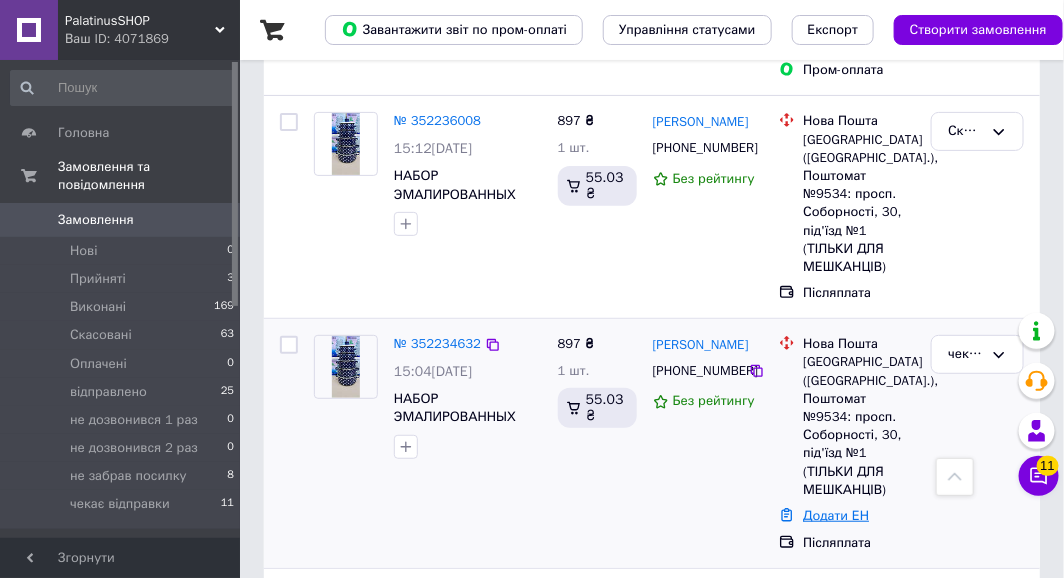 click on "Додати ЕН" at bounding box center [836, 515] 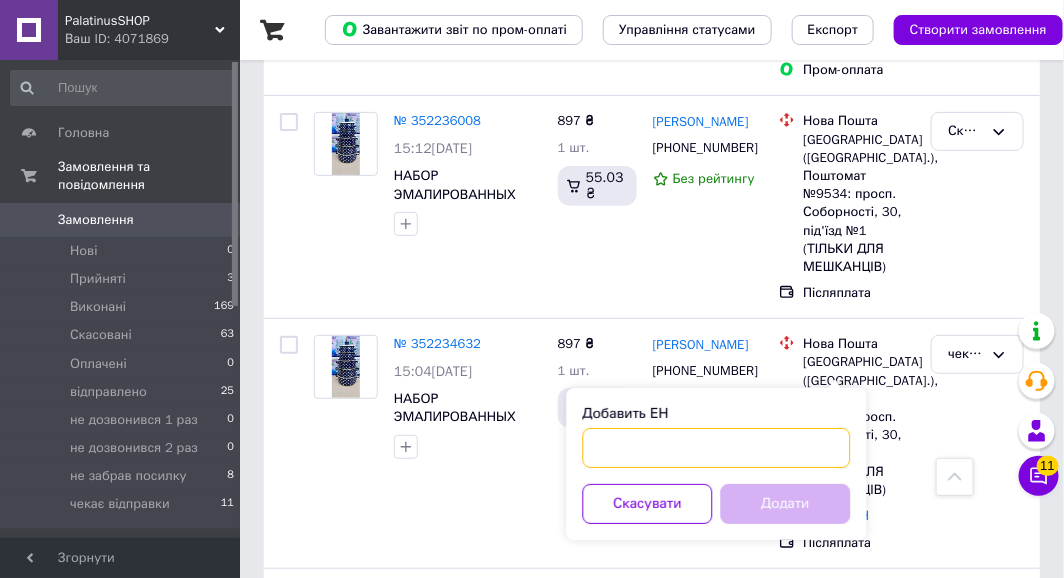 click on "Добавить ЕН" at bounding box center [717, 448] 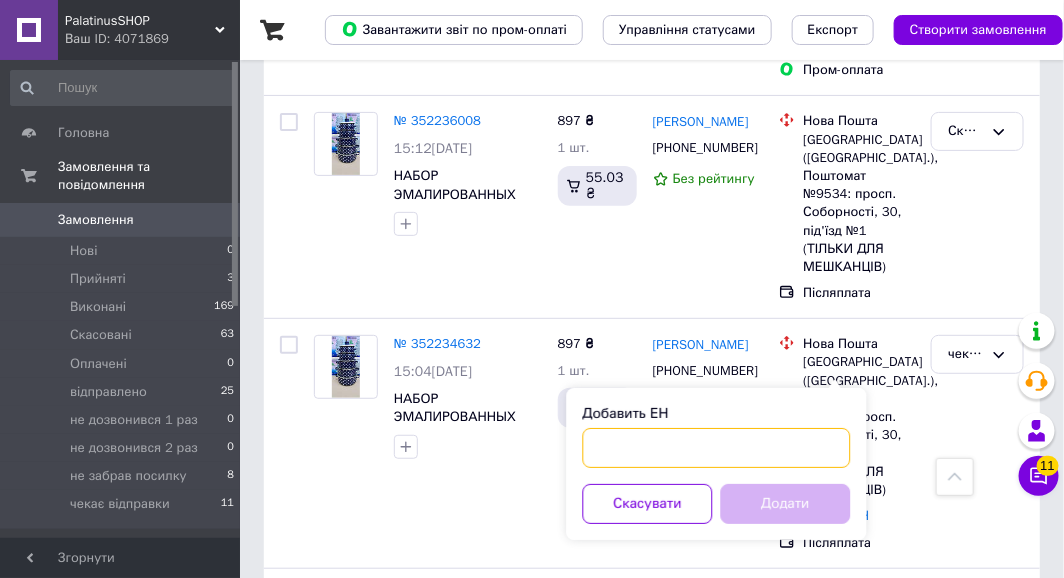 paste on "20451204443942" 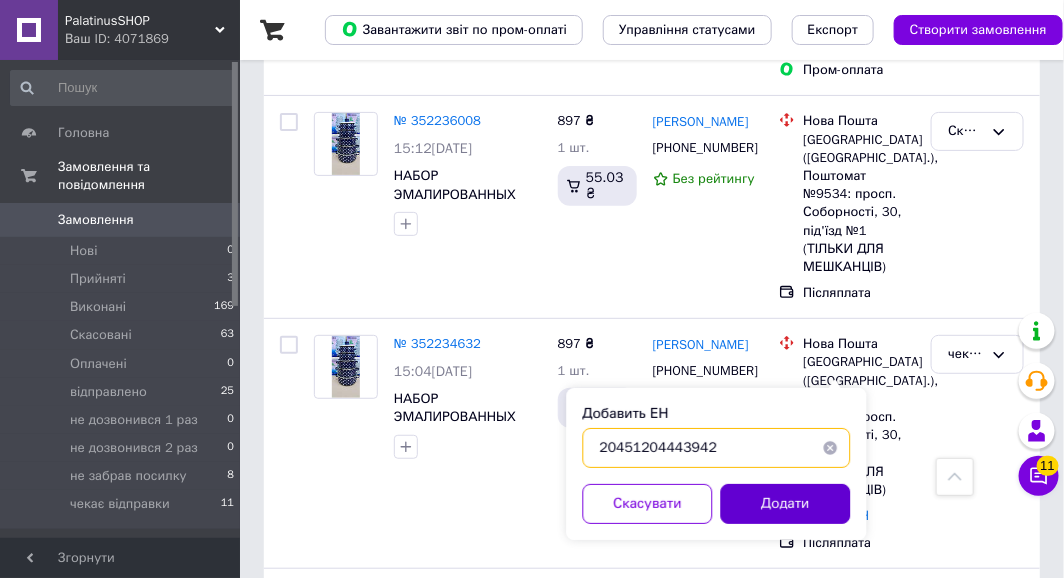 type on "20451204443942" 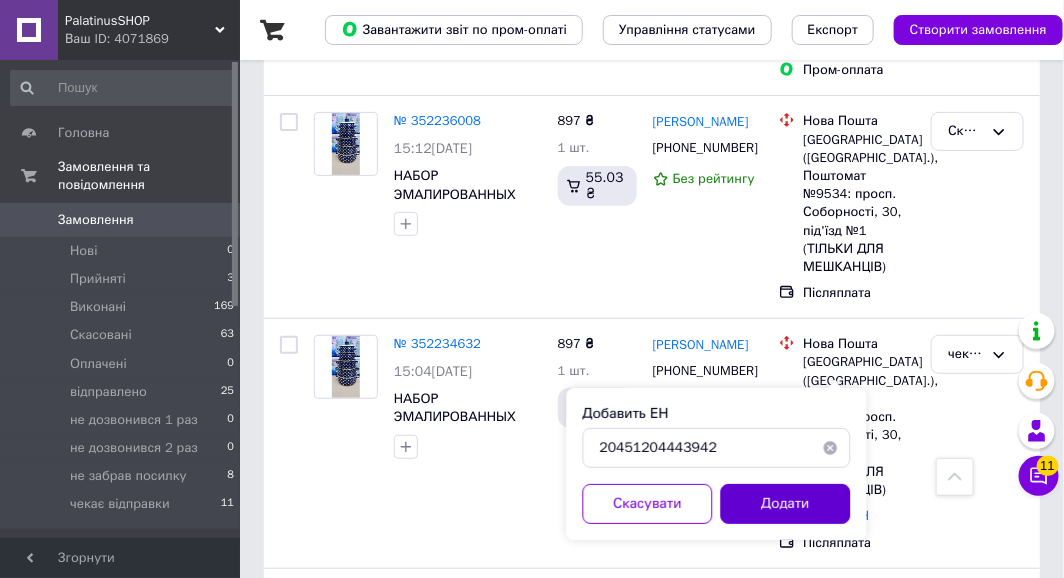 click on "Додати" at bounding box center (786, 504) 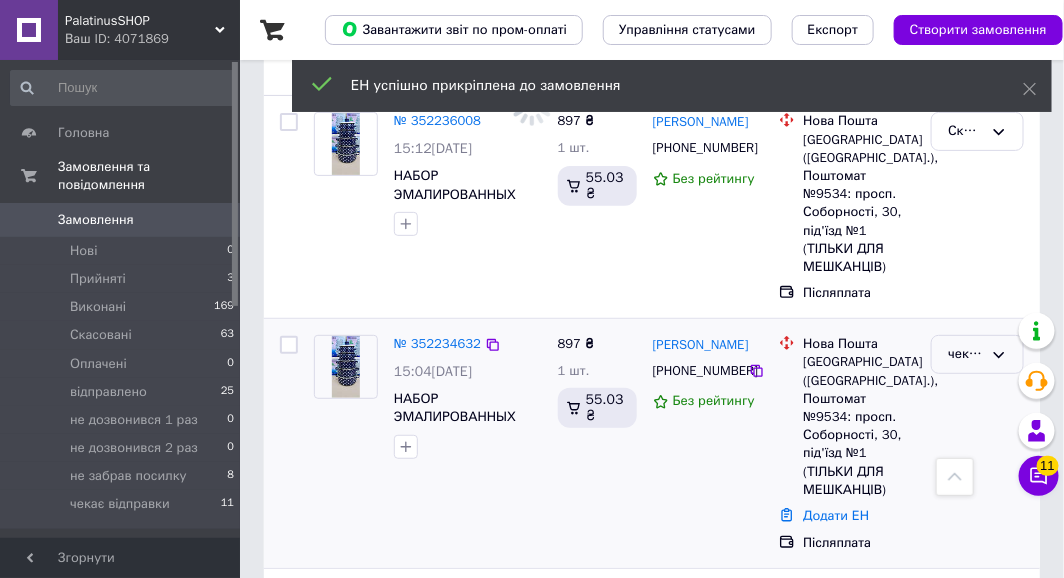 click 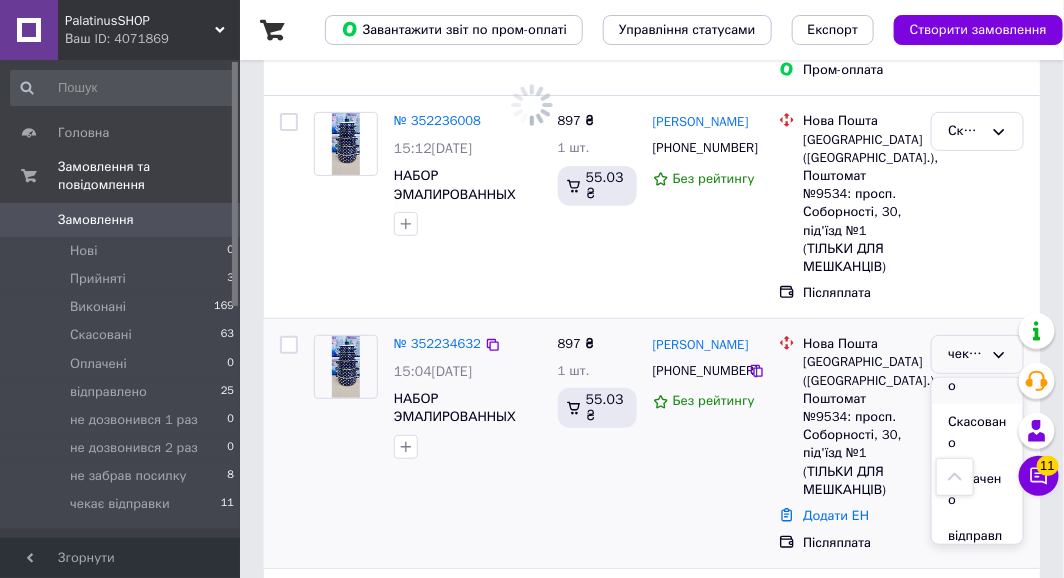 scroll, scrollTop: 100, scrollLeft: 0, axis: vertical 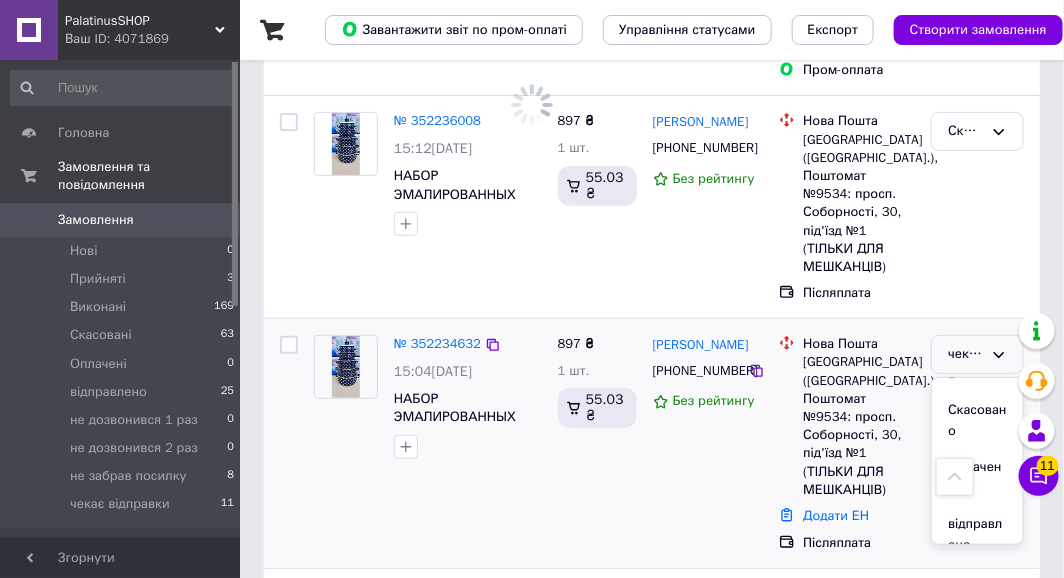 click on "відправлено" at bounding box center [977, 534] 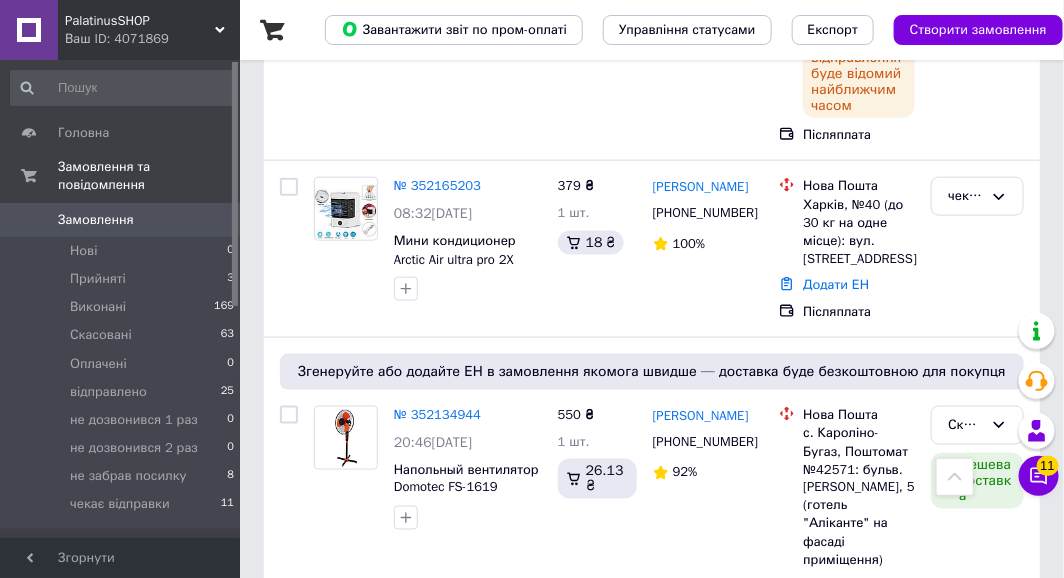 scroll, scrollTop: 2651, scrollLeft: 0, axis: vertical 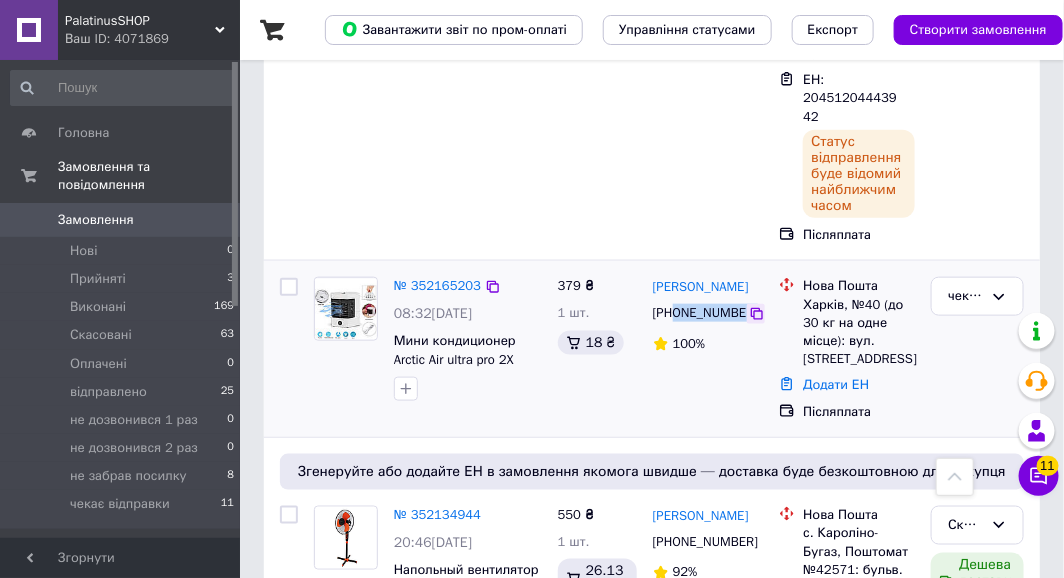 drag, startPoint x: 675, startPoint y: 167, endPoint x: 748, endPoint y: 172, distance: 73.171036 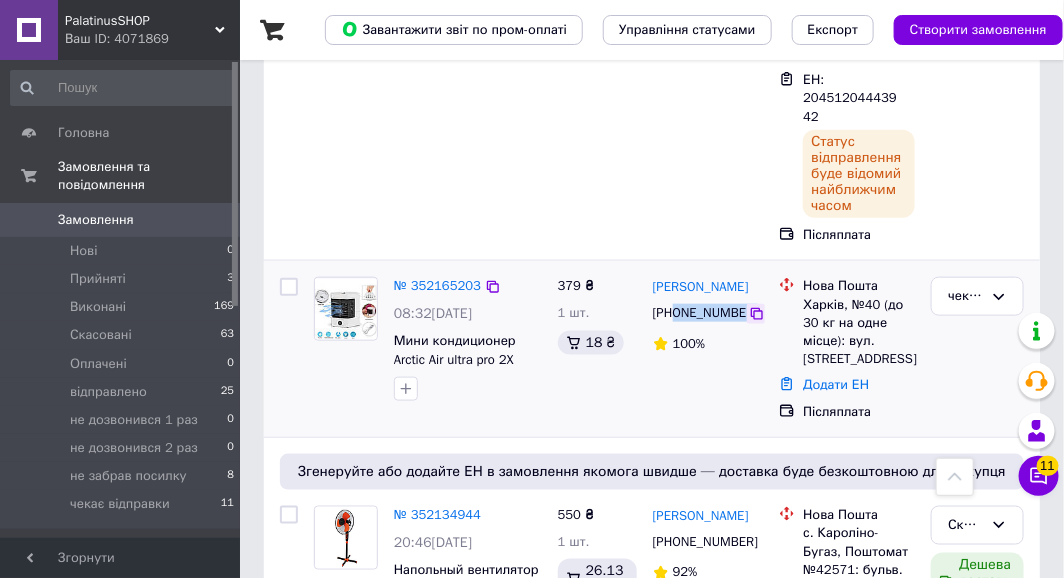 click on "[PHONE_NUMBER]" at bounding box center [708, 313] 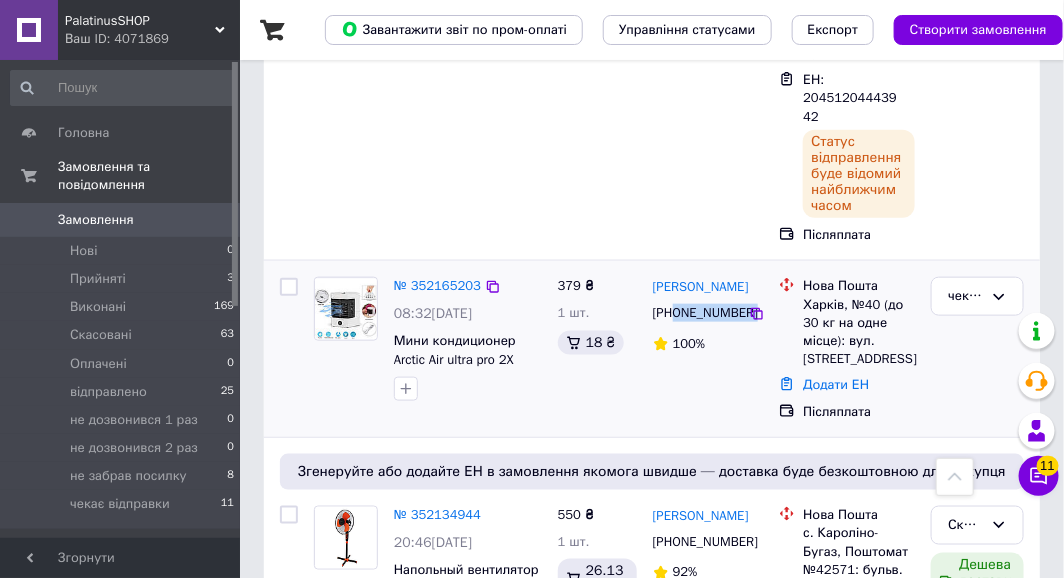 copy on "0680949509" 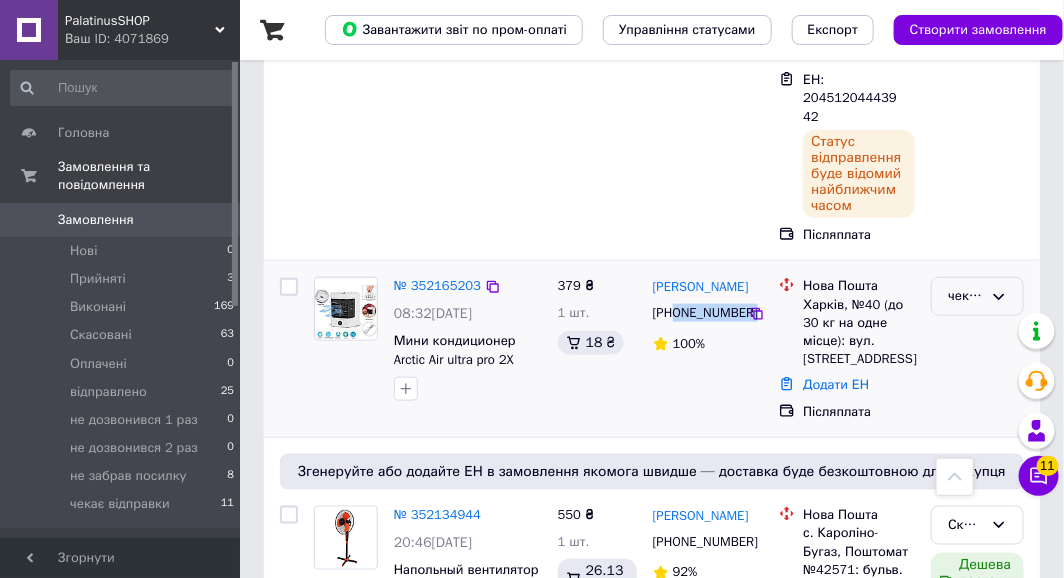 click on "чекає відправки" at bounding box center [965, 296] 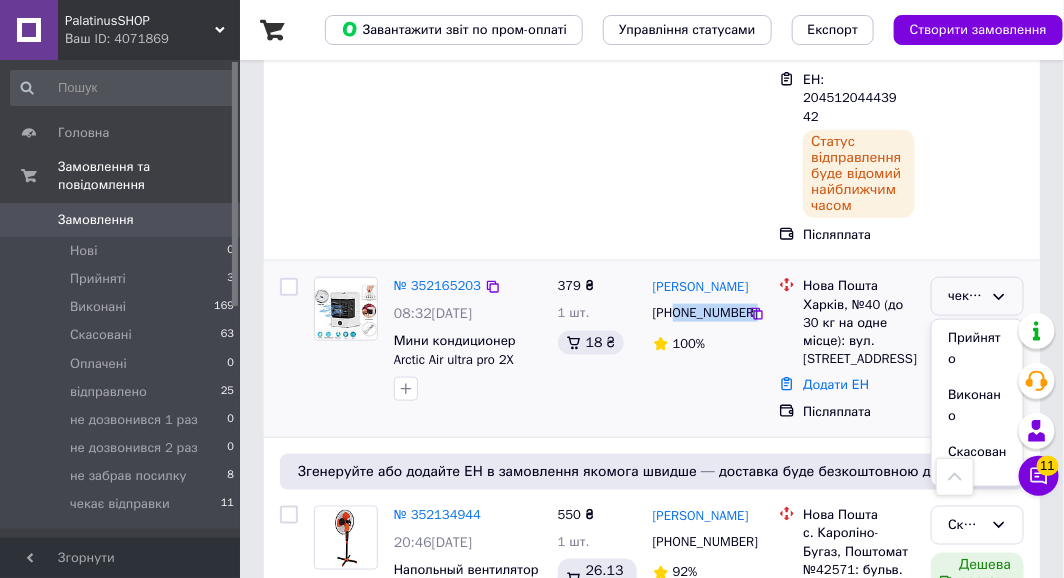click on "Прийнято" at bounding box center (977, 348) 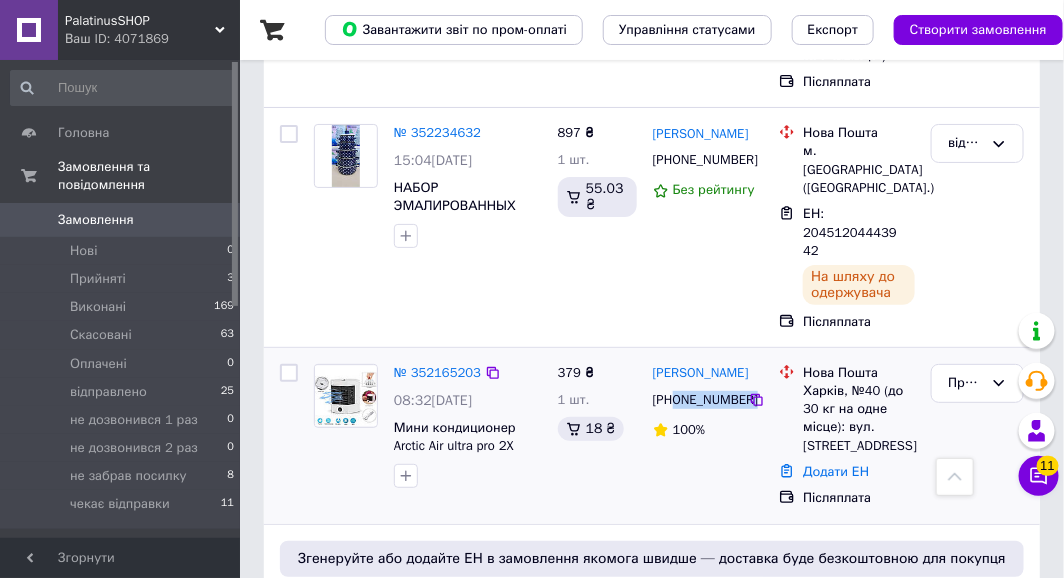 scroll, scrollTop: 2149, scrollLeft: 0, axis: vertical 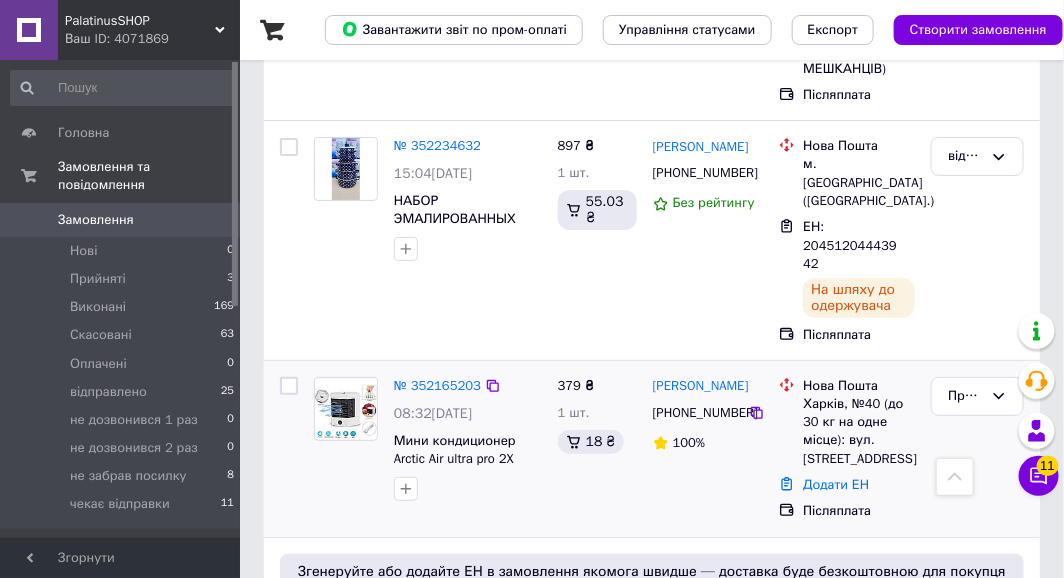 click on "Едуард Ухвачов +380680949509 100%" at bounding box center [708, 449] 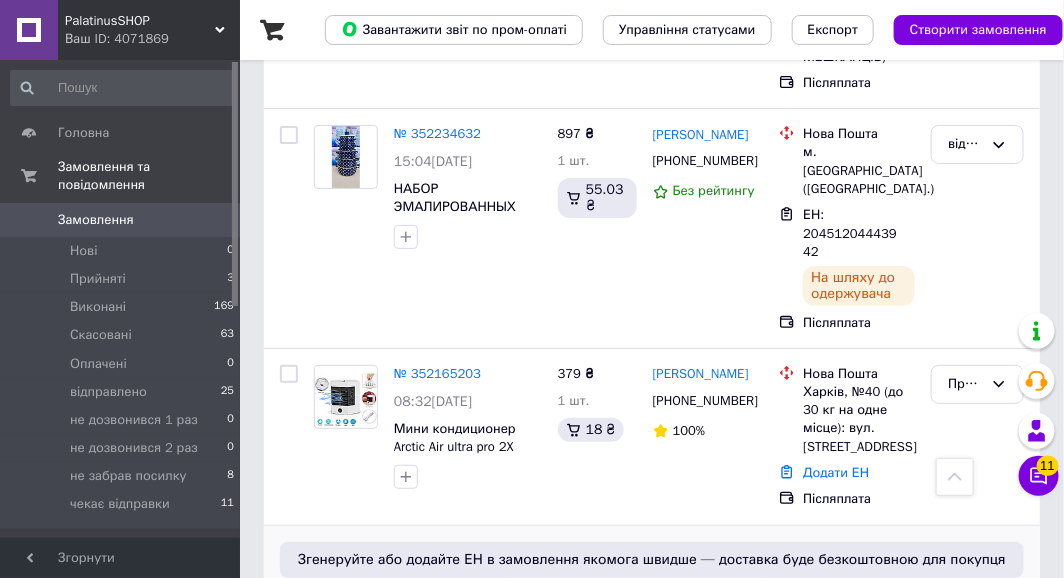 scroll, scrollTop: 2149, scrollLeft: 0, axis: vertical 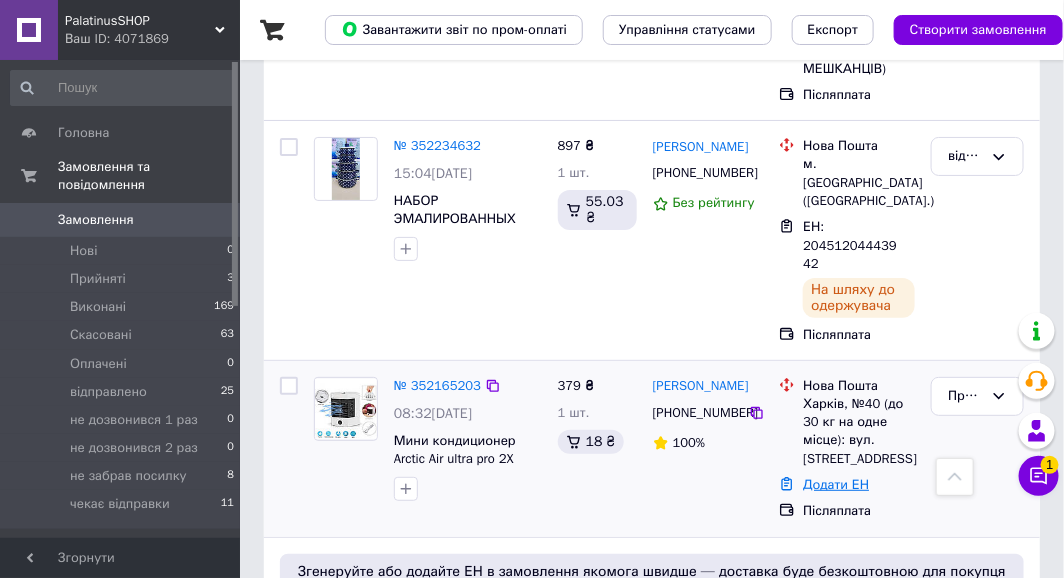 click on "Додати ЕН" at bounding box center (836, 484) 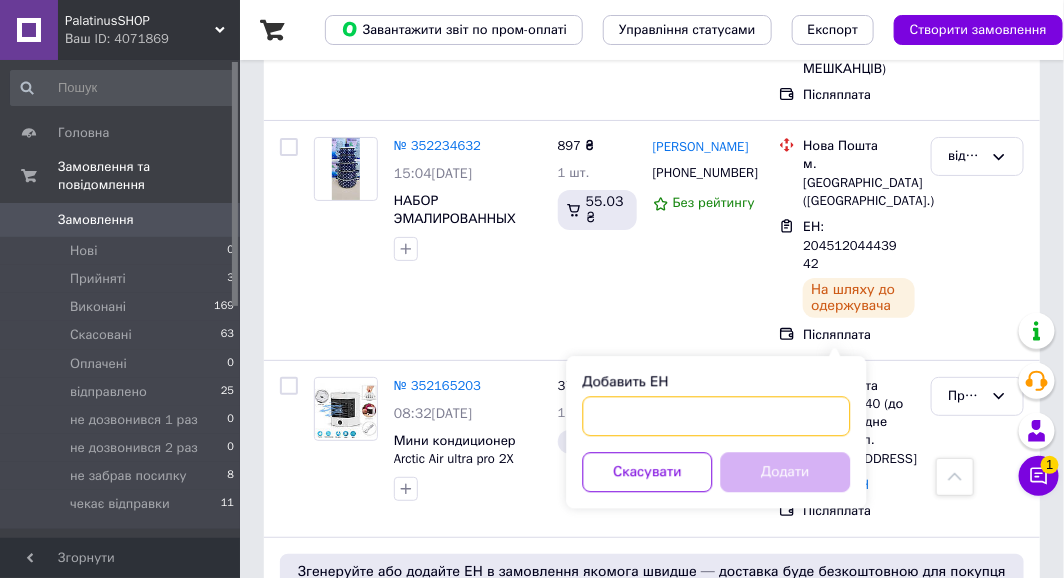 click on "Добавить ЕН" at bounding box center [717, 416] 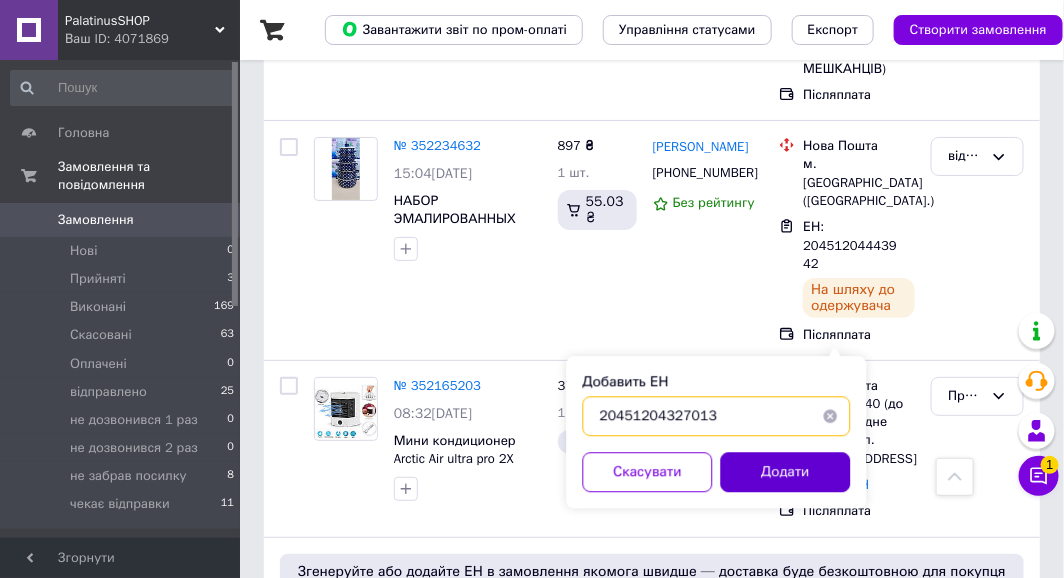 type on "20451204327013" 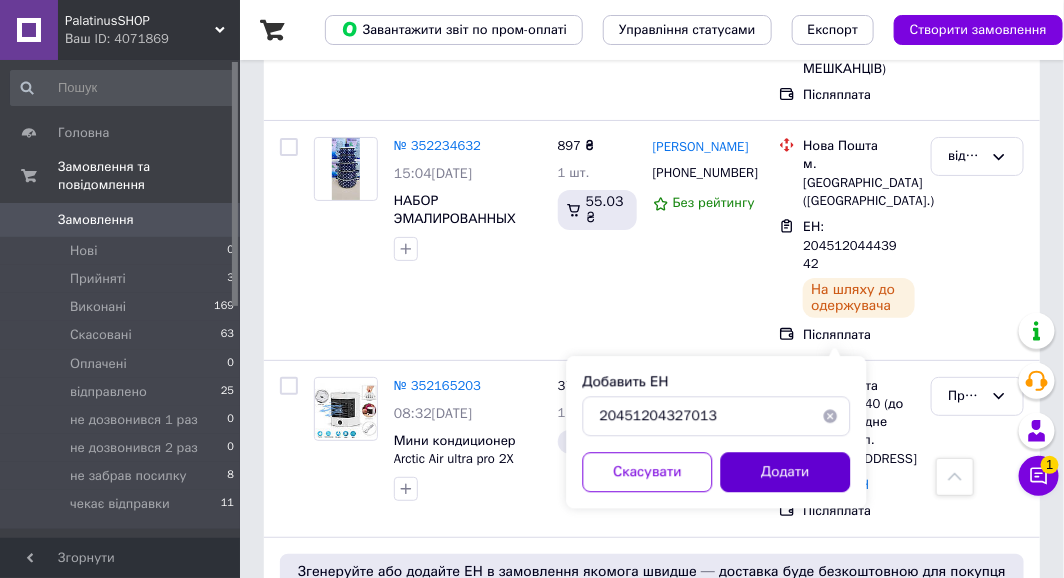 click on "Додати" at bounding box center (786, 472) 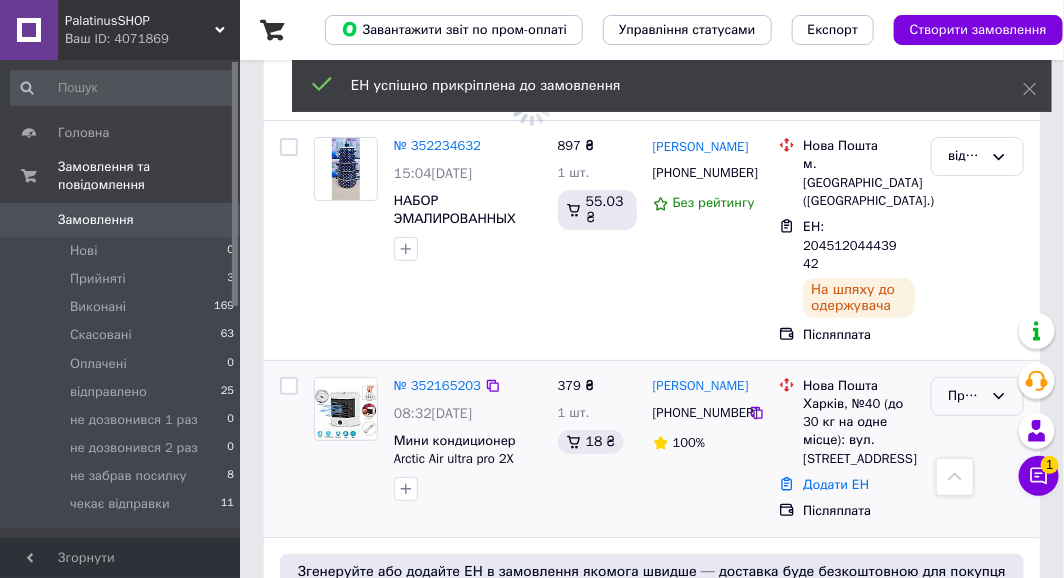 click on "Прийнято" at bounding box center (965, 396) 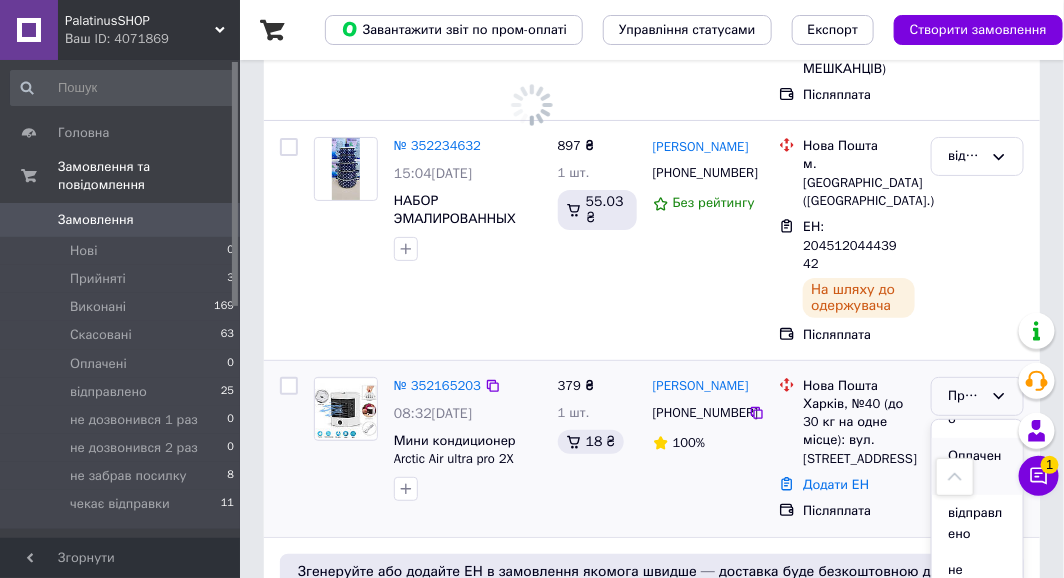scroll, scrollTop: 100, scrollLeft: 0, axis: vertical 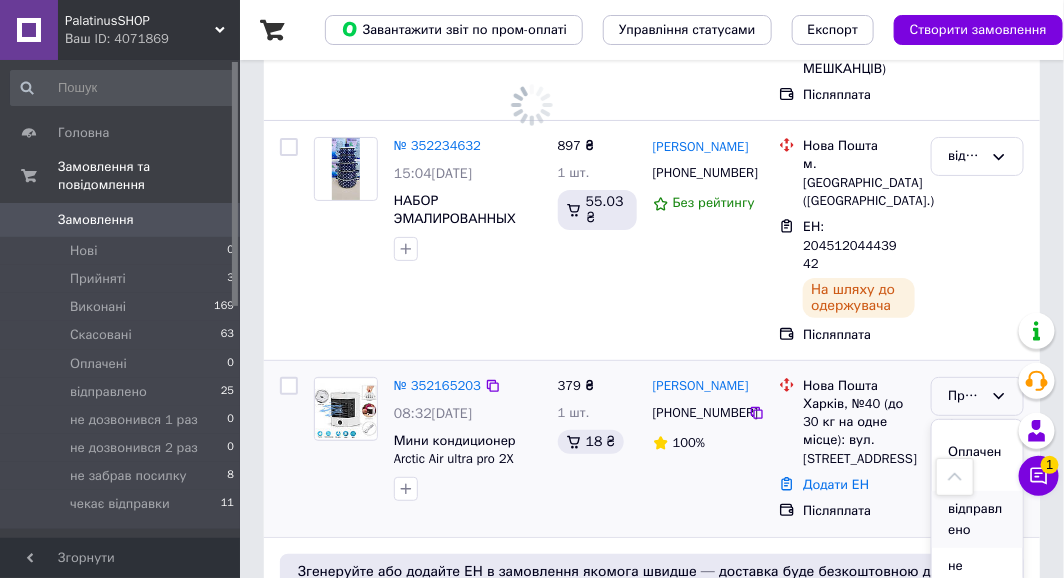 click on "відправлено" at bounding box center (977, 519) 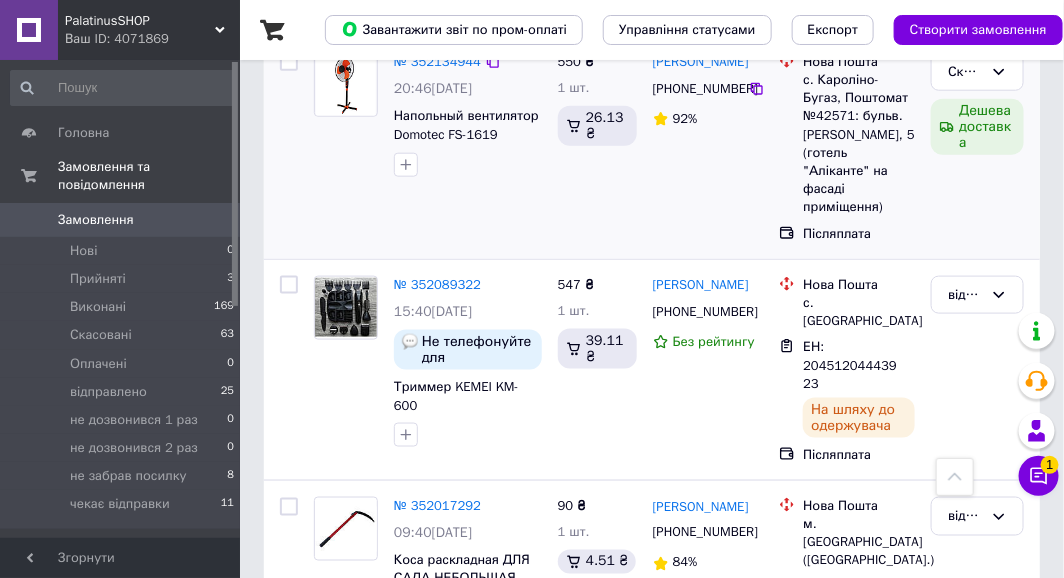 scroll, scrollTop: 2805, scrollLeft: 0, axis: vertical 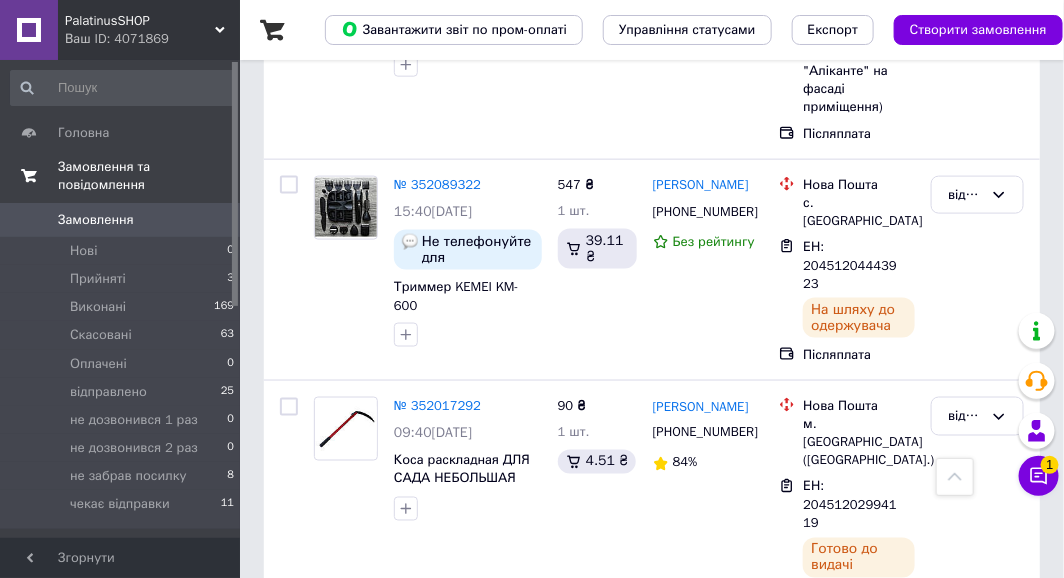 click on "Замовлення та повідомлення" at bounding box center [149, 176] 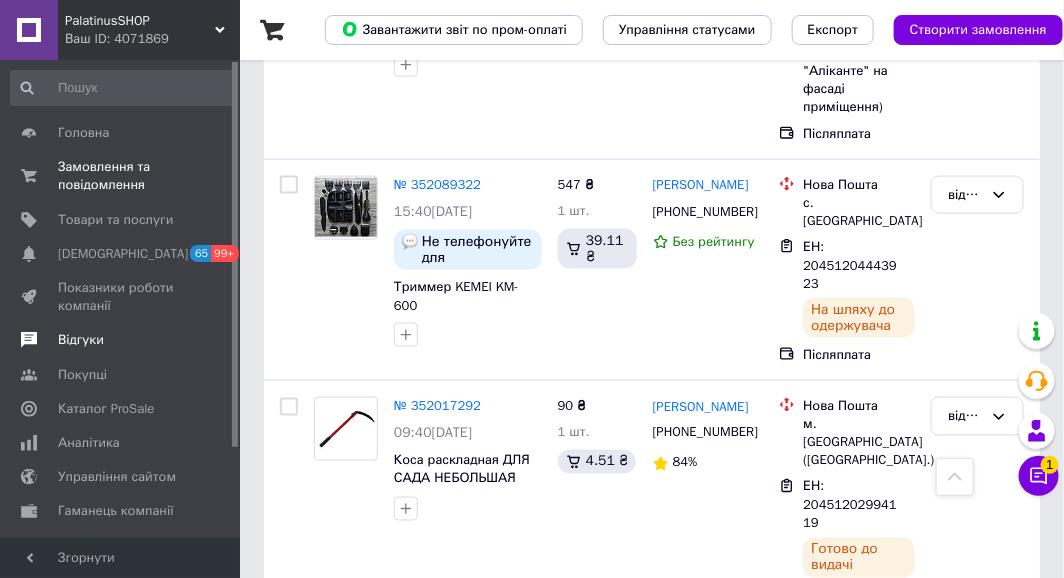 click on "Відгуки" at bounding box center [121, 340] 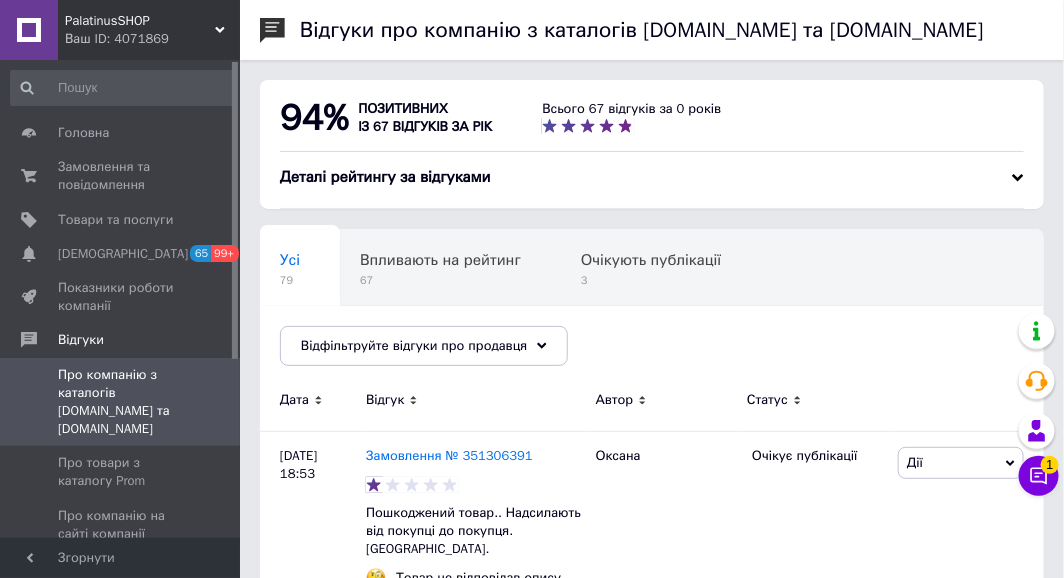 scroll, scrollTop: 100, scrollLeft: 0, axis: vertical 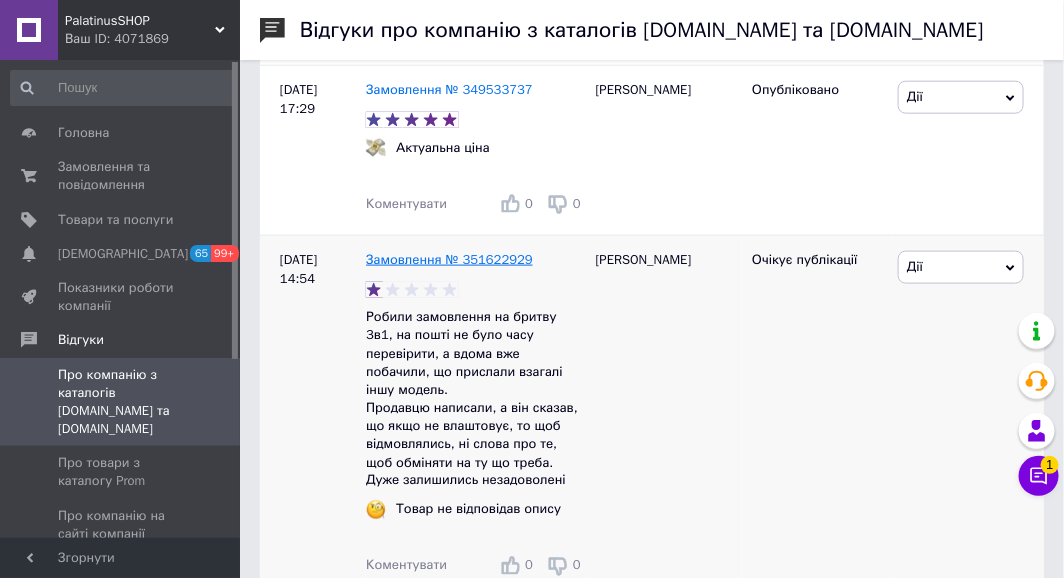 click on "Замовлення № 351622929" at bounding box center [449, 259] 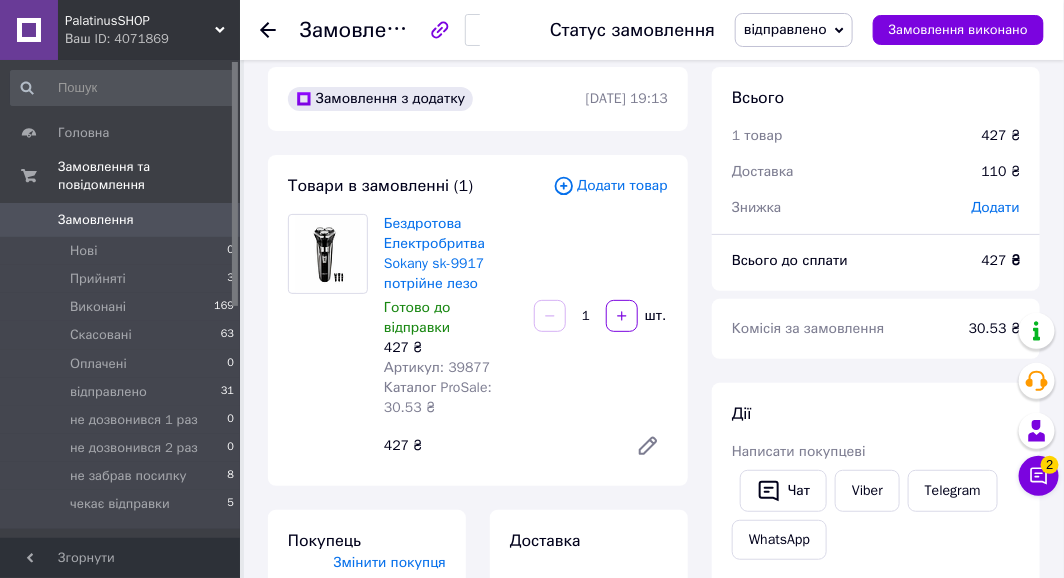 scroll, scrollTop: 0, scrollLeft: 0, axis: both 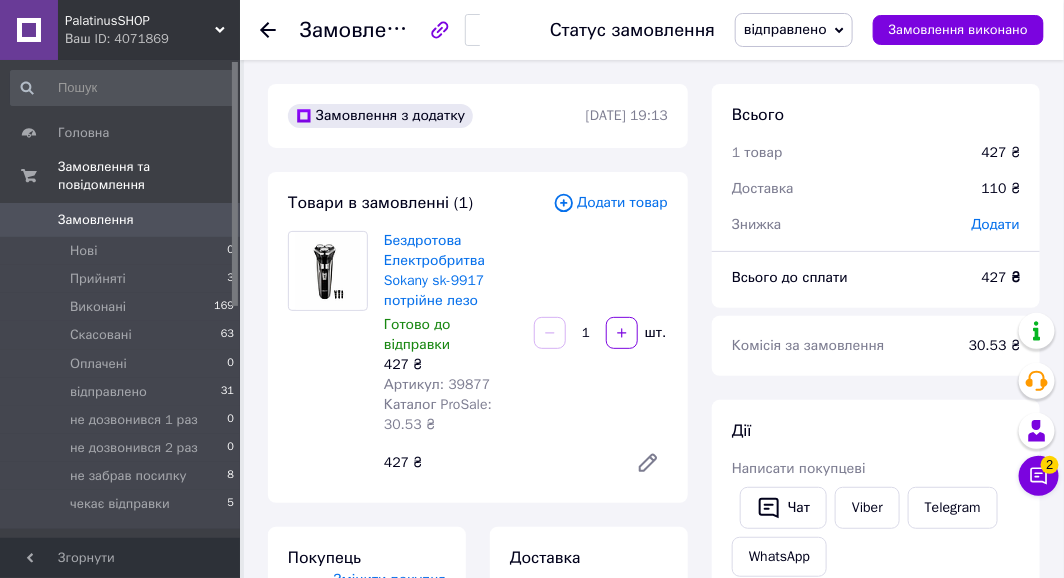 click at bounding box center [327, 271] 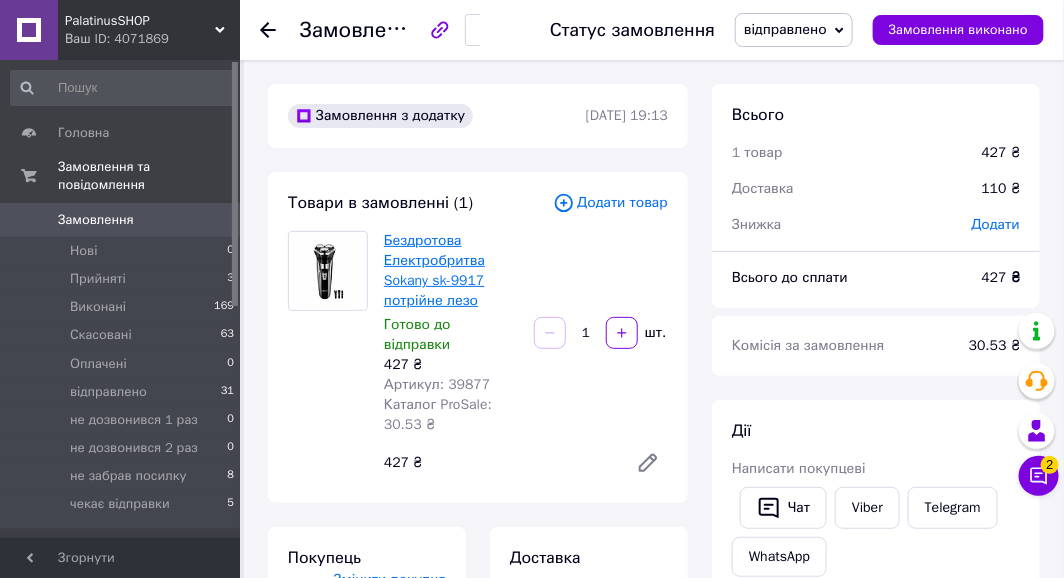 click on "Бездротова Електробритва Sokany sk-9917 потрійне лезо" at bounding box center [434, 270] 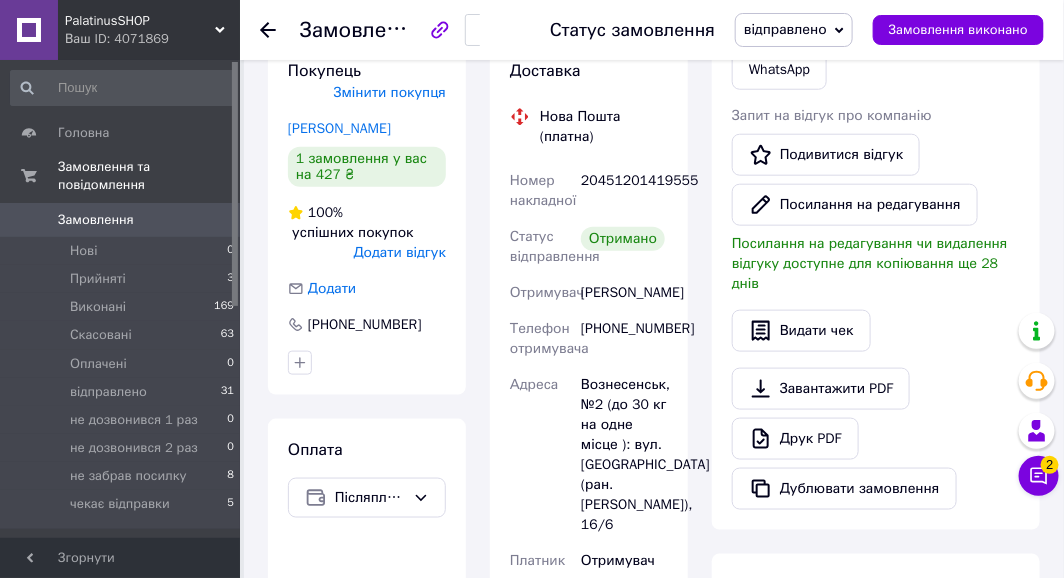 scroll, scrollTop: 500, scrollLeft: 0, axis: vertical 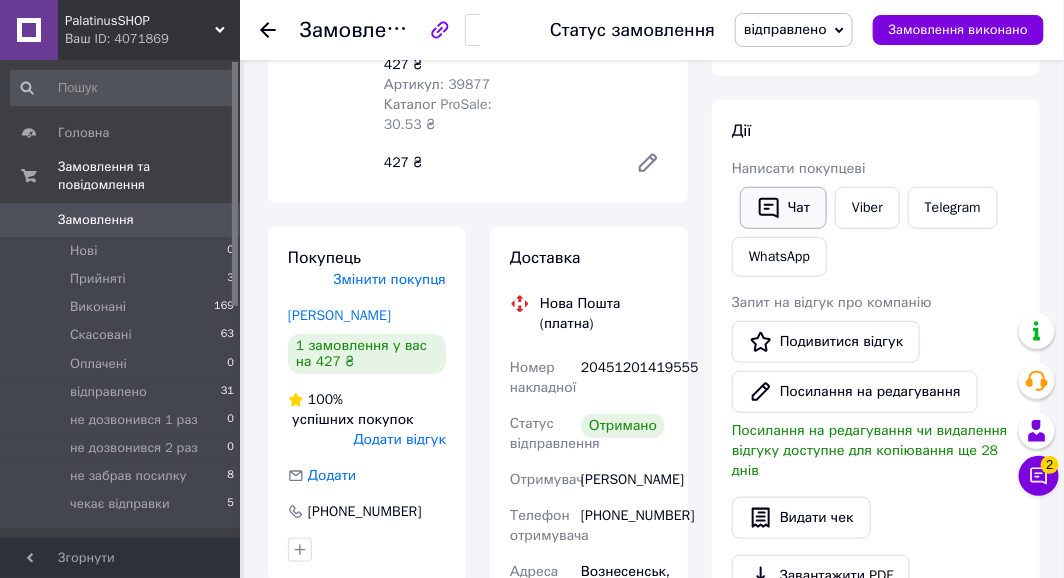click on "Чат" at bounding box center (783, 208) 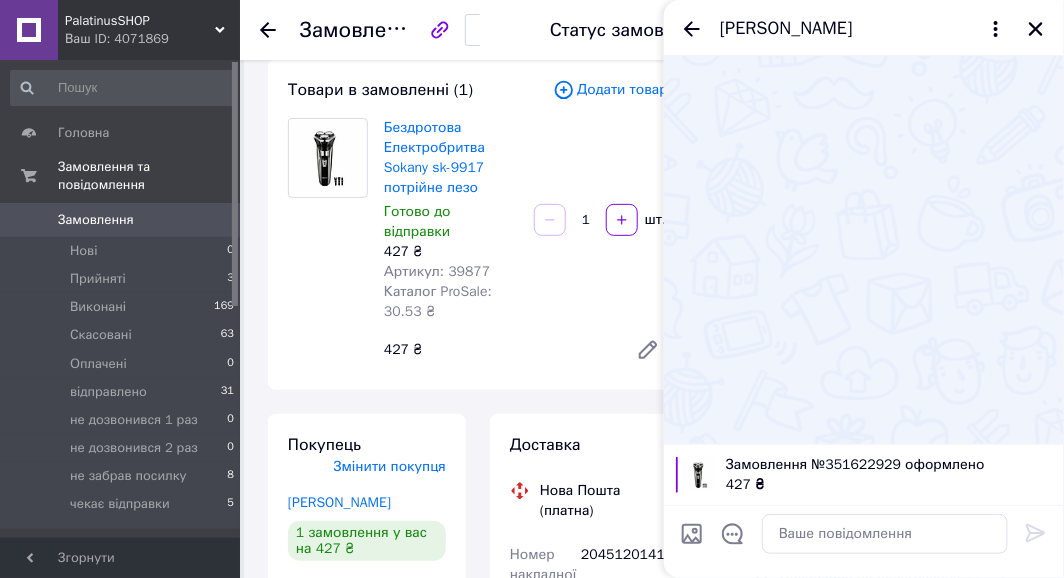 scroll, scrollTop: 100, scrollLeft: 0, axis: vertical 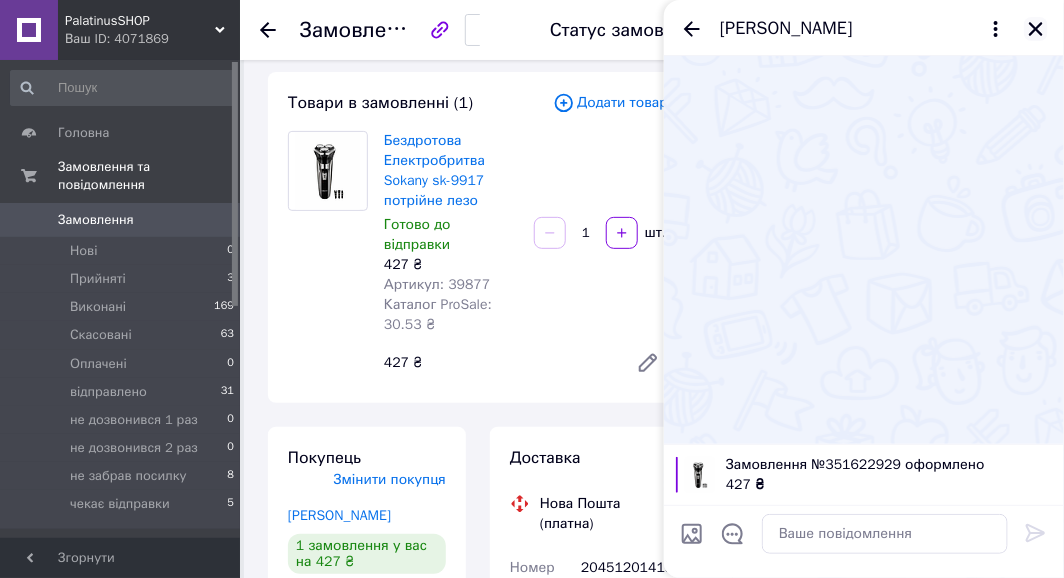 click 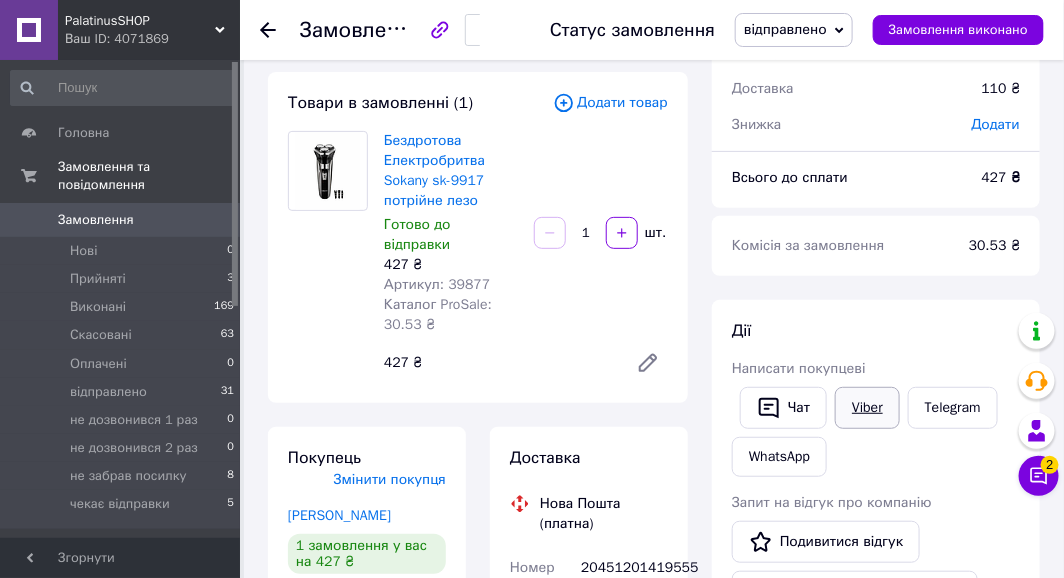 click on "Viber" at bounding box center (867, 408) 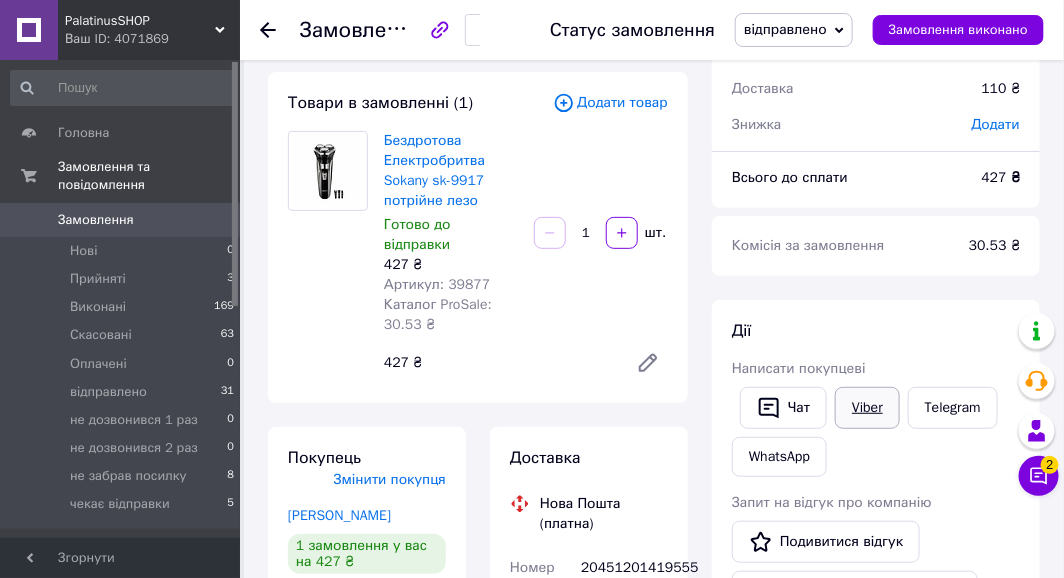 click on "Viber" at bounding box center (867, 408) 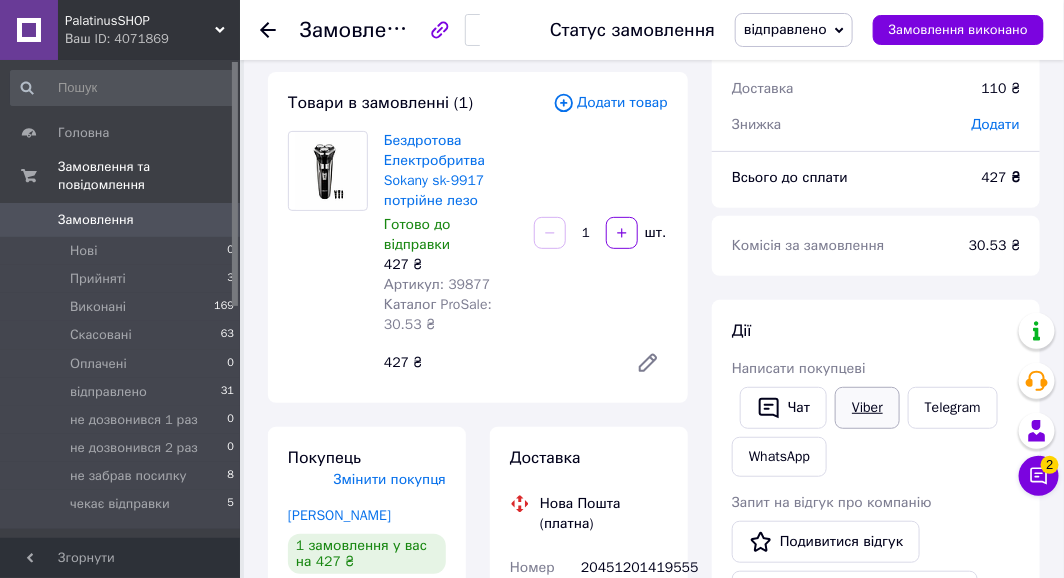 click on "Viber" at bounding box center [867, 408] 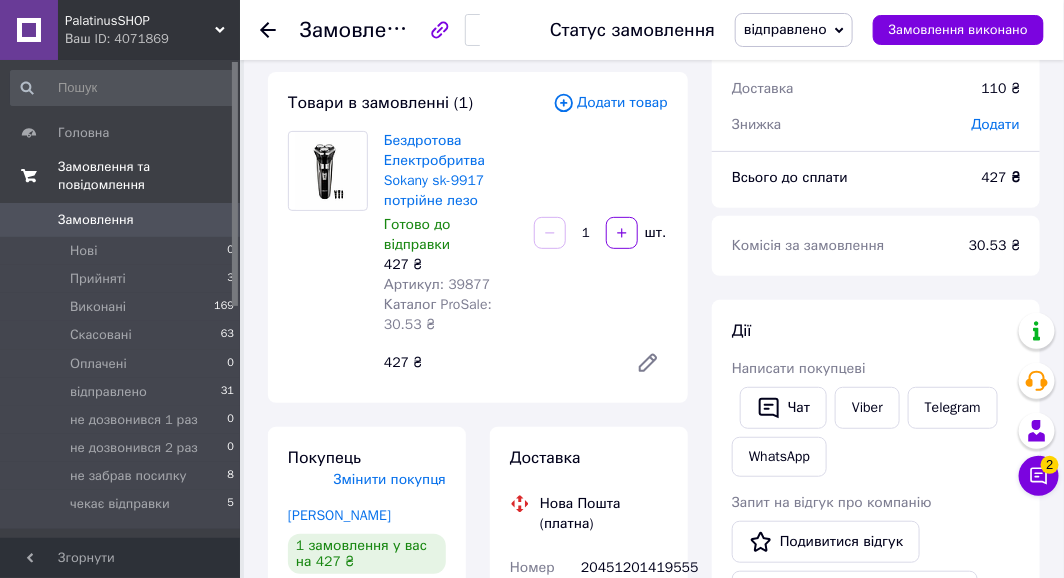 click on "Замовлення та повідомлення" at bounding box center (149, 176) 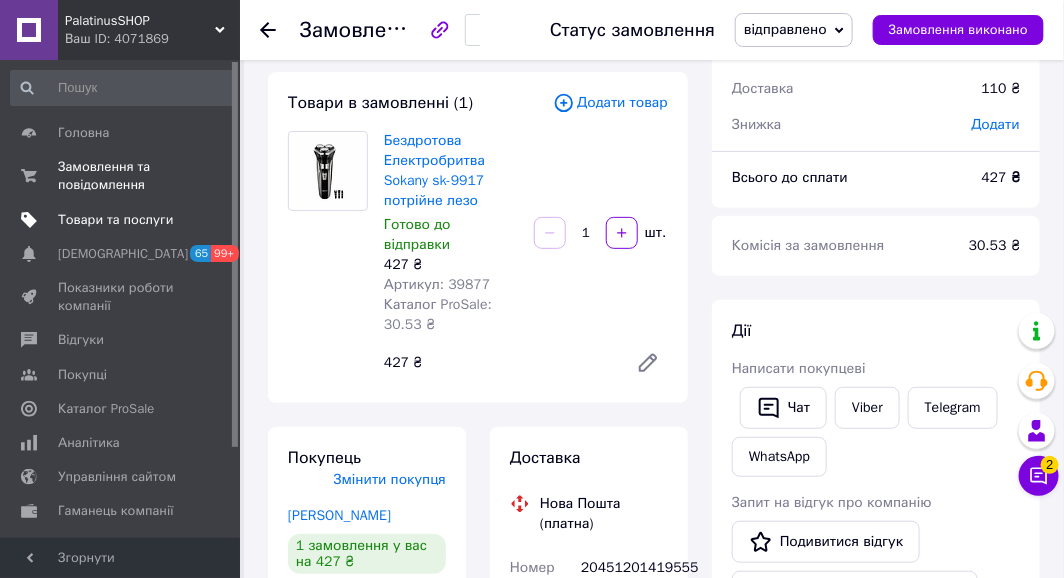 click on "Товари та послуги" at bounding box center [123, 220] 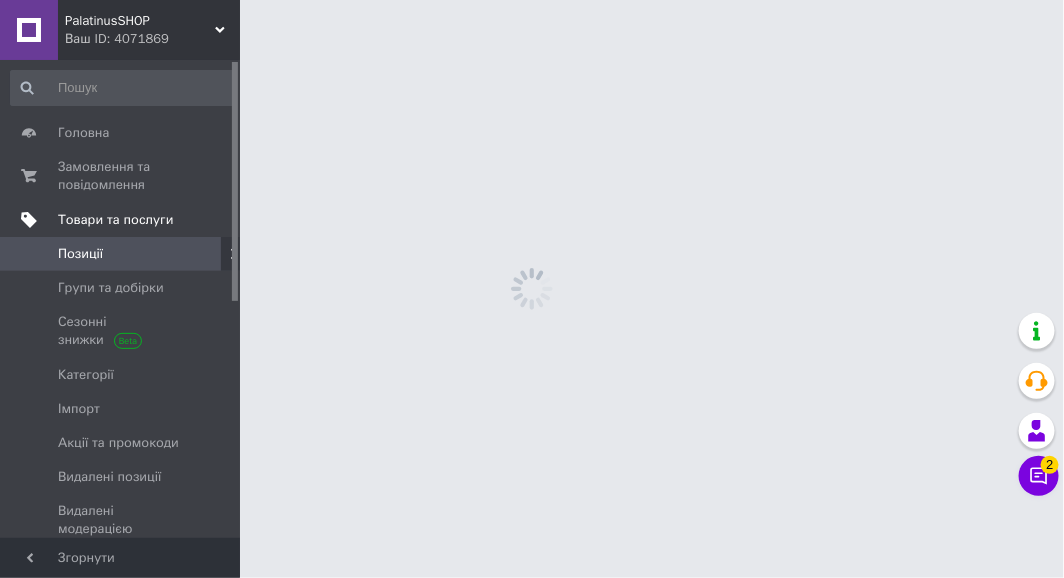 scroll, scrollTop: 0, scrollLeft: 0, axis: both 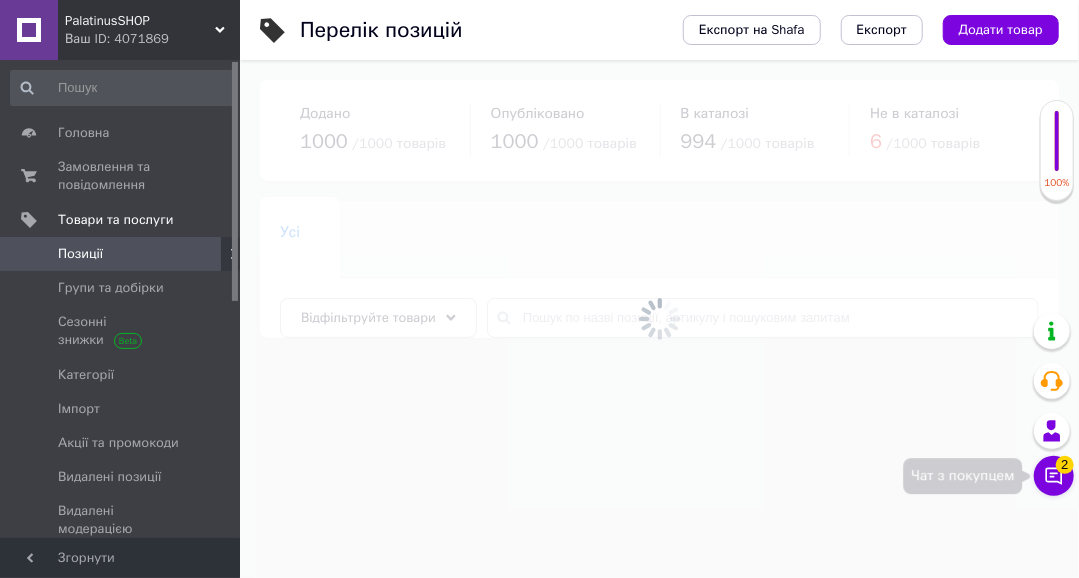 click 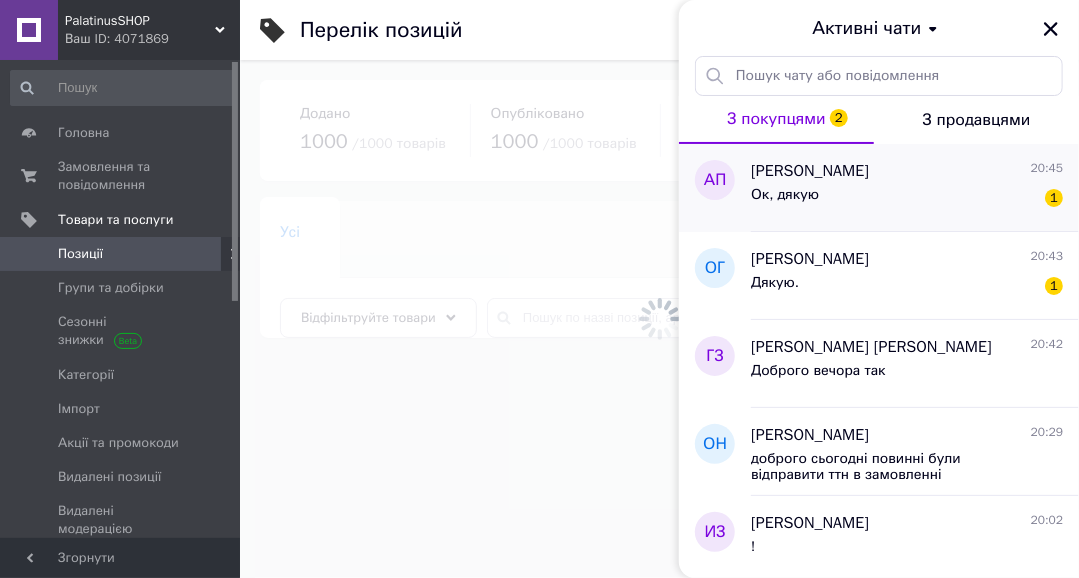 click on "Ок, дякую 1" at bounding box center [907, 199] 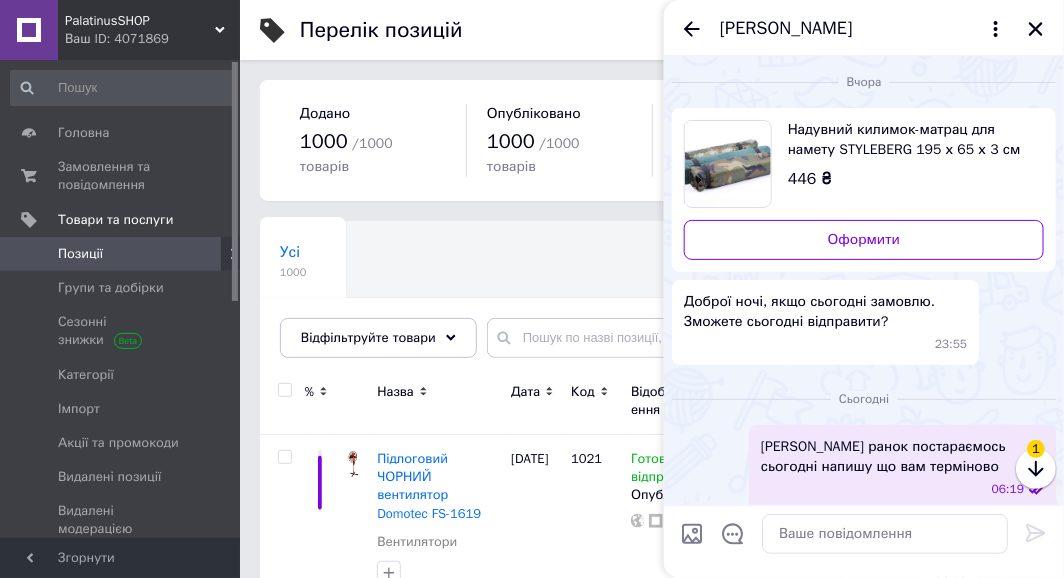 scroll, scrollTop: 480, scrollLeft: 0, axis: vertical 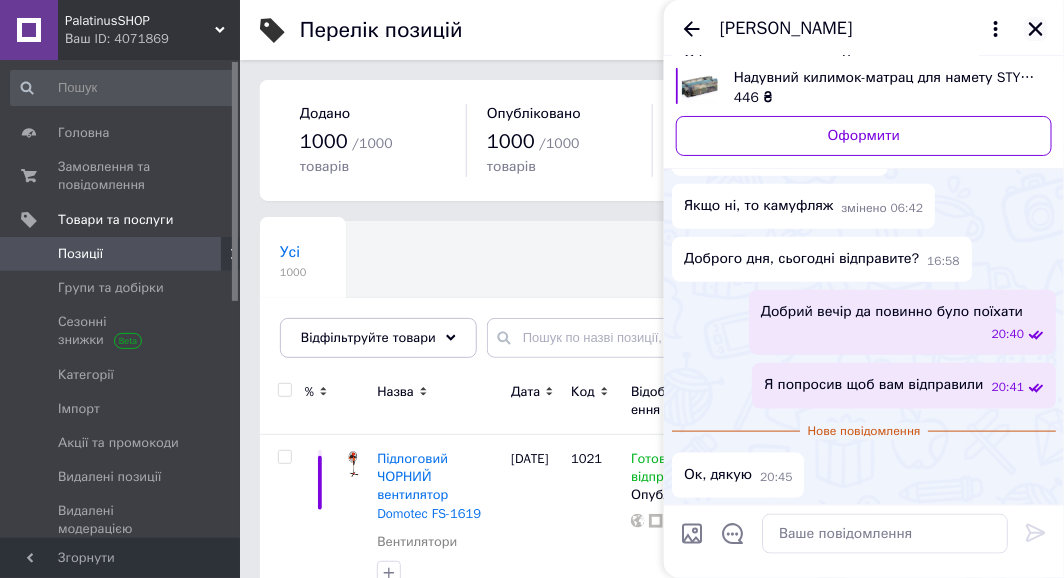 click 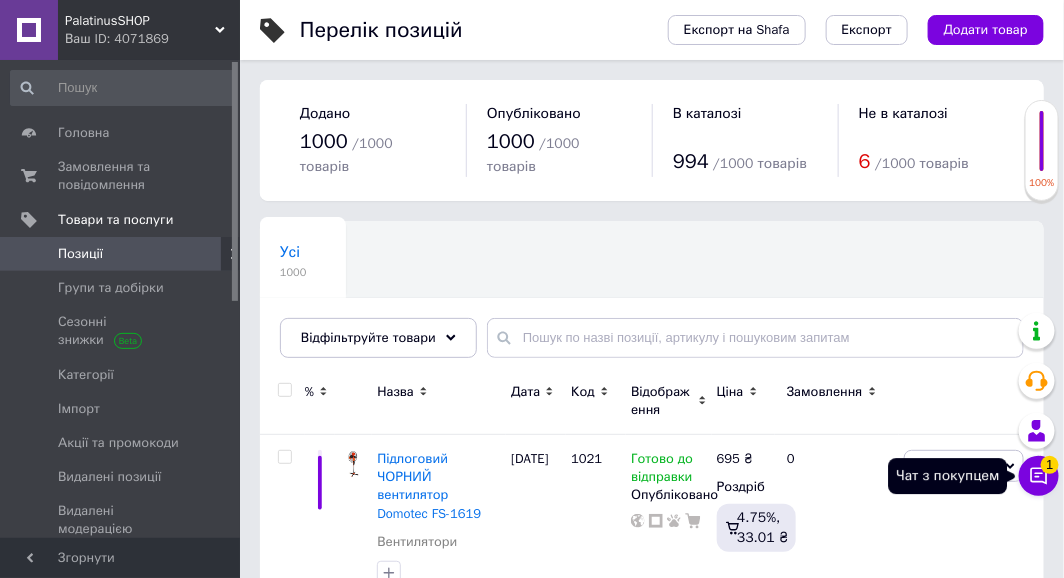click 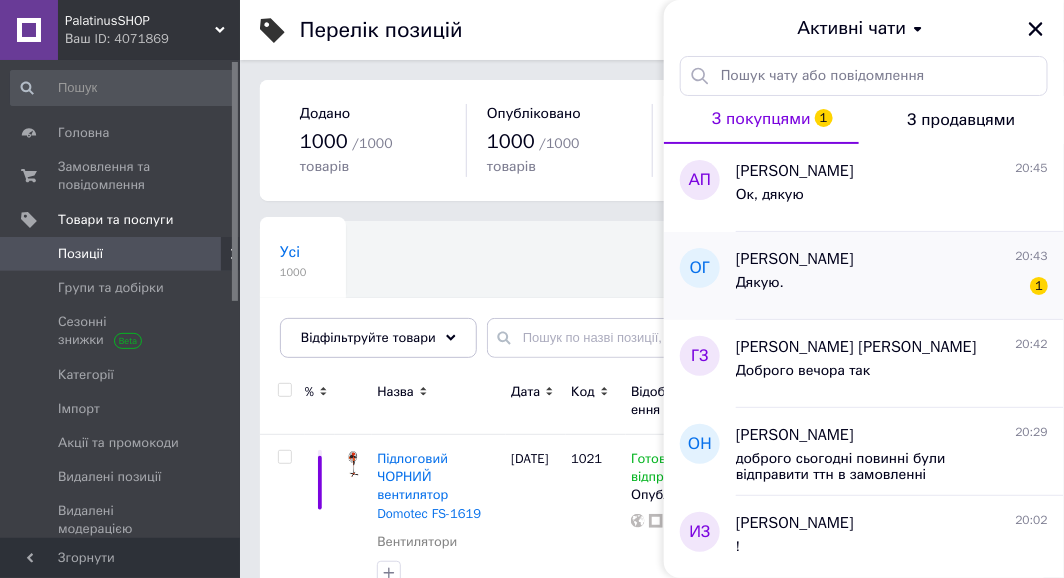 click on "Оксана Гричка 20:43" at bounding box center (892, 259) 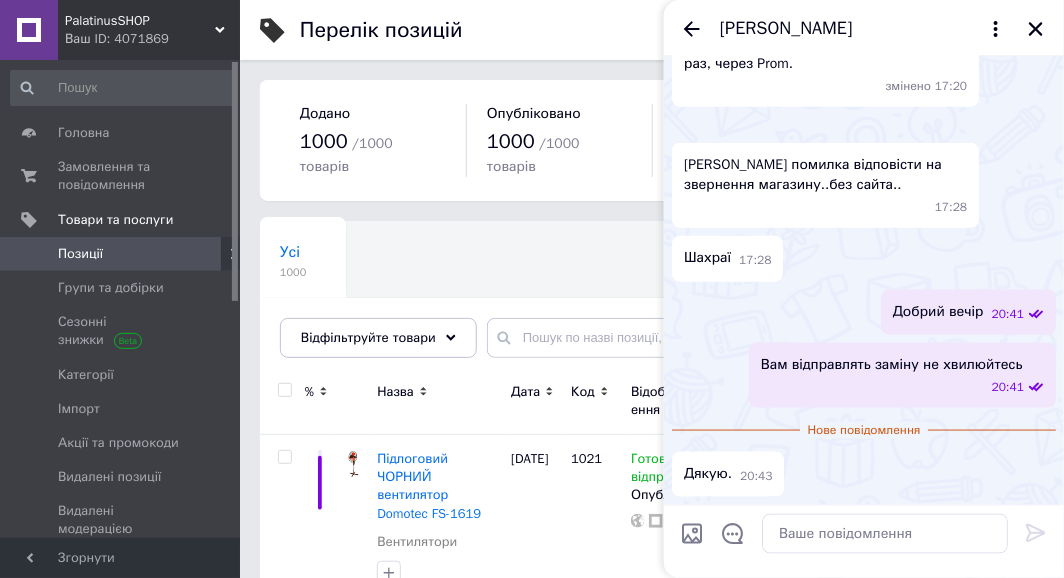 scroll, scrollTop: 1014, scrollLeft: 0, axis: vertical 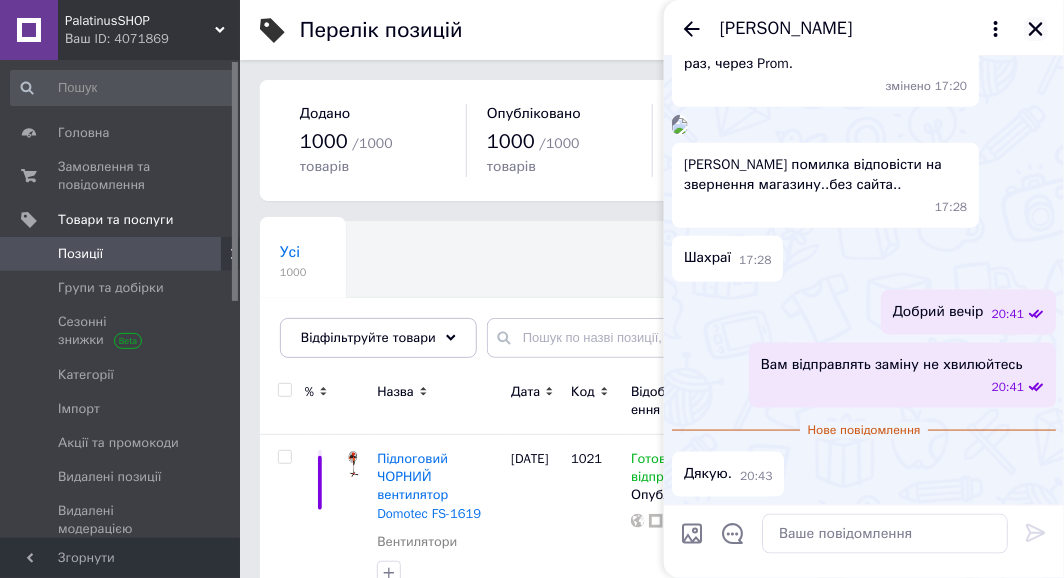 click 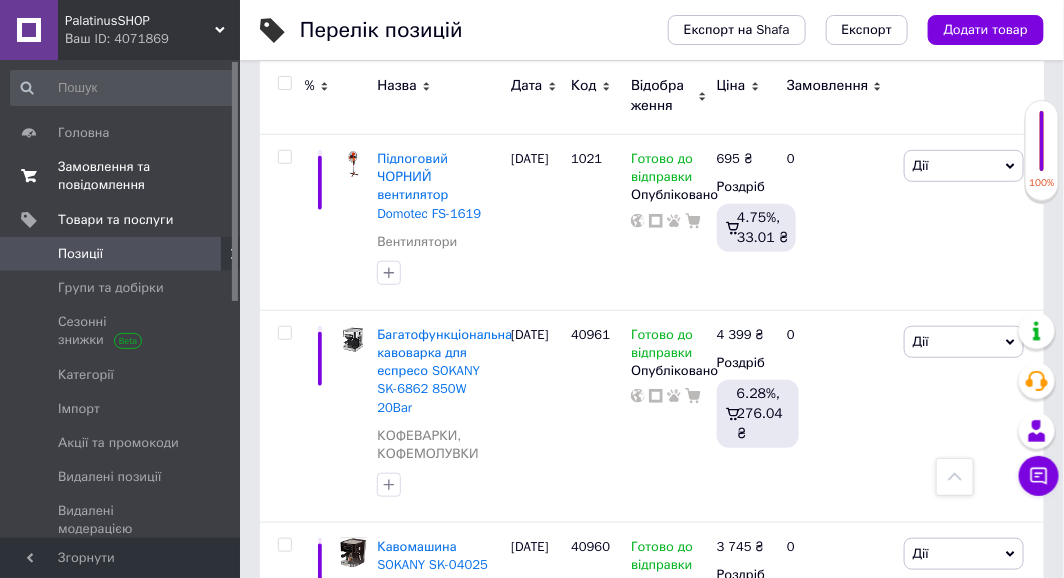scroll, scrollTop: 0, scrollLeft: 0, axis: both 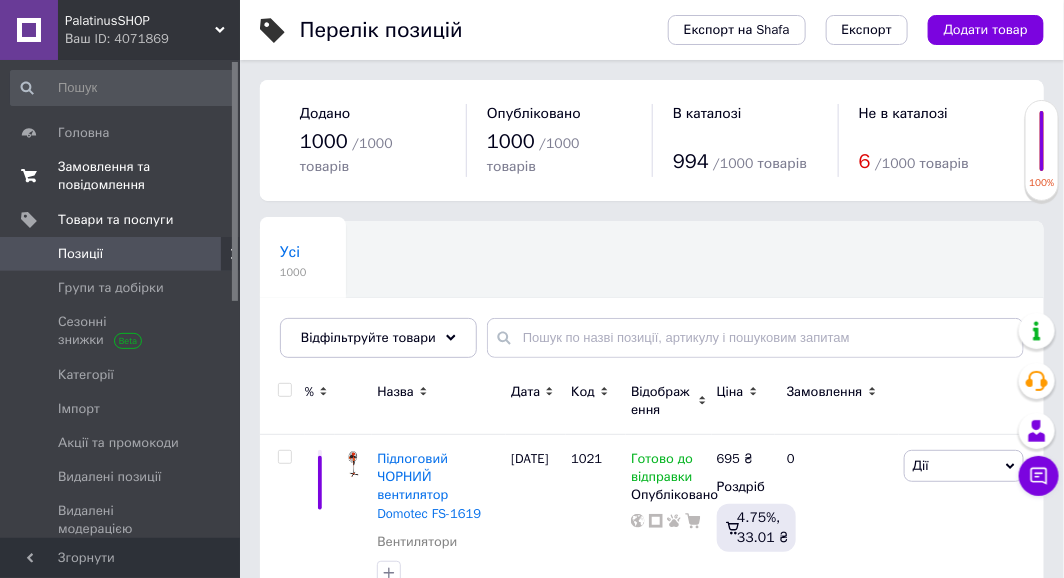 click on "Замовлення та повідомлення" at bounding box center [121, 176] 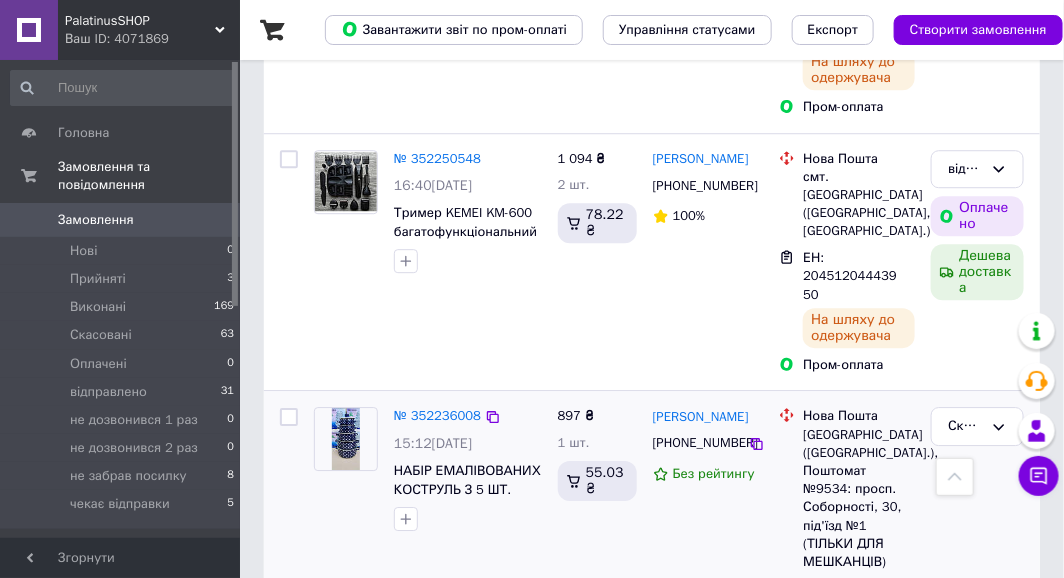 scroll, scrollTop: 1600, scrollLeft: 0, axis: vertical 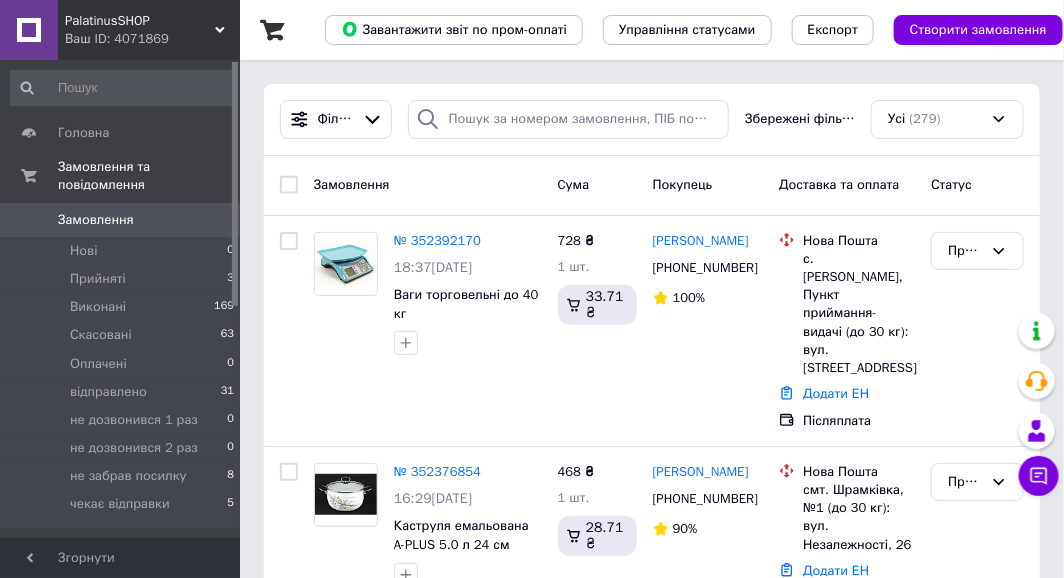 click 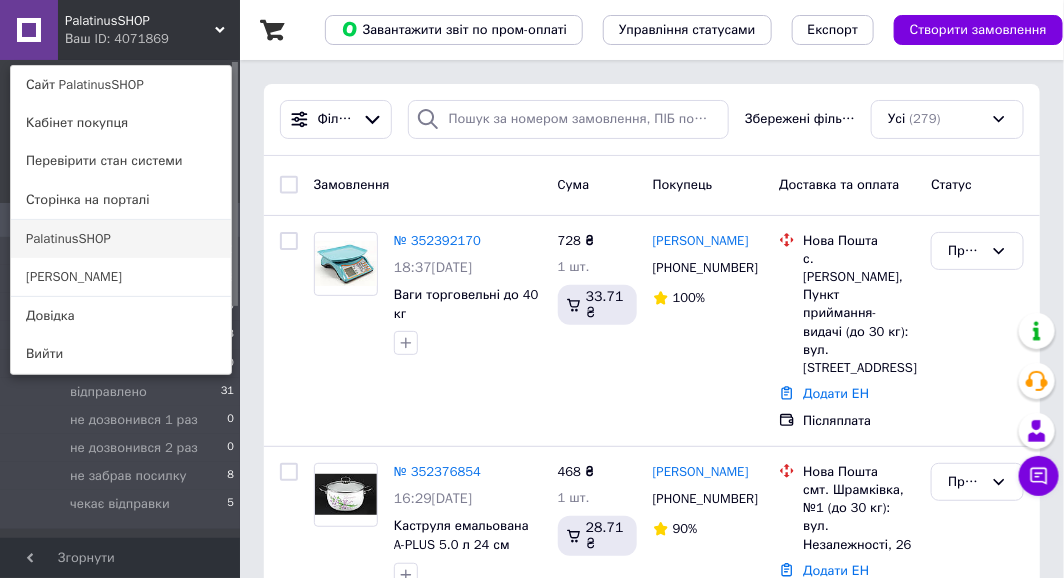 click on "PalatinusSHOP" at bounding box center (121, 239) 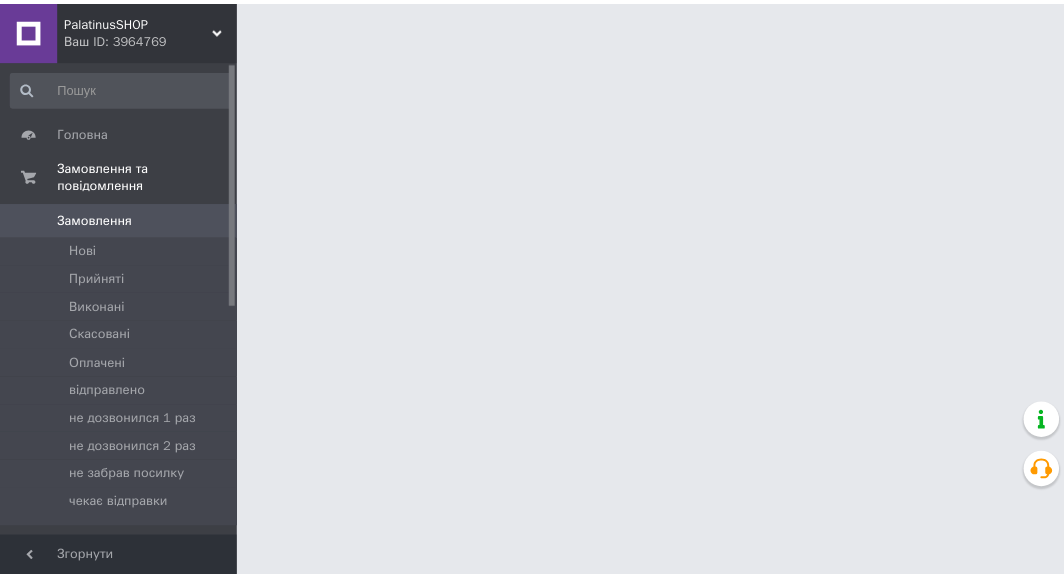 scroll, scrollTop: 0, scrollLeft: 0, axis: both 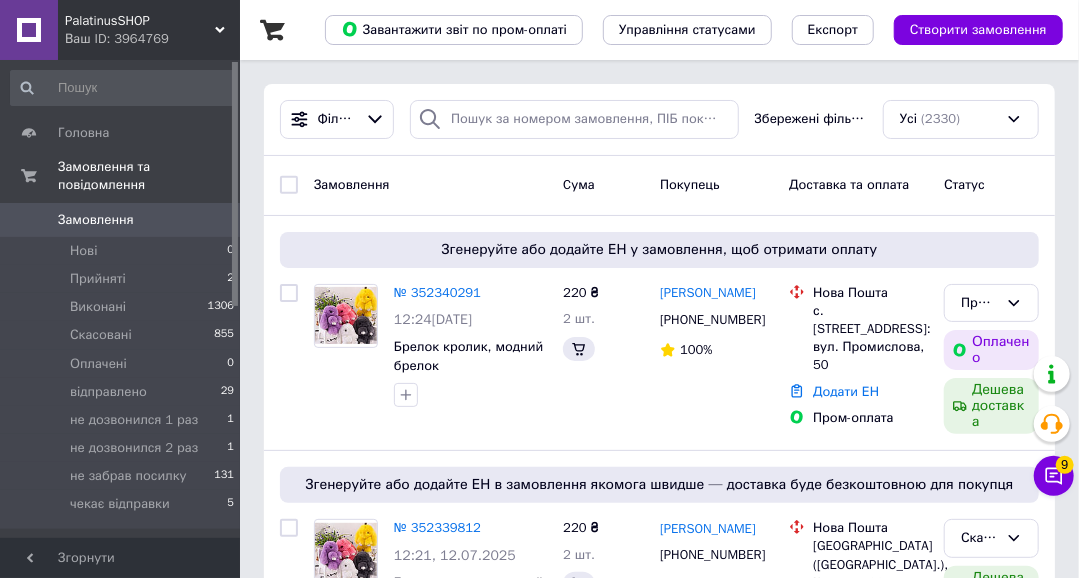 click on "Список замовлень   Завантажити звіт по пром-оплаті Управління статусами Експорт Створити замовлення Фільтри Збережені фільтри: Усі (2330) Замовлення Cума Покупець Доставка та оплата Статус Згенеруйте або додайте ЕН у замовлення, щоб отримати оплату № 352340291 12:24, 12.07.2025 Брелок кролик, модний брелок 220 ₴ 2 шт. Роман Токар +380505318120 100% Нова Пошта с. Давидів, №1: вул. Промислова, 50 Додати ЕН Пром-оплата Прийнято Оплачено Дешева доставка Згенеруйте або додайте ЕН в замовлення якомога швидше — доставка буде безкоштовною для покупця № 352339812 12:21, 12.07.2025 220 ₴ 2 шт. +380505318120 100%" at bounding box center [659, 11105] 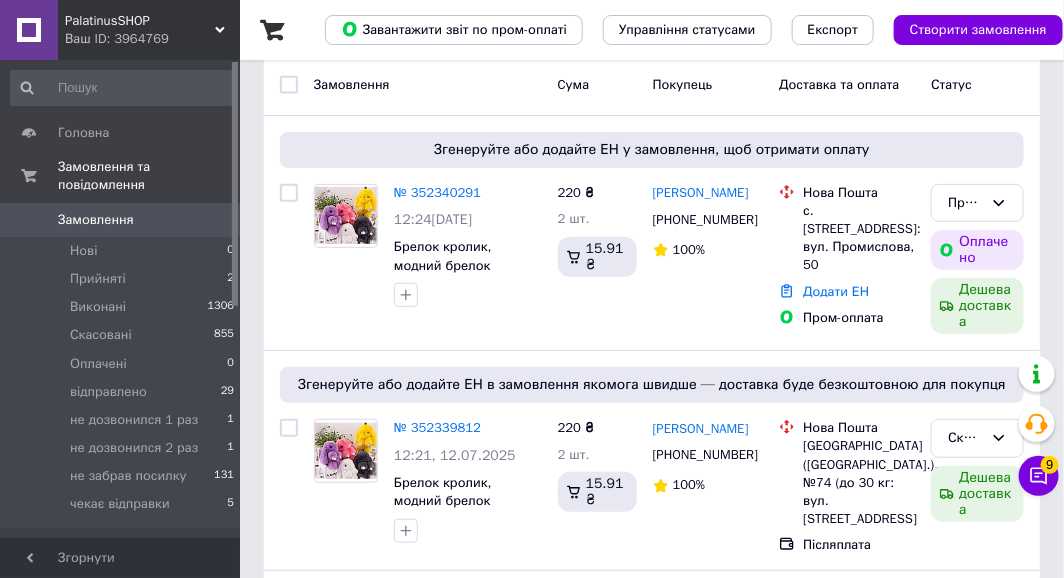 scroll, scrollTop: 0, scrollLeft: 0, axis: both 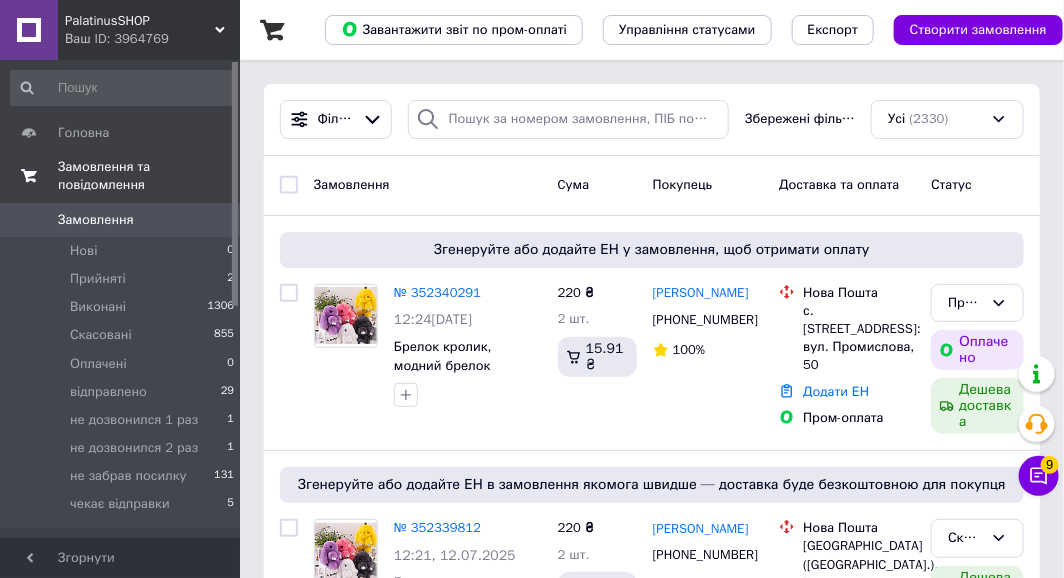 click on "Замовлення та повідомлення" at bounding box center [149, 176] 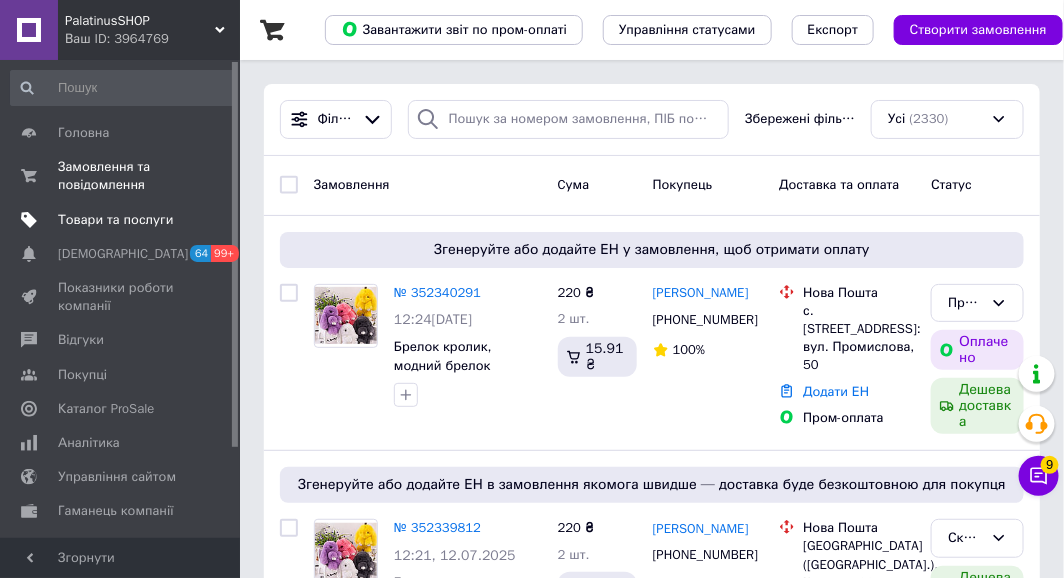 click on "Товари та послуги" at bounding box center (115, 220) 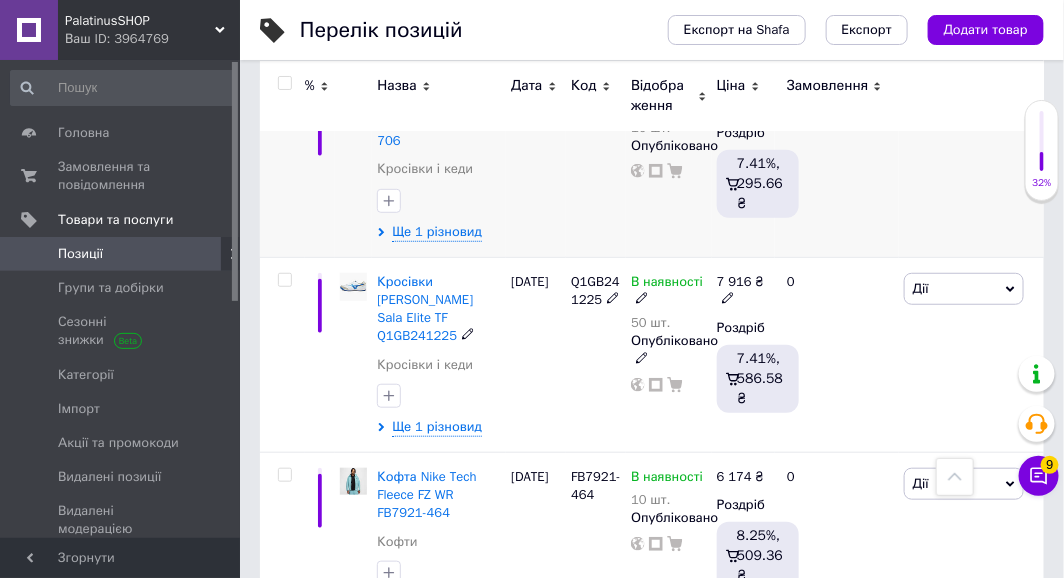 scroll, scrollTop: 4600, scrollLeft: 0, axis: vertical 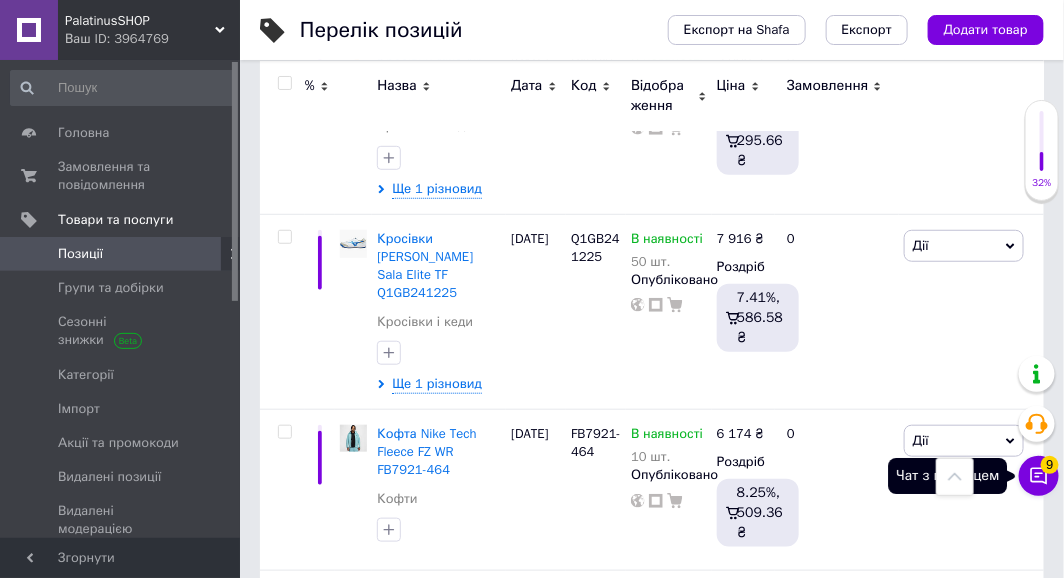 click 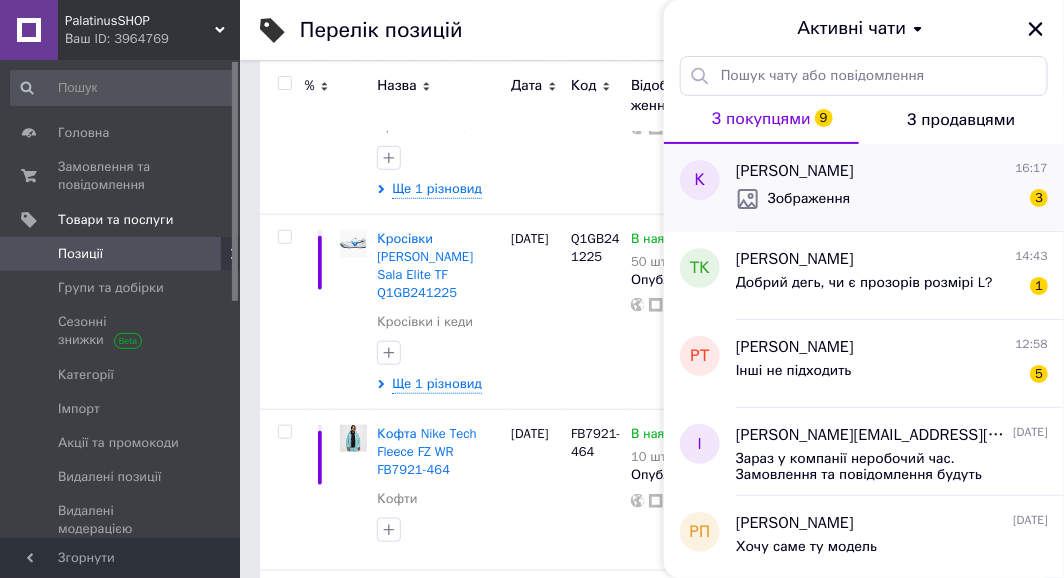 click on "Зображення" at bounding box center (793, 201) 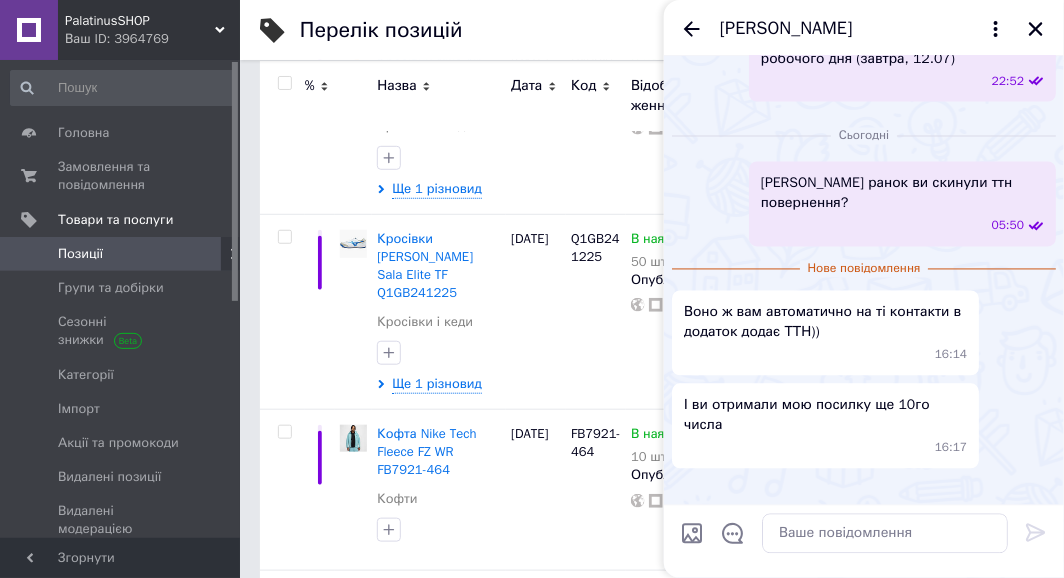scroll, scrollTop: 1511, scrollLeft: 0, axis: vertical 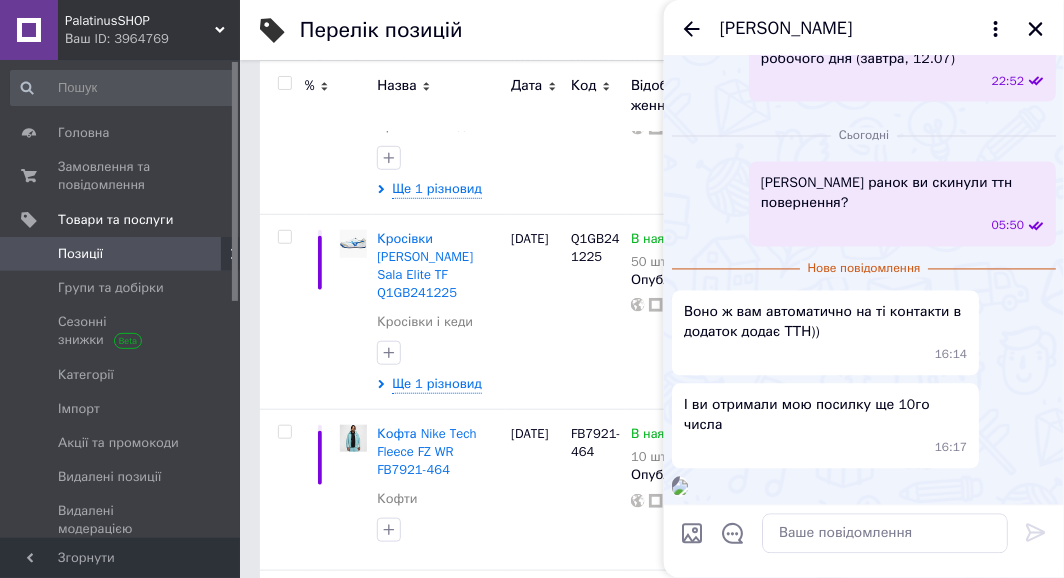 click at bounding box center [680, 488] 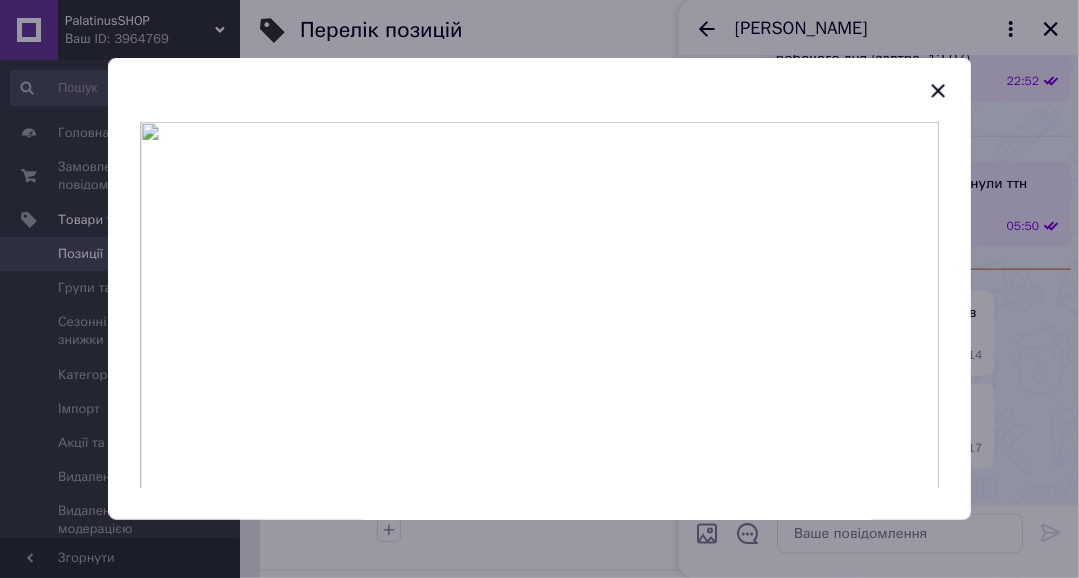 click at bounding box center (539, 305) 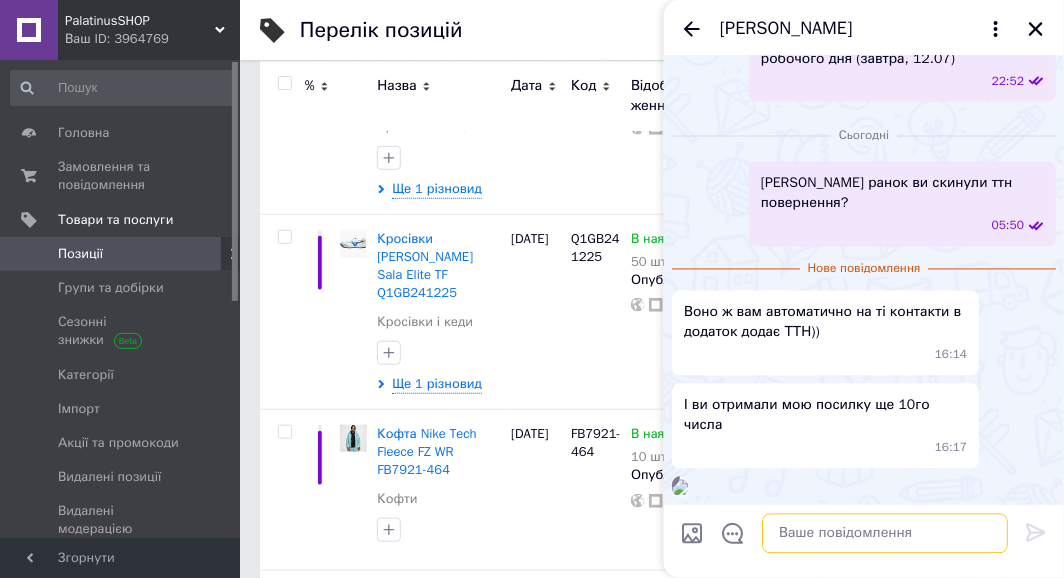 click at bounding box center (885, 534) 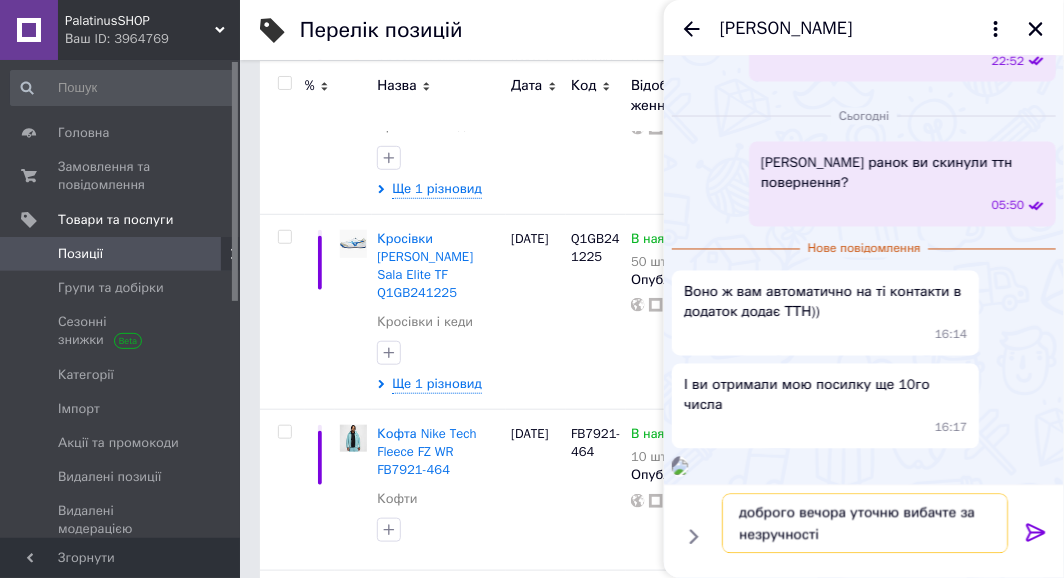 type on "доброго вечора уточню вибачте за незручності" 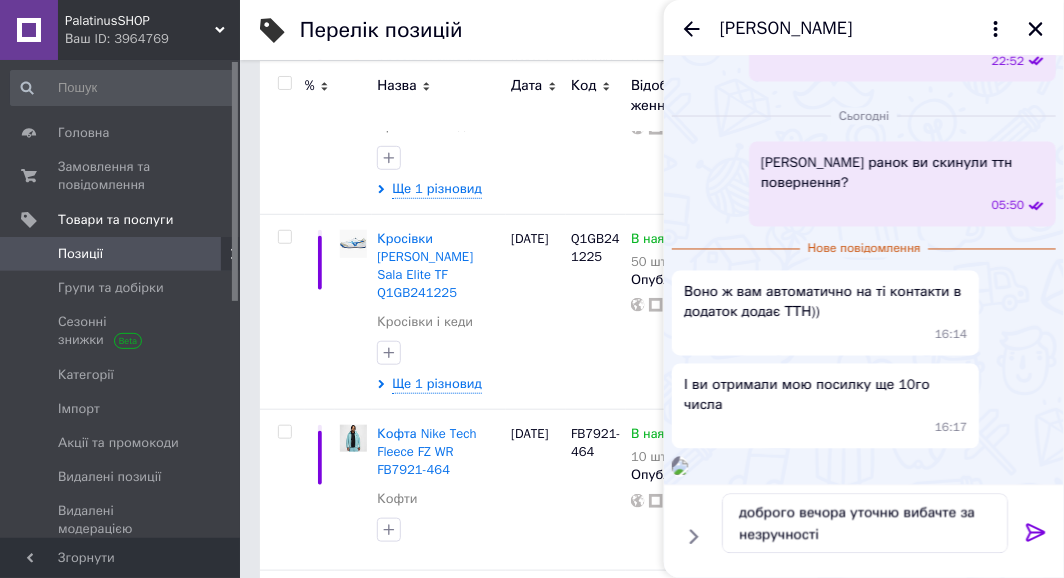 click at bounding box center [1036, 537] 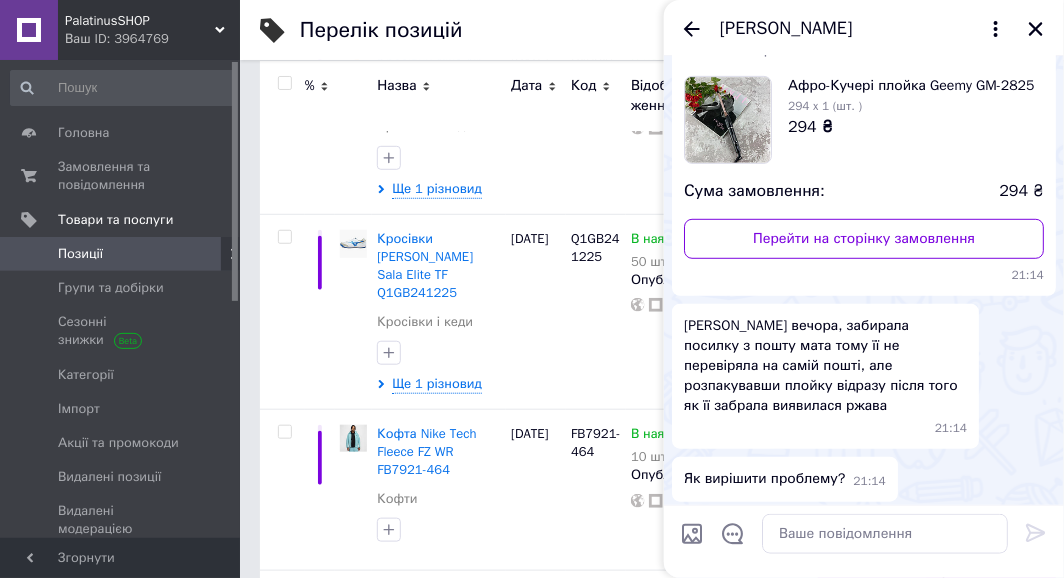 scroll, scrollTop: 468, scrollLeft: 0, axis: vertical 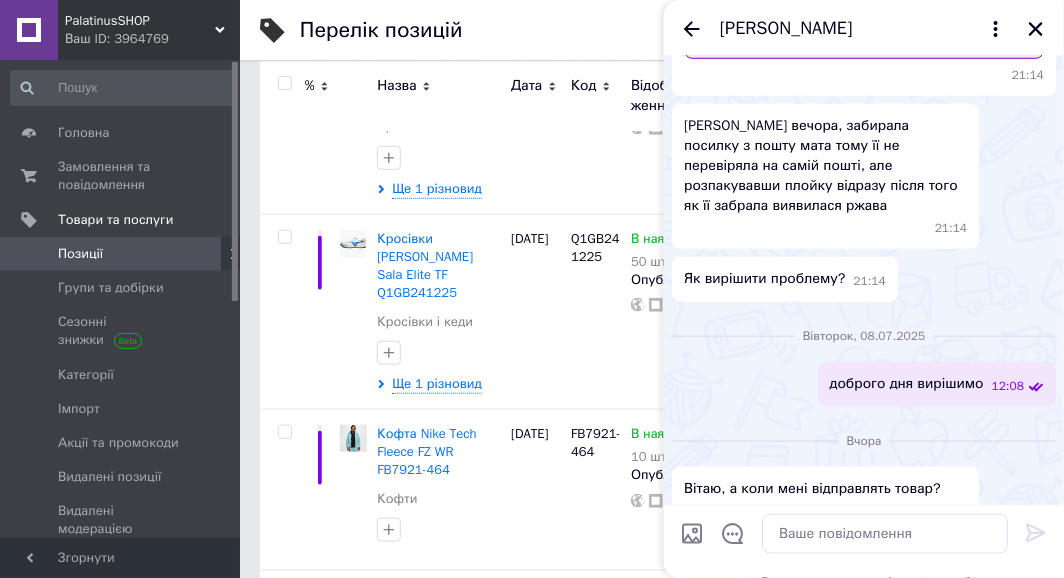 click on "Перейти на сторінку замовлення" at bounding box center (864, 39) 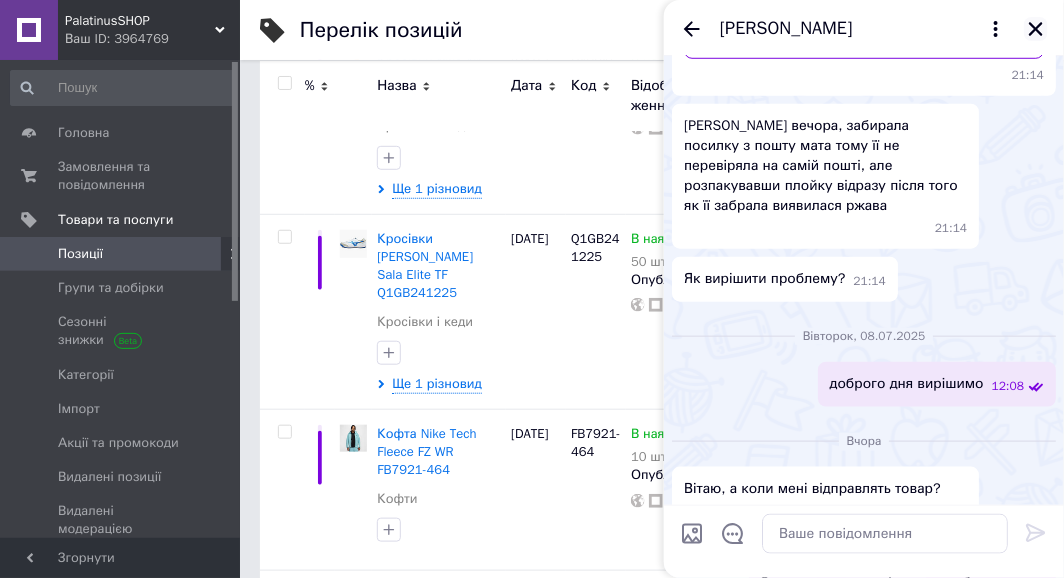 click 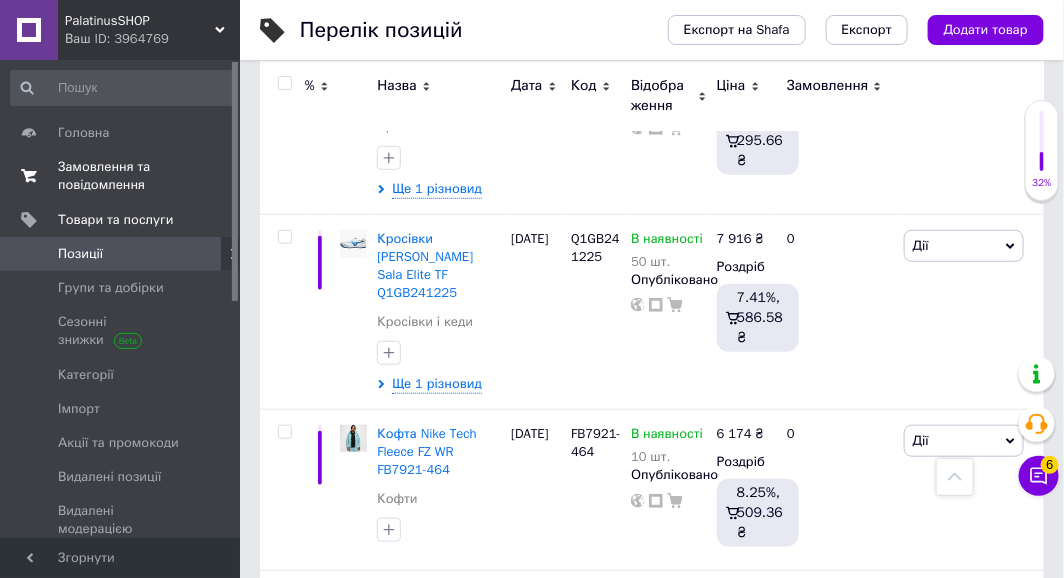 click on "Замовлення та повідомлення" at bounding box center (121, 176) 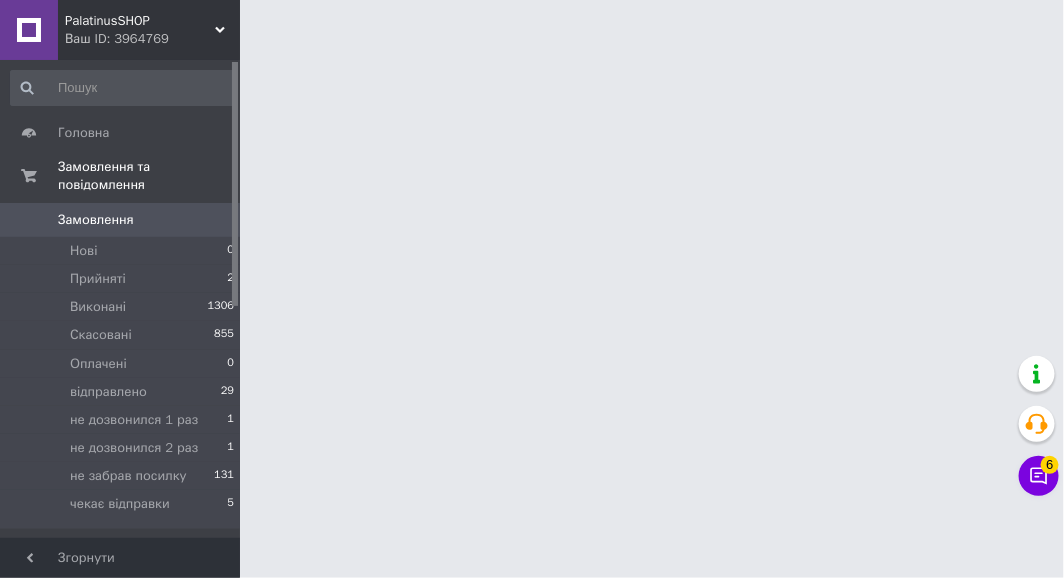 scroll, scrollTop: 0, scrollLeft: 0, axis: both 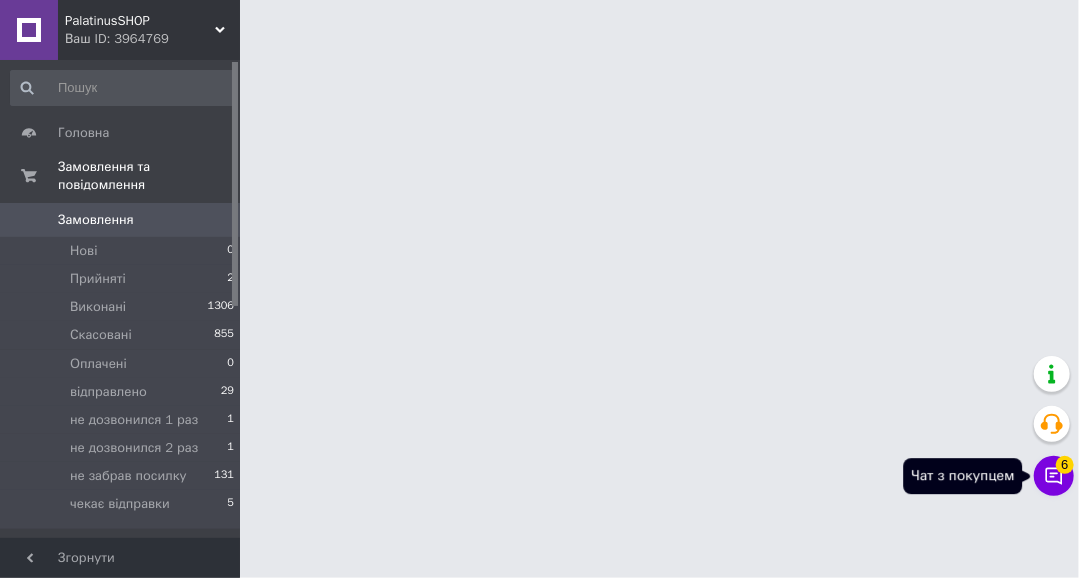 click on "Чат з покупцем 6" at bounding box center (1054, 476) 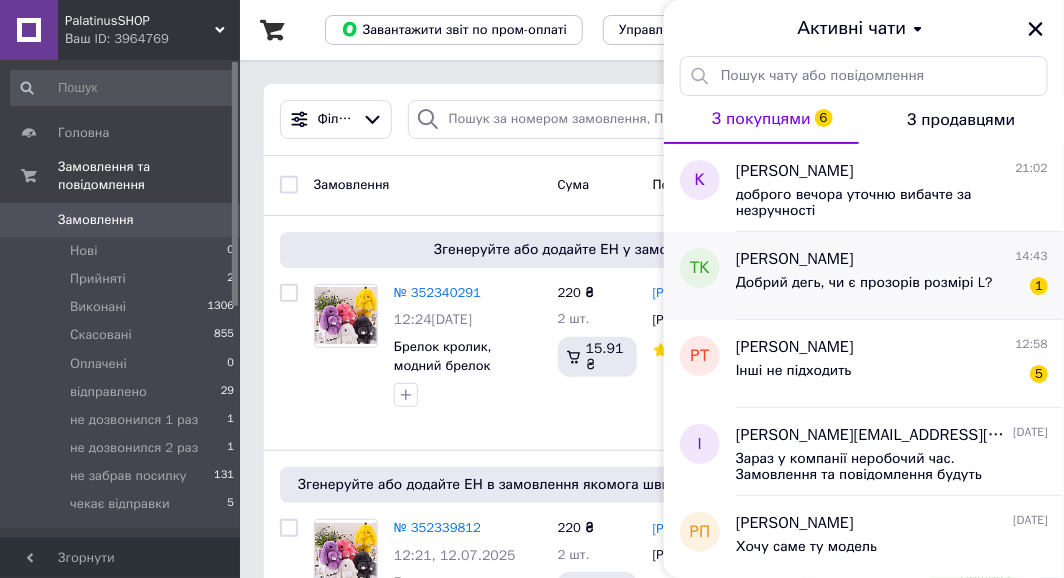 click on "Добрий дегь, чи є прозорів розмірі L?" at bounding box center [864, 289] 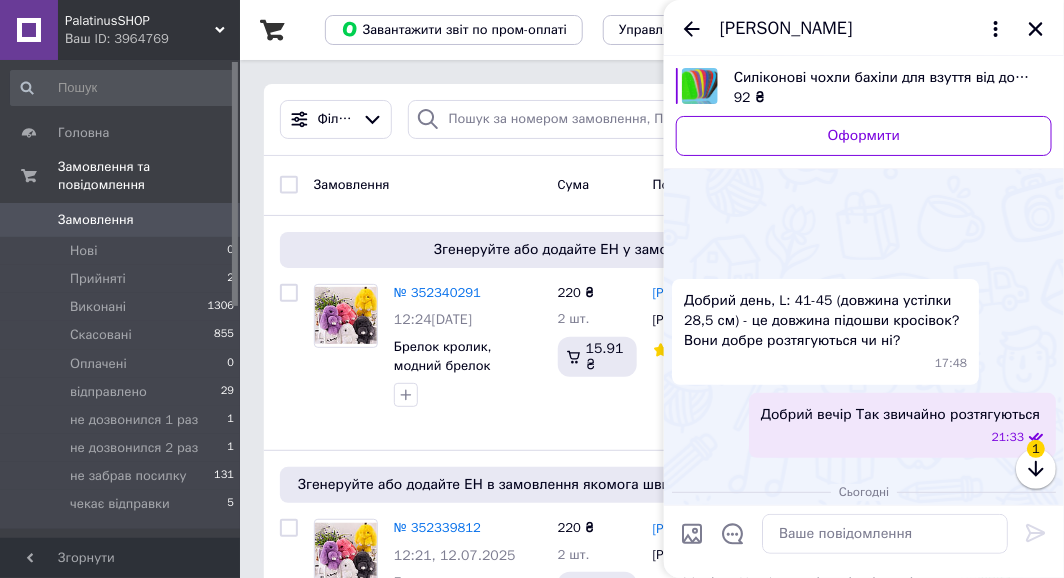 scroll, scrollTop: 97, scrollLeft: 0, axis: vertical 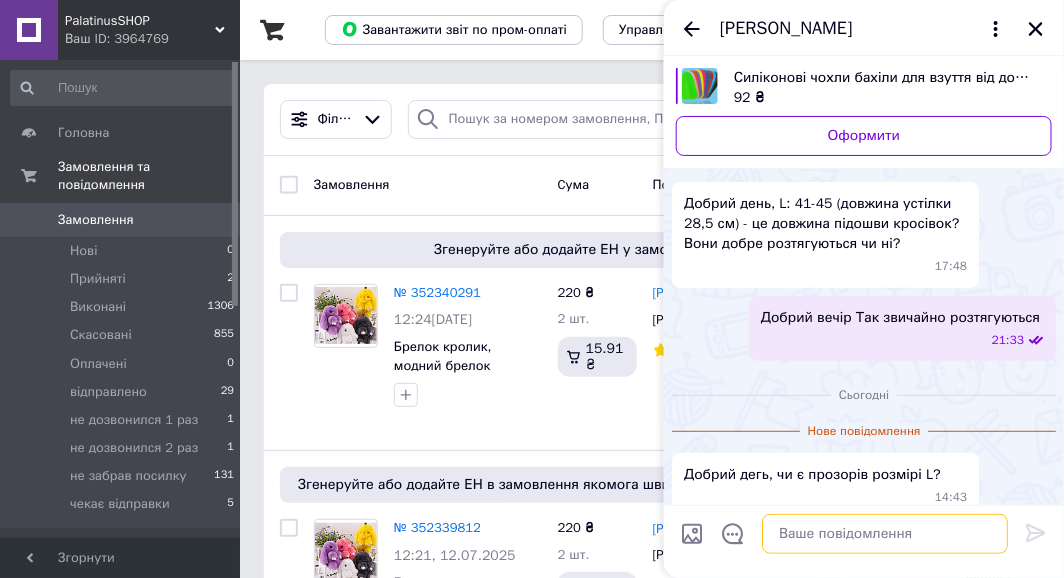 click at bounding box center (885, 534) 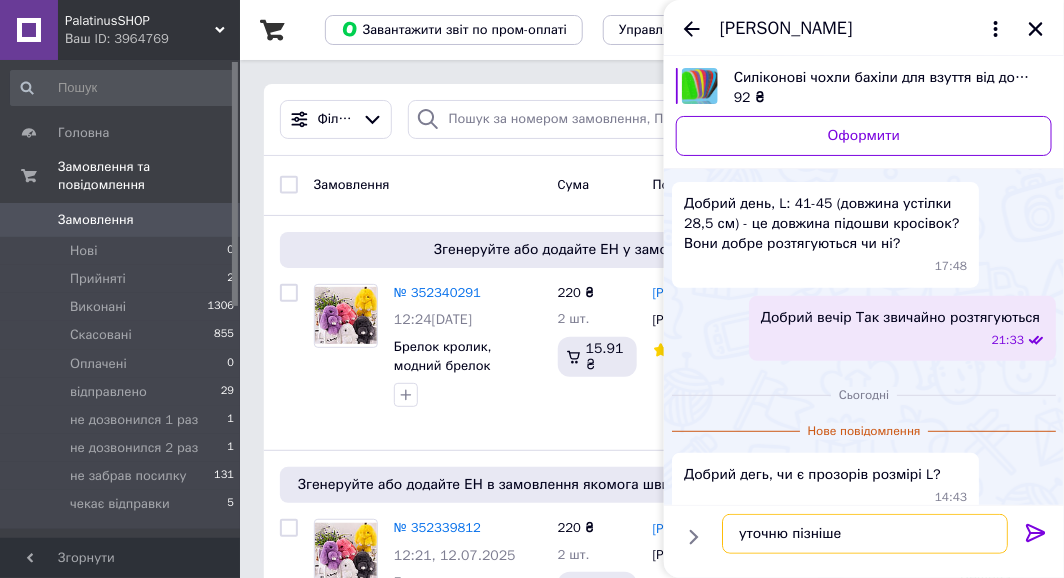 click on "уточню пізніше" at bounding box center [865, 534] 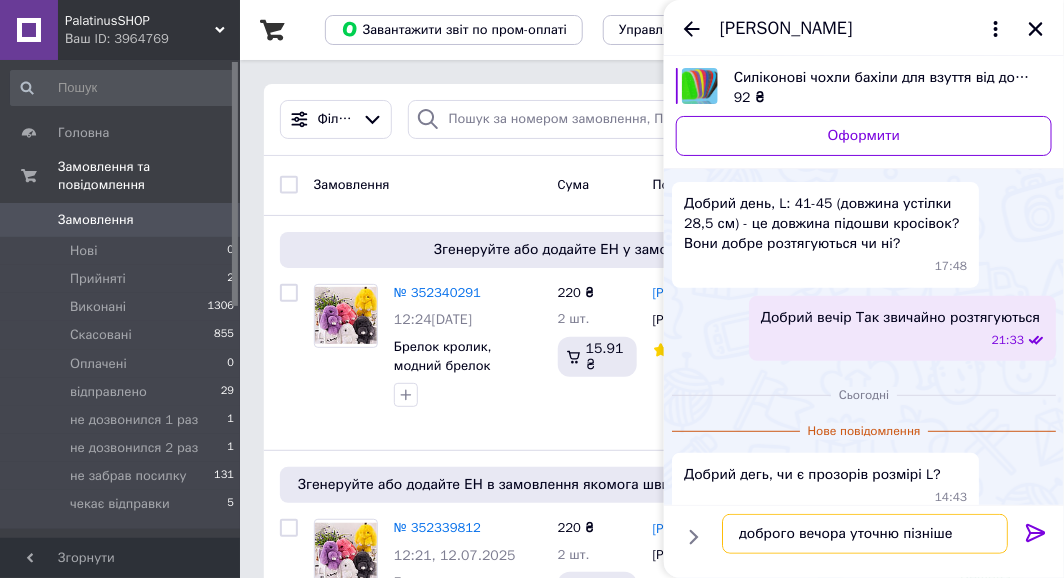 type on "доброго вечора уточню пізніше" 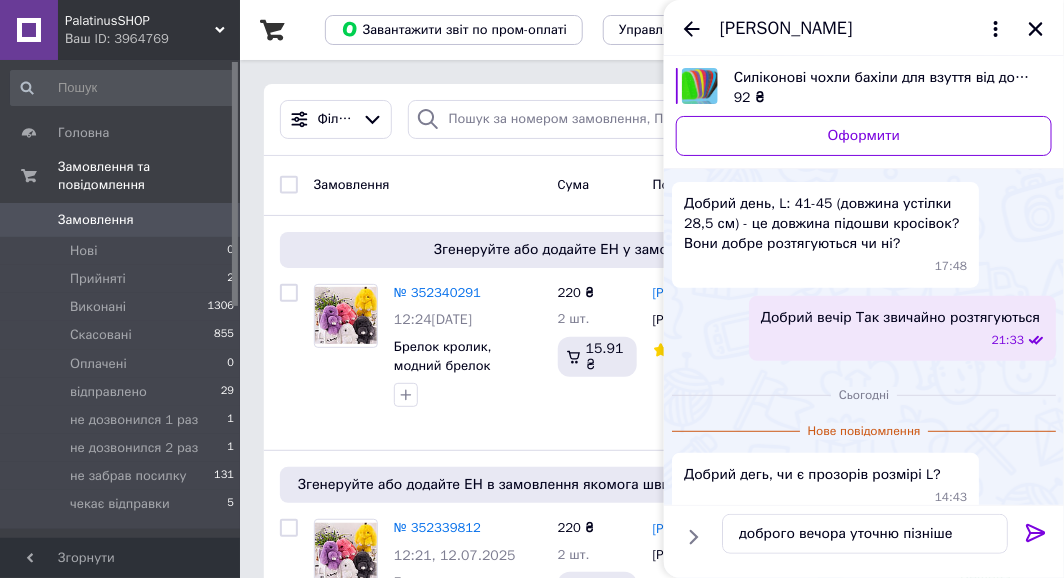 click 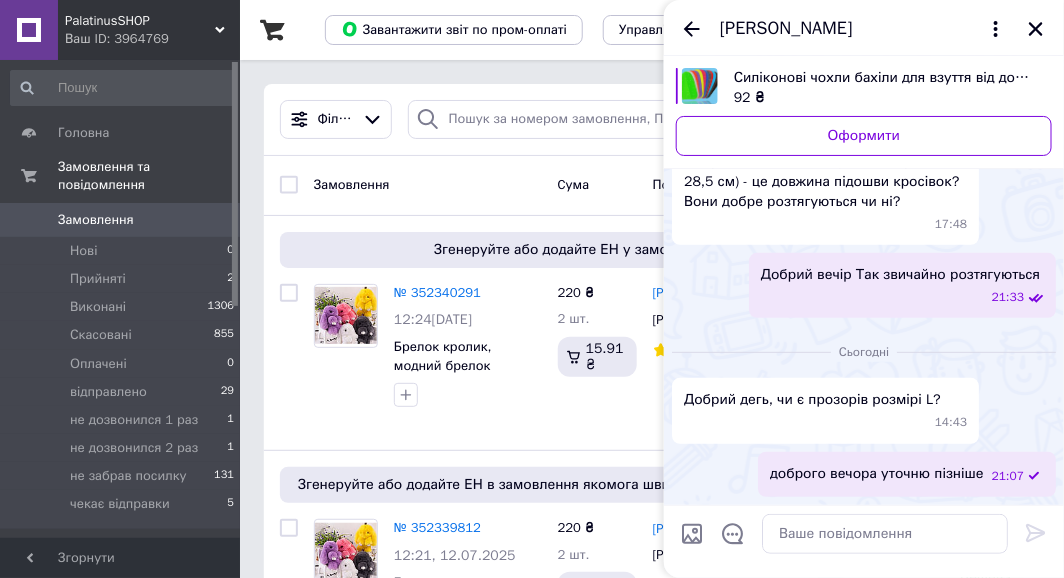 scroll, scrollTop: 67, scrollLeft: 0, axis: vertical 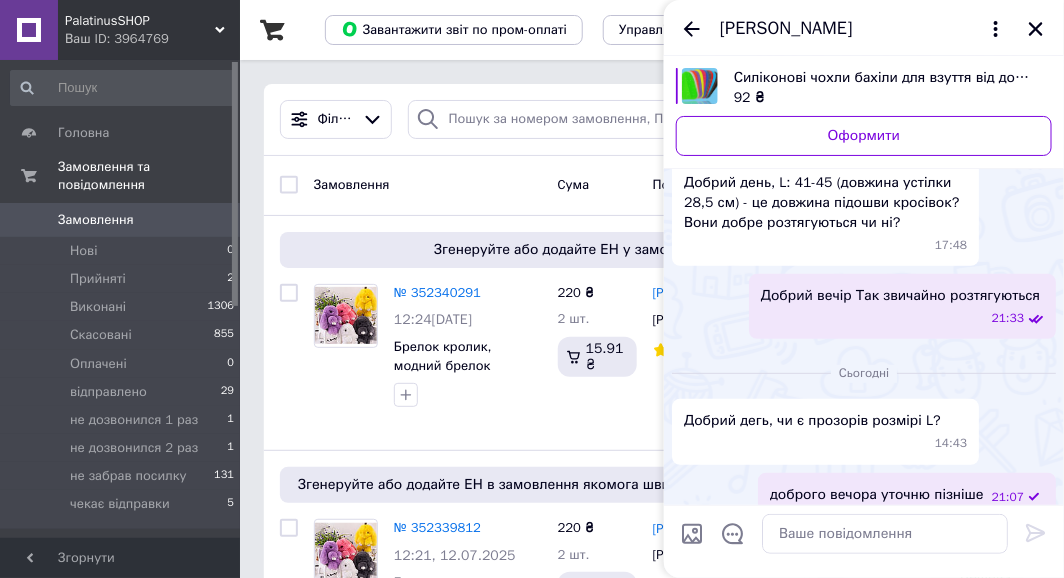 click on "Силіконові чохли бахіли для взуття від дощу та бруду Waterproof Silicone Shoe" at bounding box center (885, 78) 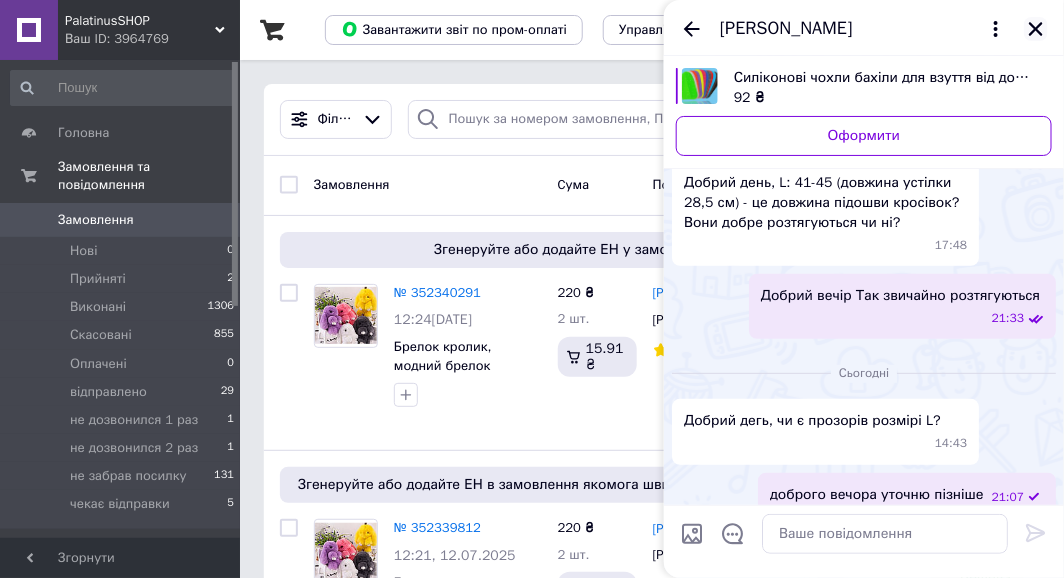 click 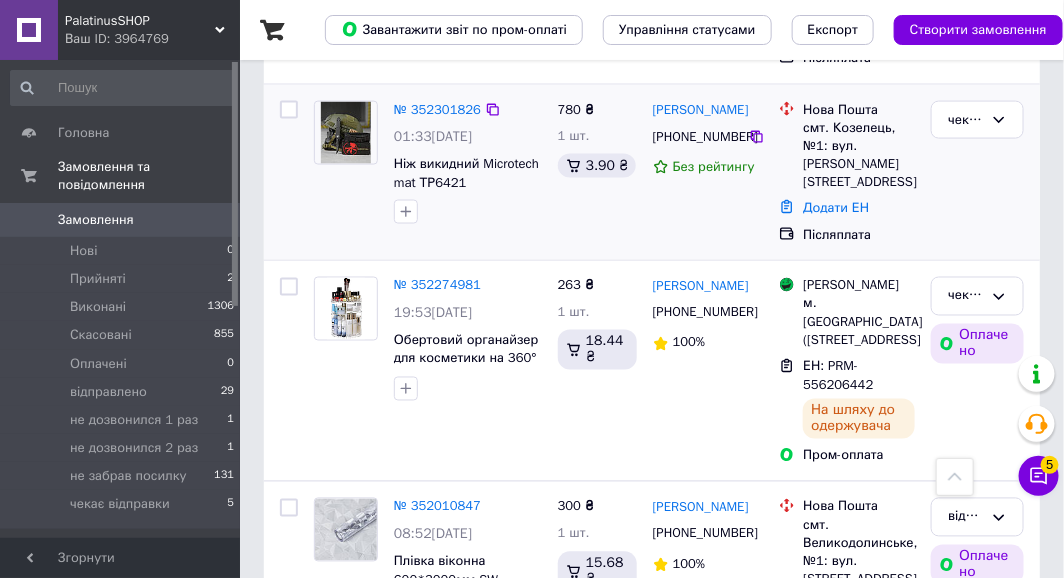 scroll, scrollTop: 900, scrollLeft: 0, axis: vertical 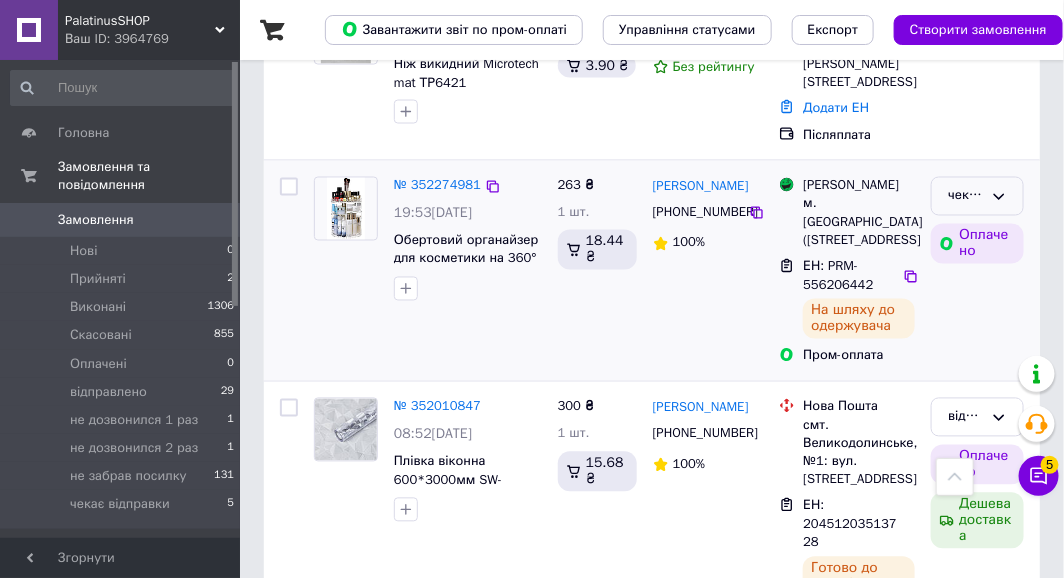 click 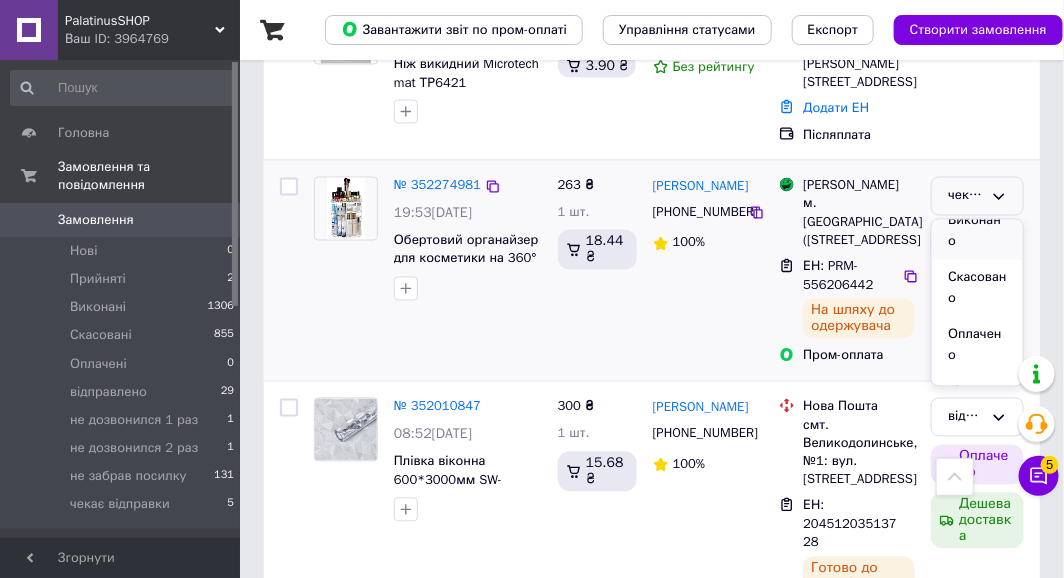 scroll, scrollTop: 100, scrollLeft: 0, axis: vertical 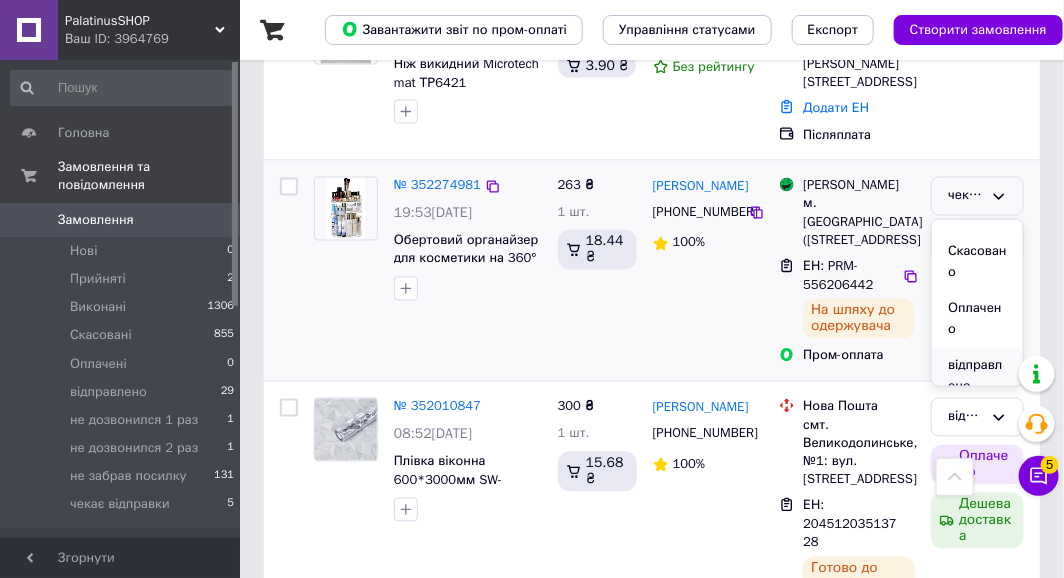 click on "відправлено" at bounding box center [977, 376] 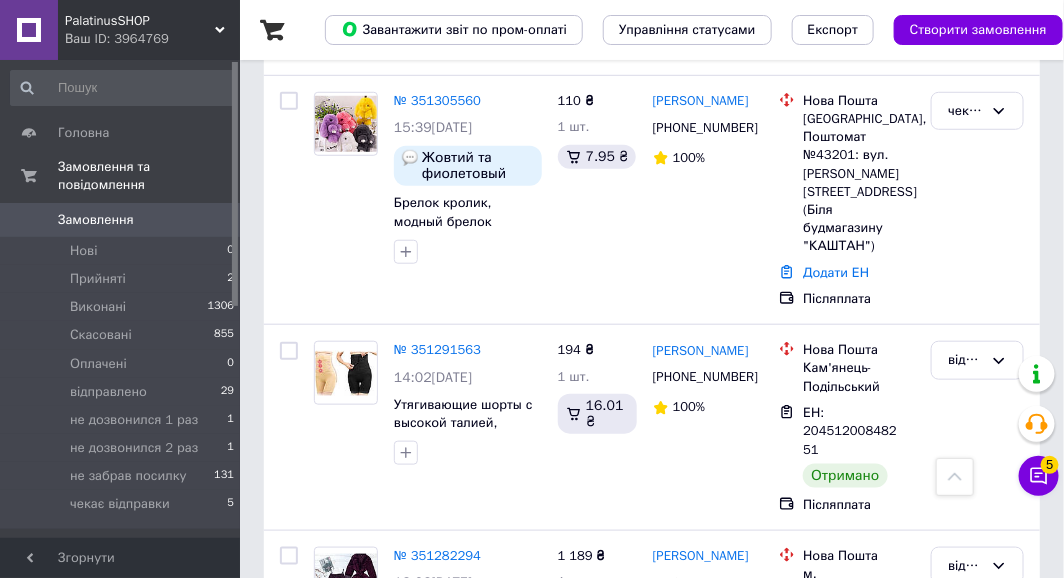 scroll, scrollTop: 6900, scrollLeft: 0, axis: vertical 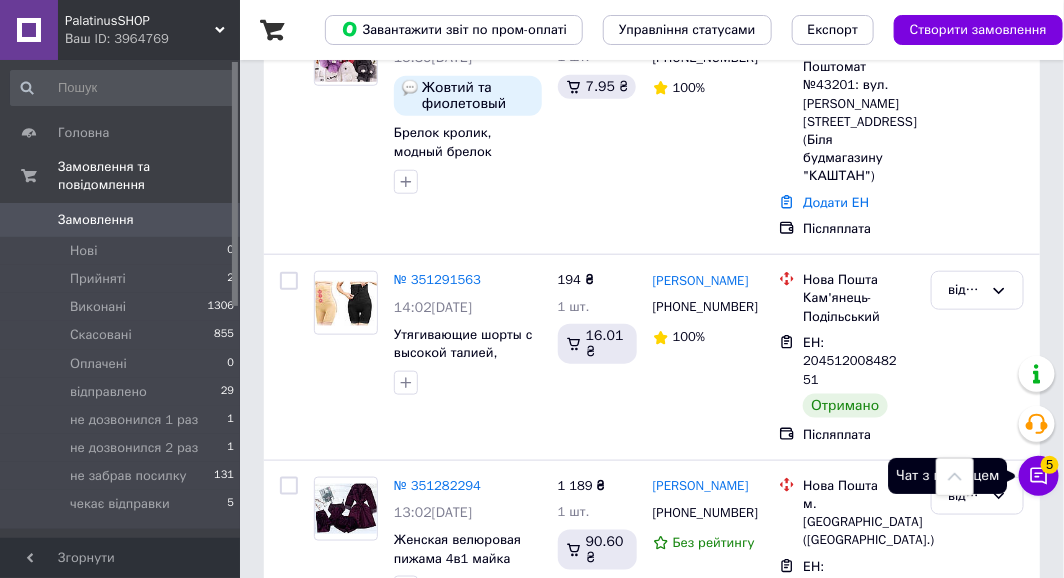 click 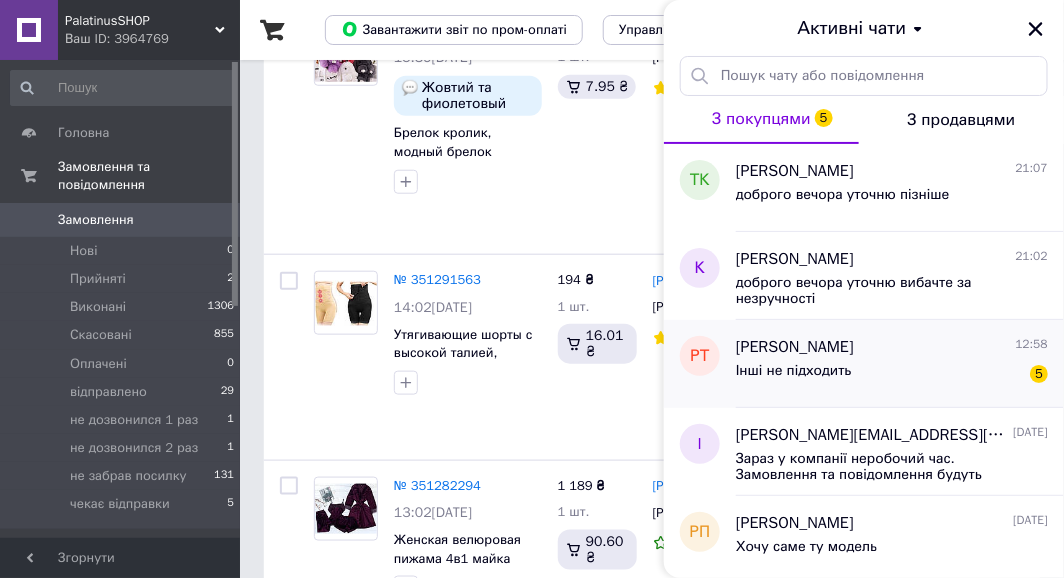 click on "Інші не підходить 5" at bounding box center (892, 375) 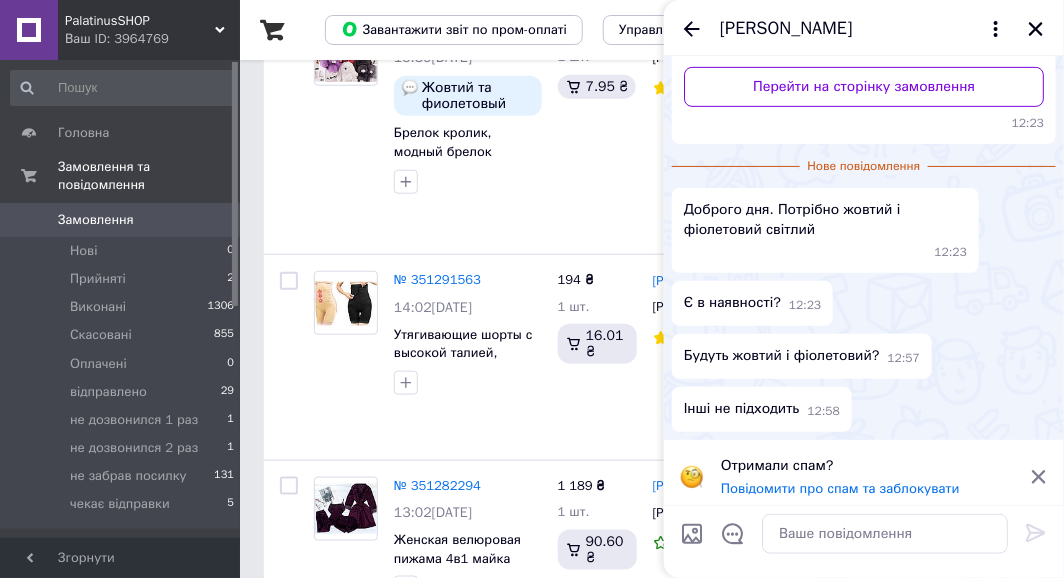 scroll, scrollTop: 267, scrollLeft: 0, axis: vertical 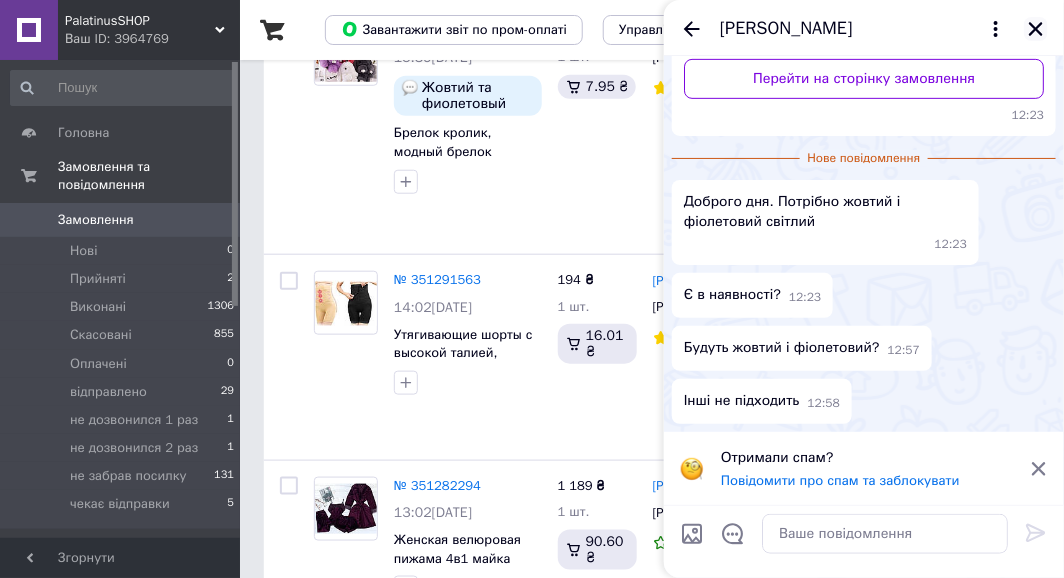 click 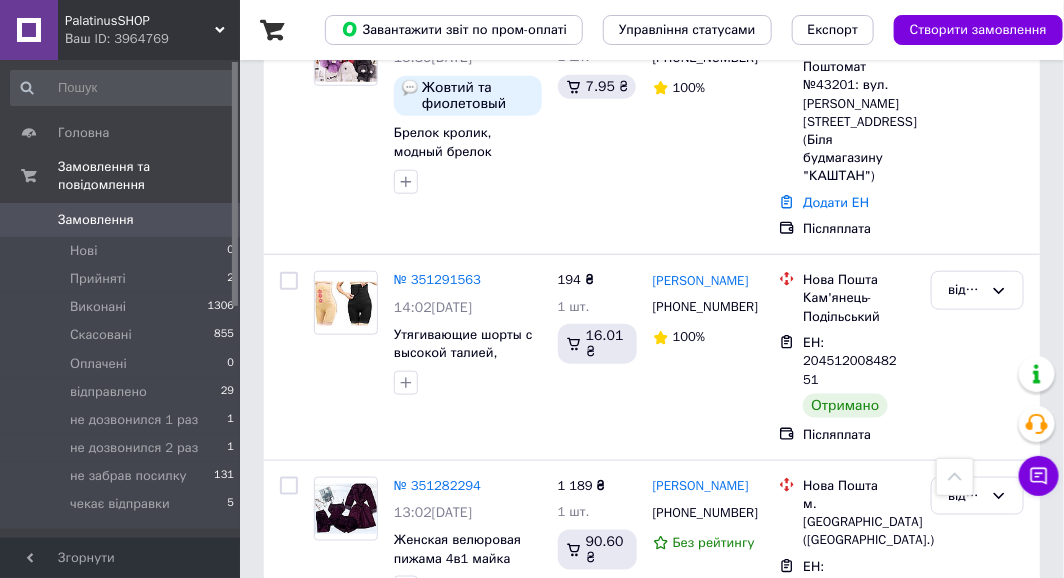 click on "PalatinusSHOP Ваш ID: 3964769" at bounding box center (149, 30) 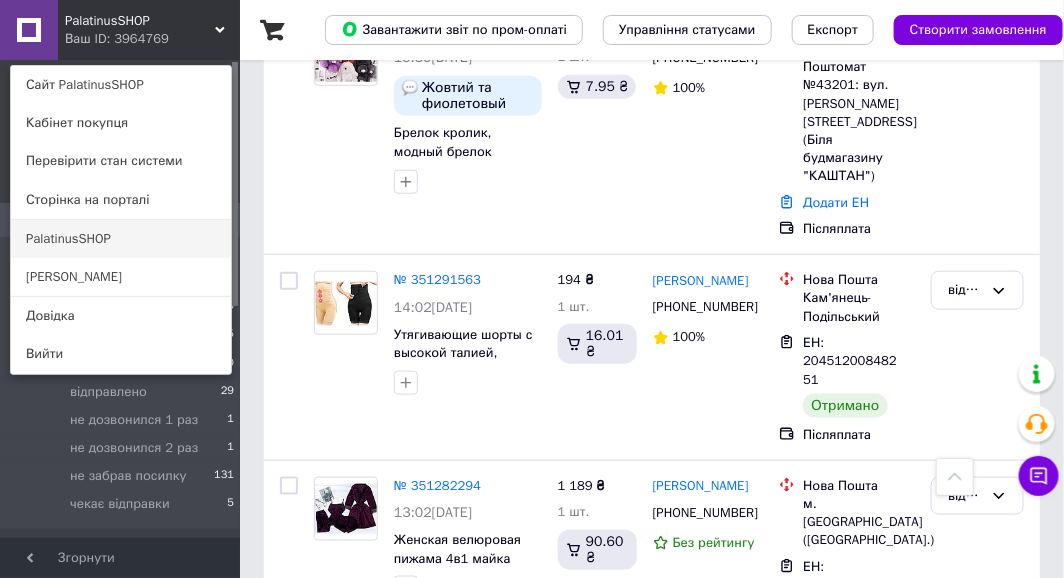 click on "PalatinusSHOP" at bounding box center (121, 239) 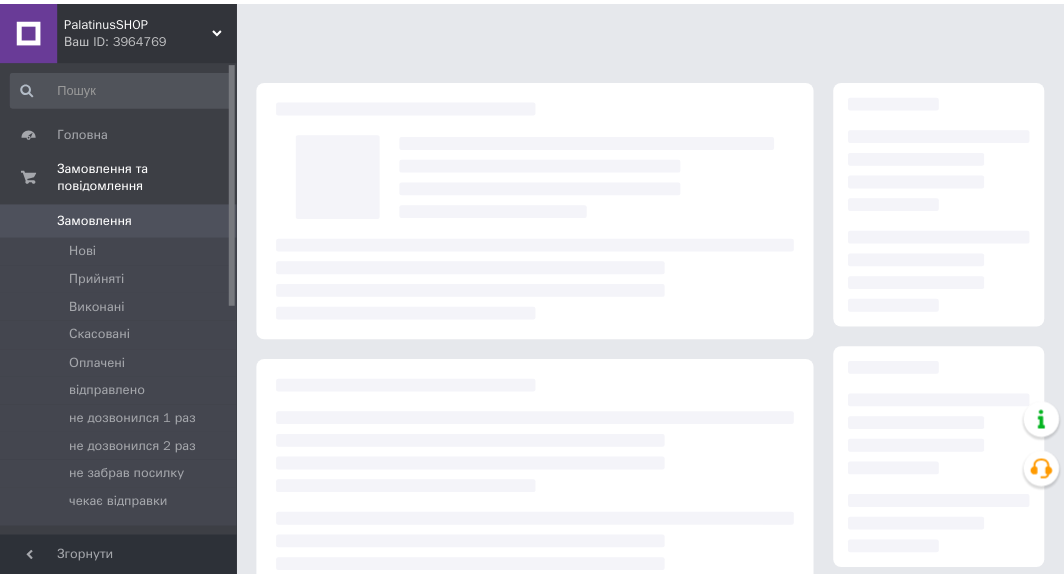 scroll, scrollTop: 0, scrollLeft: 0, axis: both 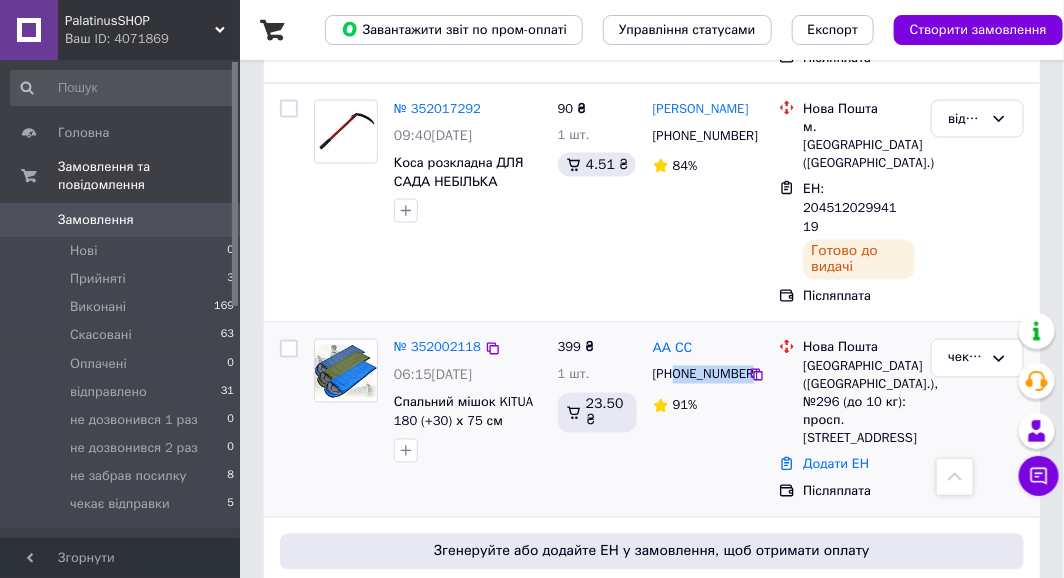 drag, startPoint x: 677, startPoint y: 155, endPoint x: 744, endPoint y: 162, distance: 67.36468 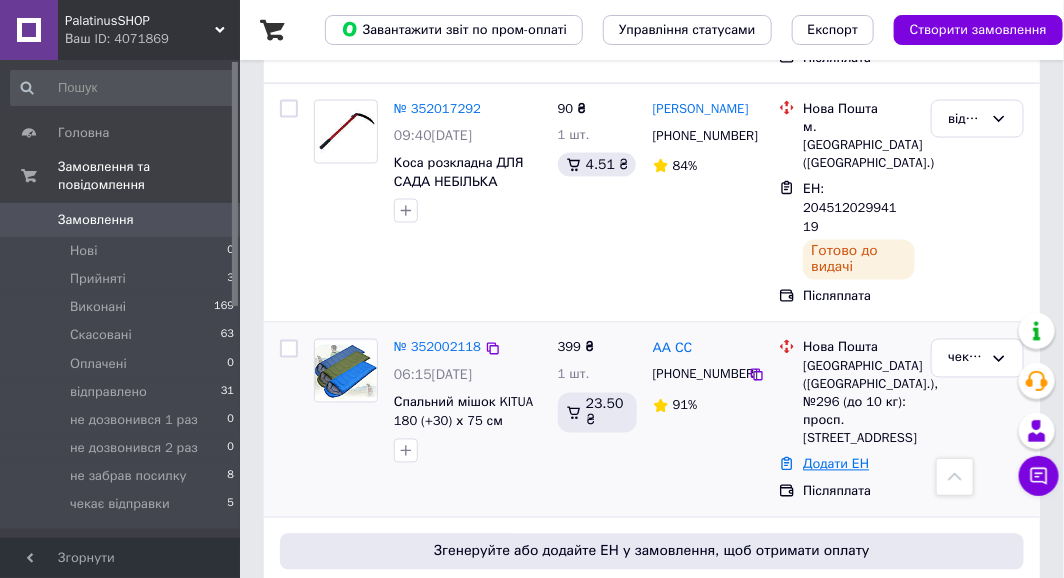 click on "Додати ЕН" at bounding box center [836, 464] 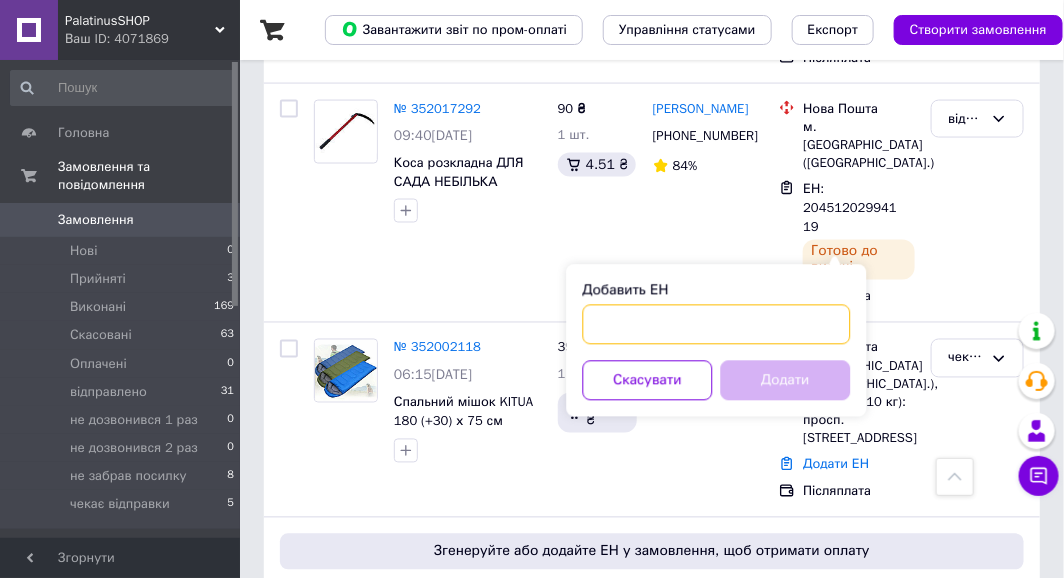 click on "Добавить ЕН" at bounding box center [717, 325] 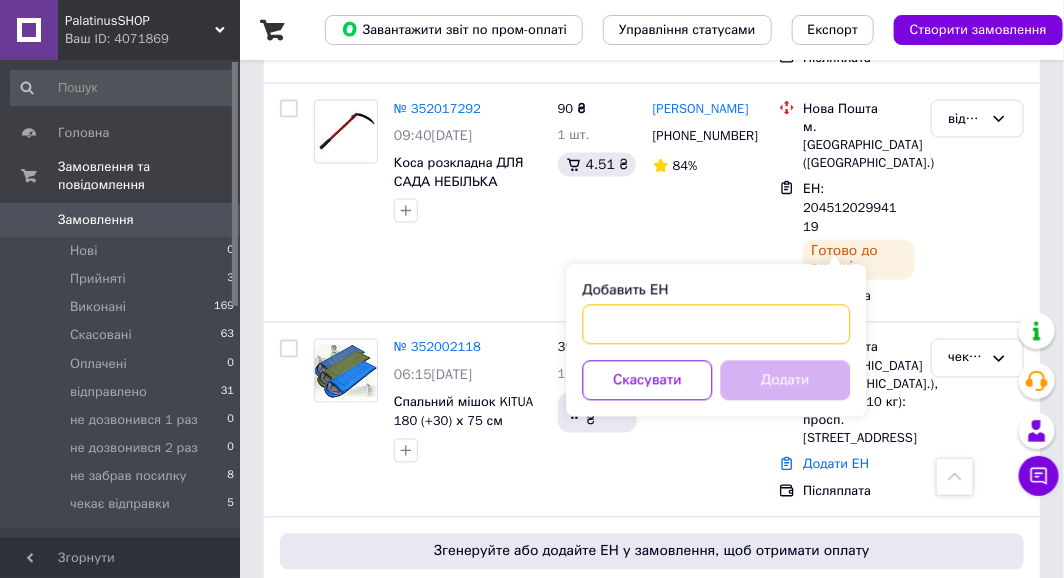 paste on "20451204212259" 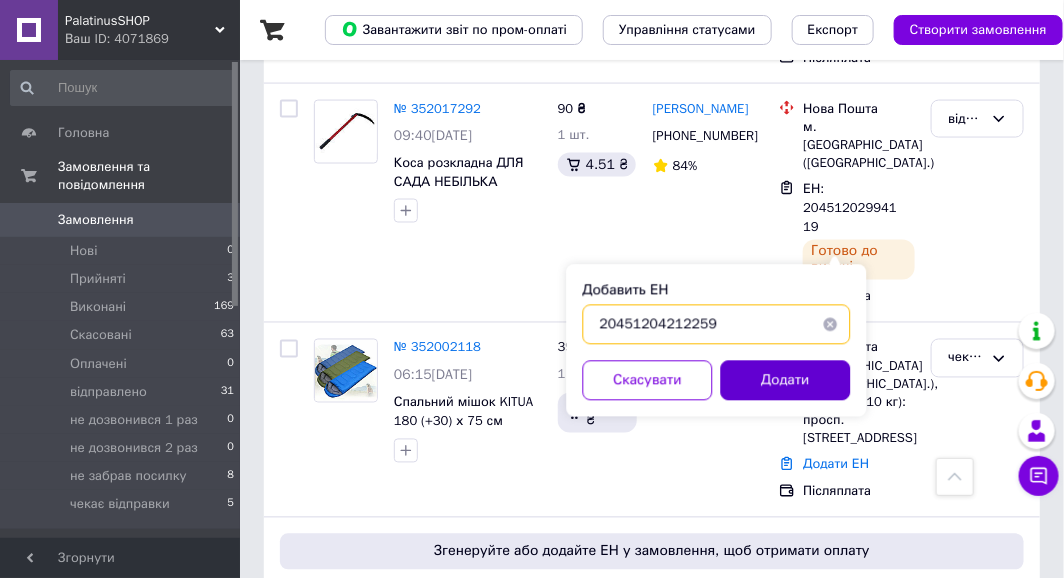 type on "20451204212259" 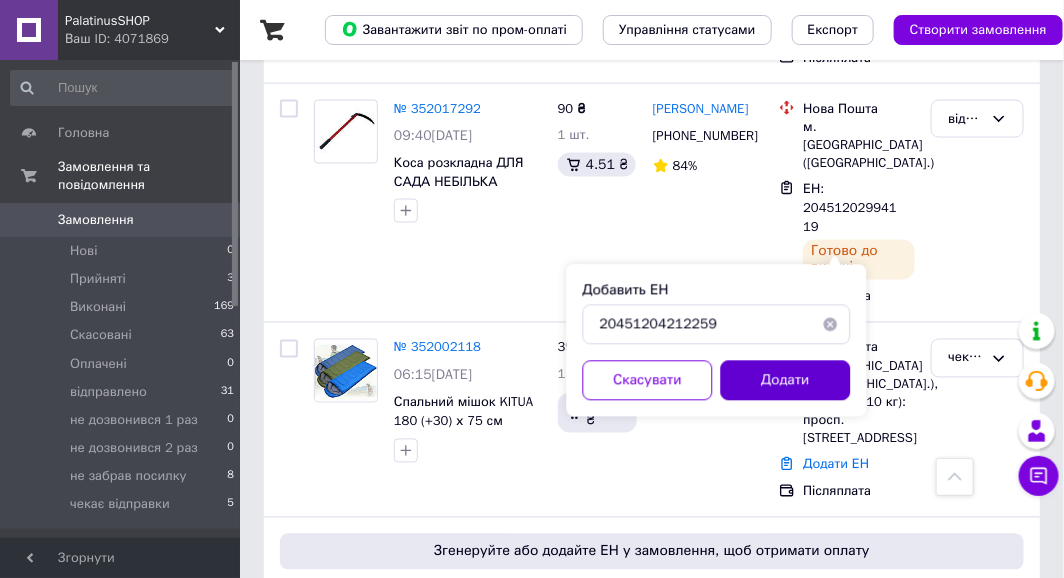 click on "Додати" at bounding box center [786, 381] 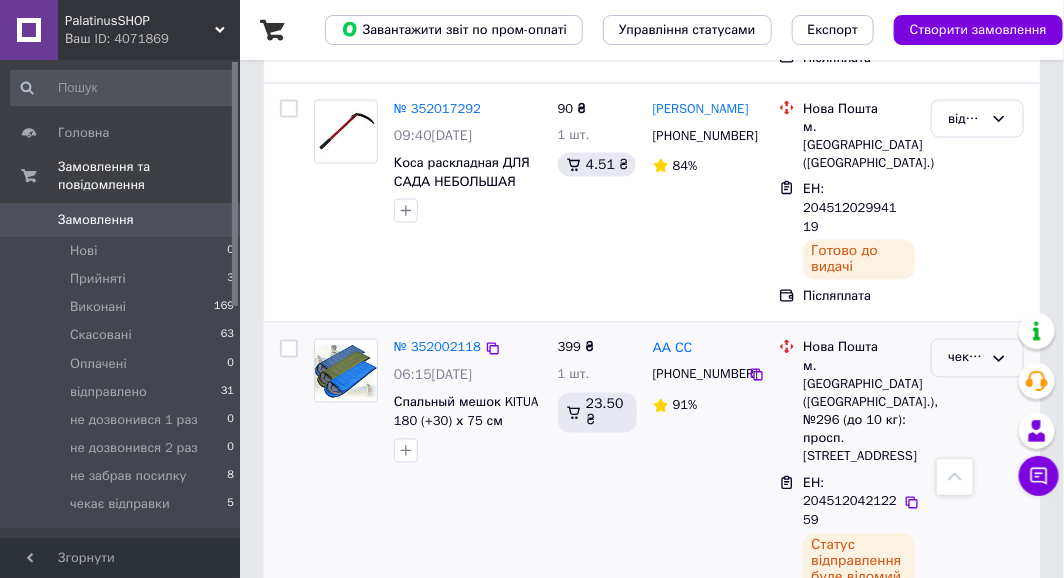 click on "чекає відправки" at bounding box center (977, 358) 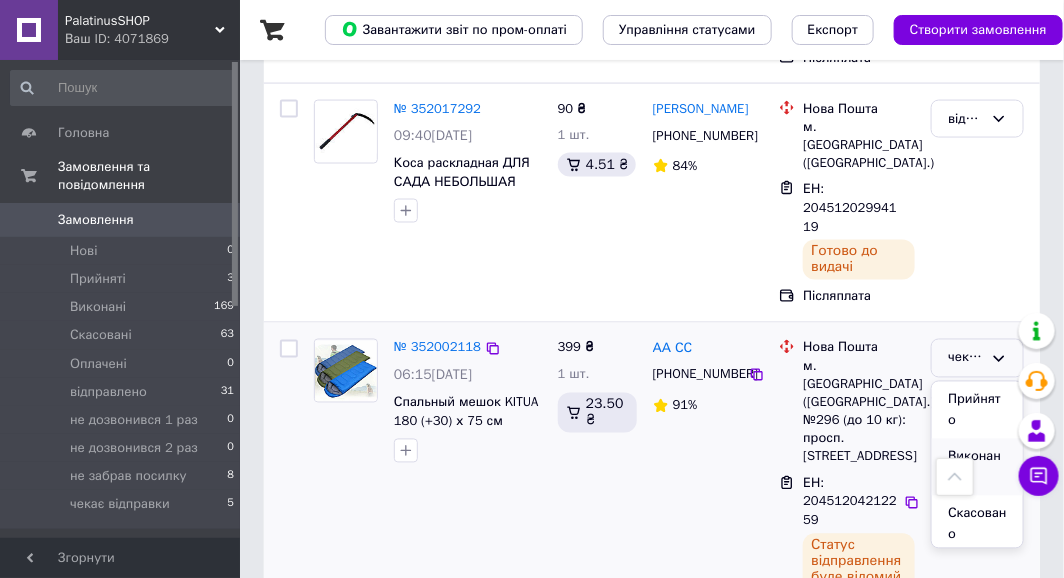 scroll, scrollTop: 100, scrollLeft: 0, axis: vertical 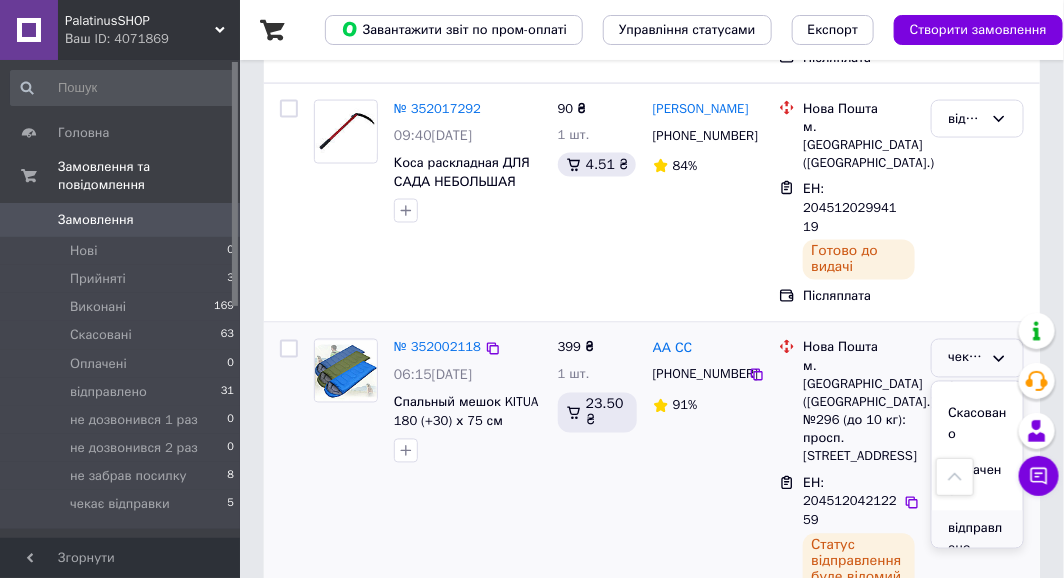 click on "відправлено" at bounding box center [977, 539] 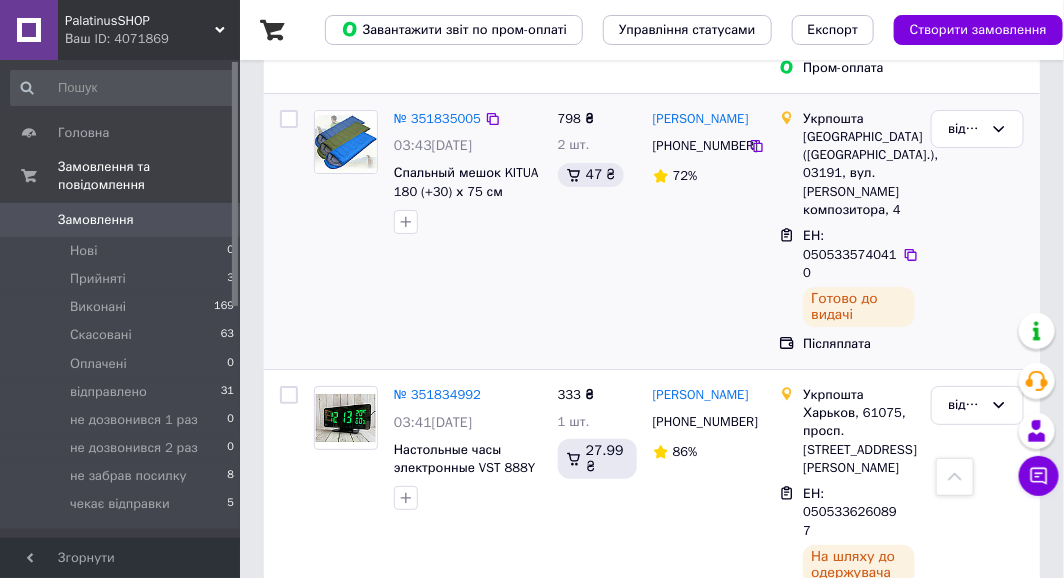 scroll, scrollTop: 4300, scrollLeft: 0, axis: vertical 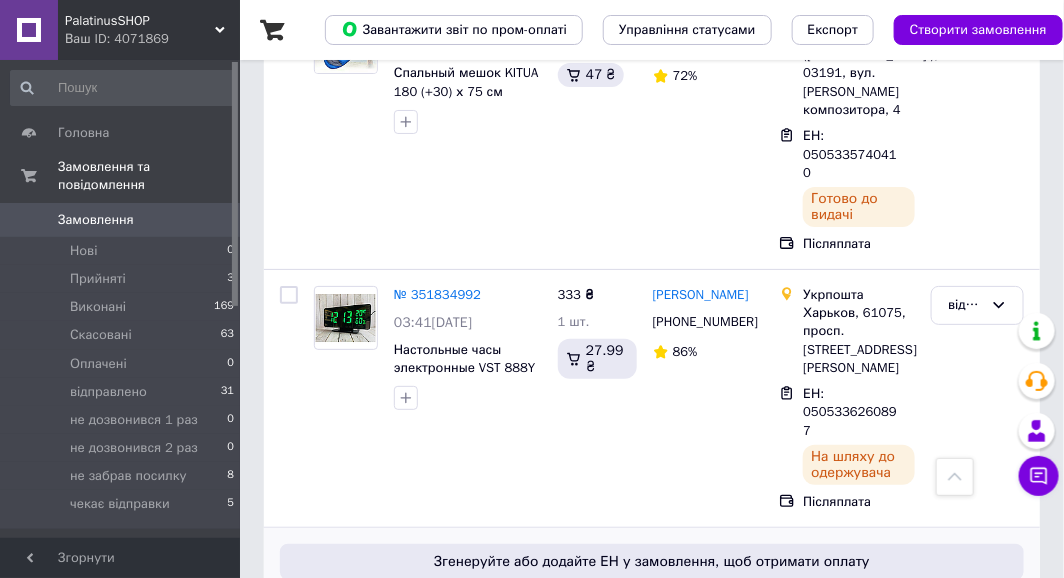 click on "Додати ЕН" at bounding box center (836, 685) 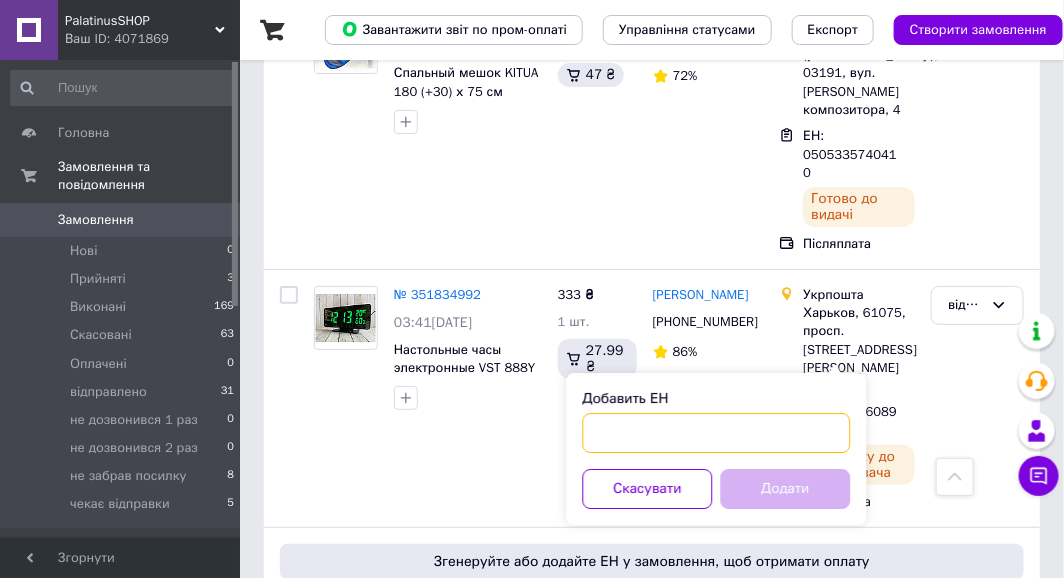 click on "Добавить ЕН" at bounding box center (717, 433) 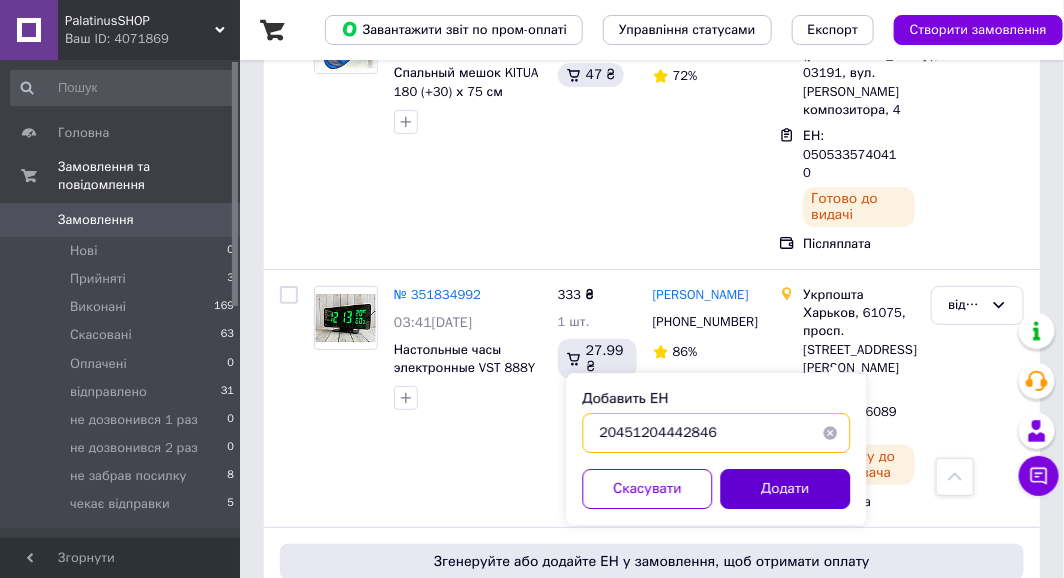 type on "20451204442846" 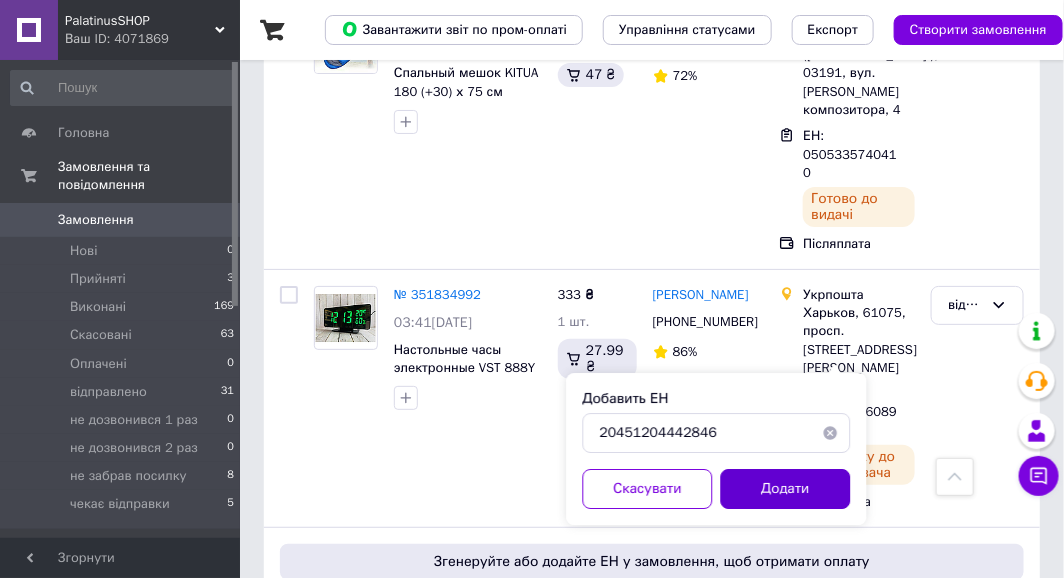 click on "Додати" at bounding box center [786, 489] 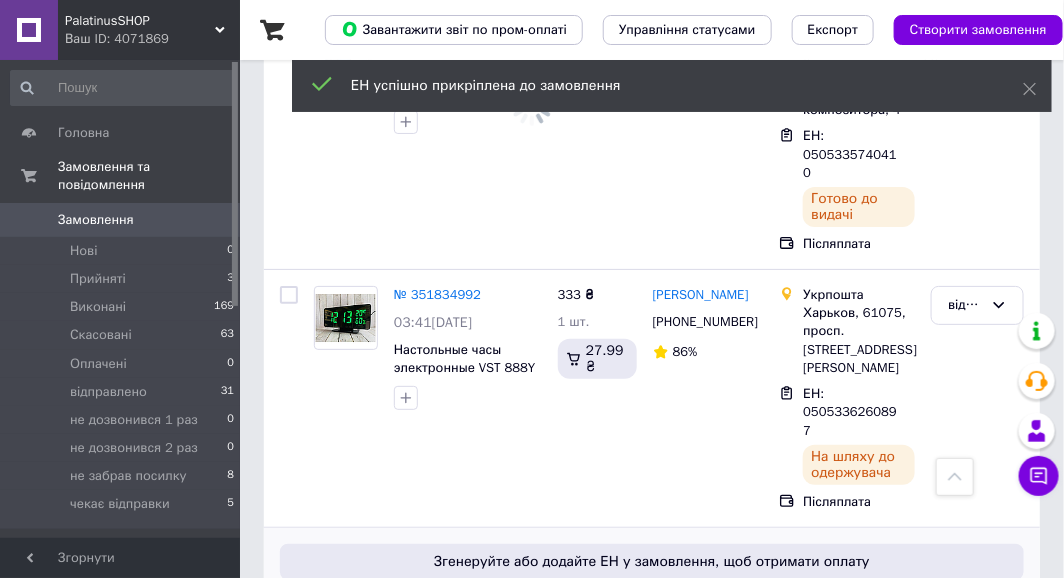 click 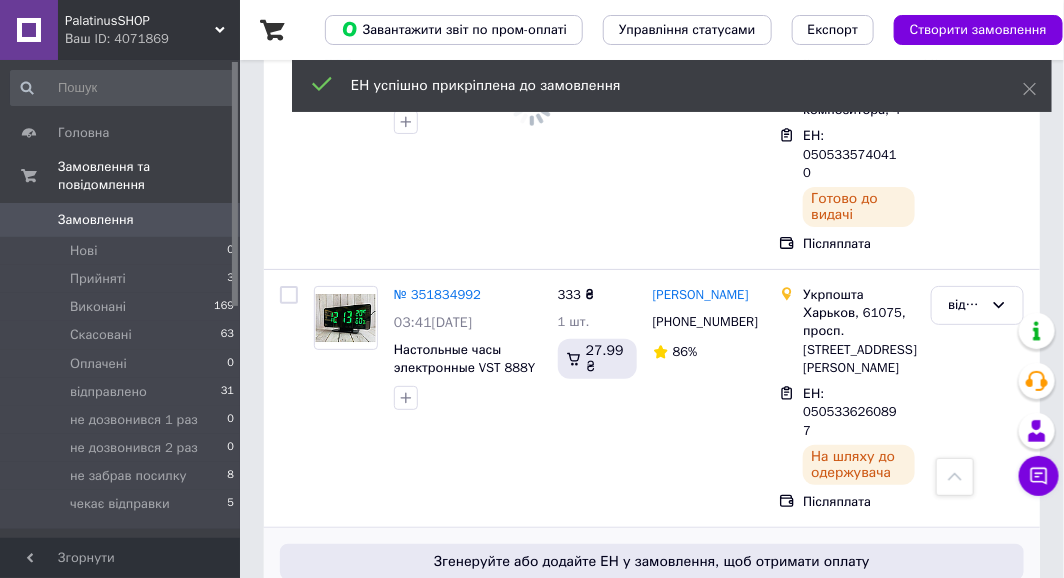 scroll, scrollTop: 100, scrollLeft: 0, axis: vertical 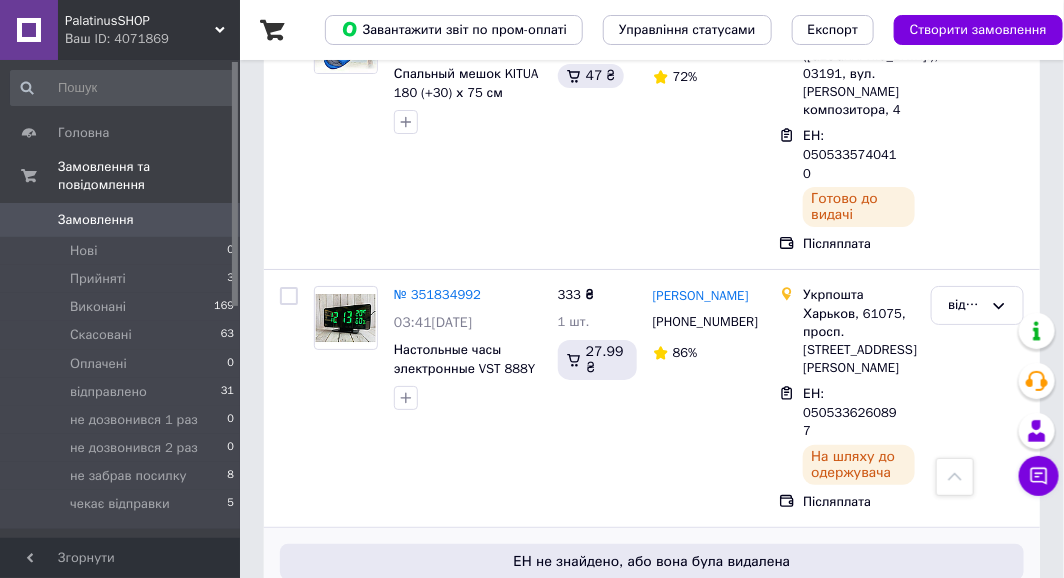 click on "відправлено" at bounding box center [977, 795] 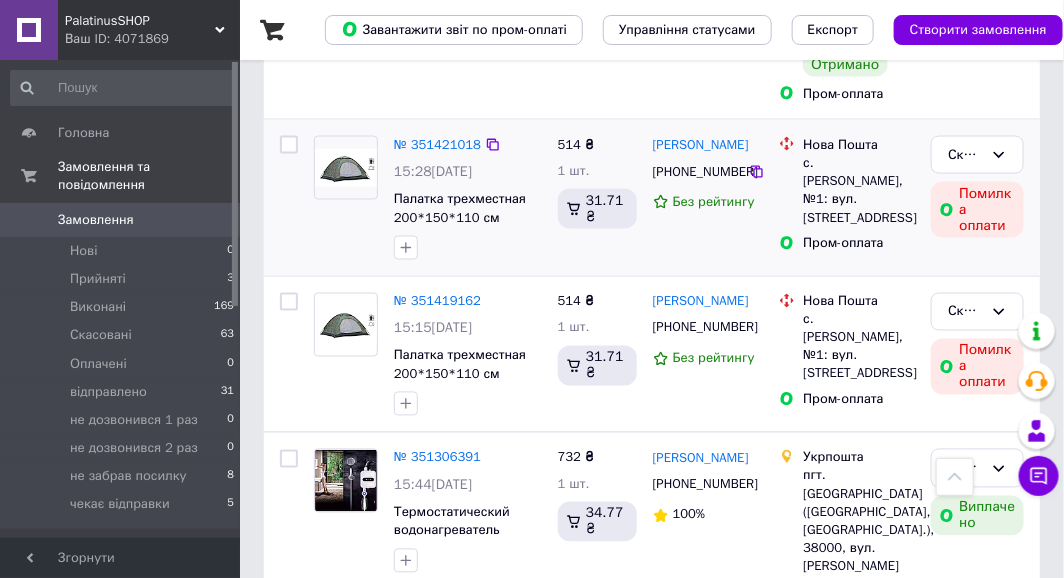 scroll, scrollTop: 7397, scrollLeft: 0, axis: vertical 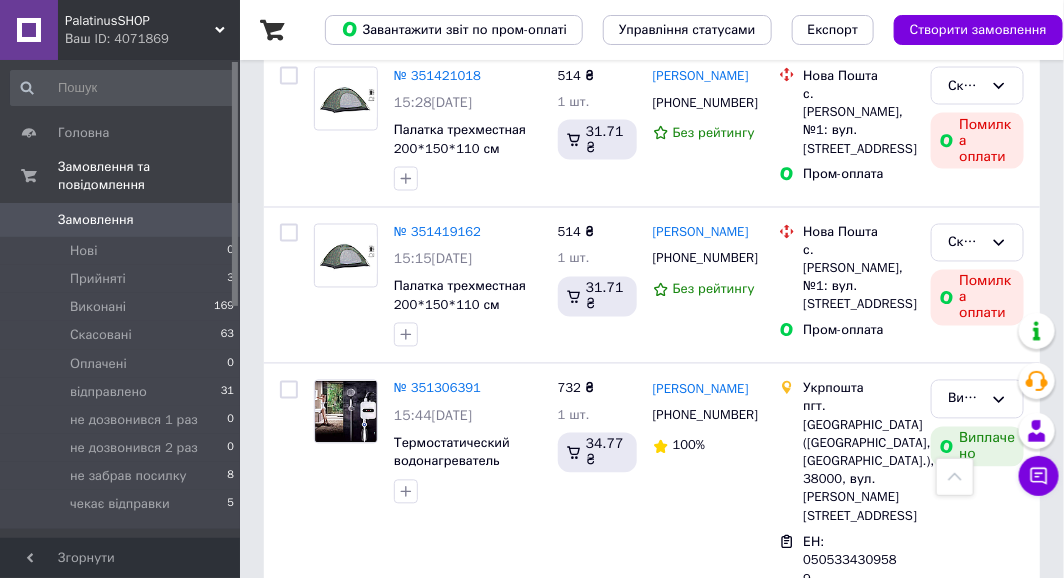 drag, startPoint x: 650, startPoint y: 183, endPoint x: 751, endPoint y: 174, distance: 101.4002 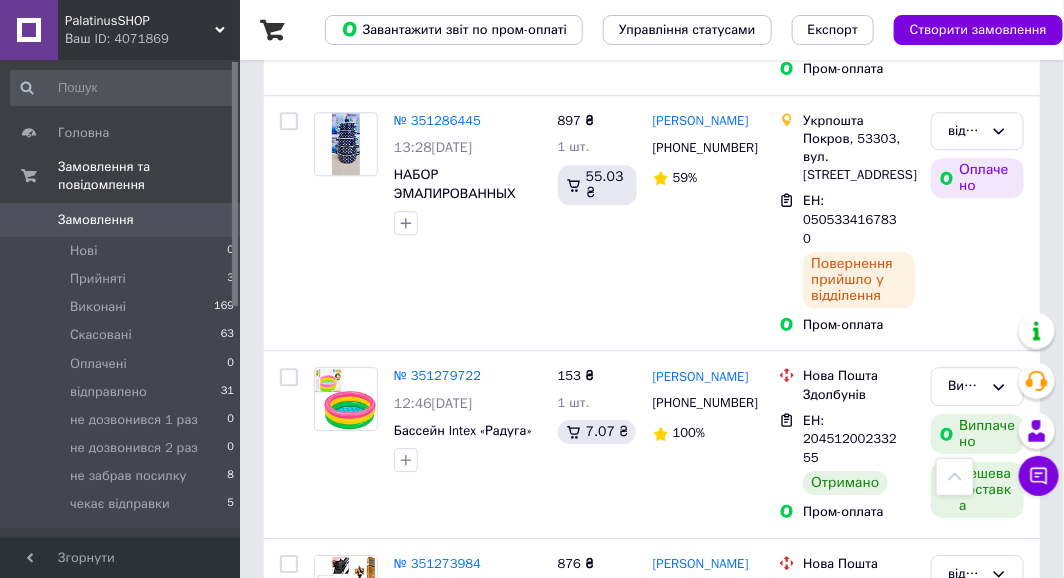 scroll, scrollTop: 7797, scrollLeft: 0, axis: vertical 